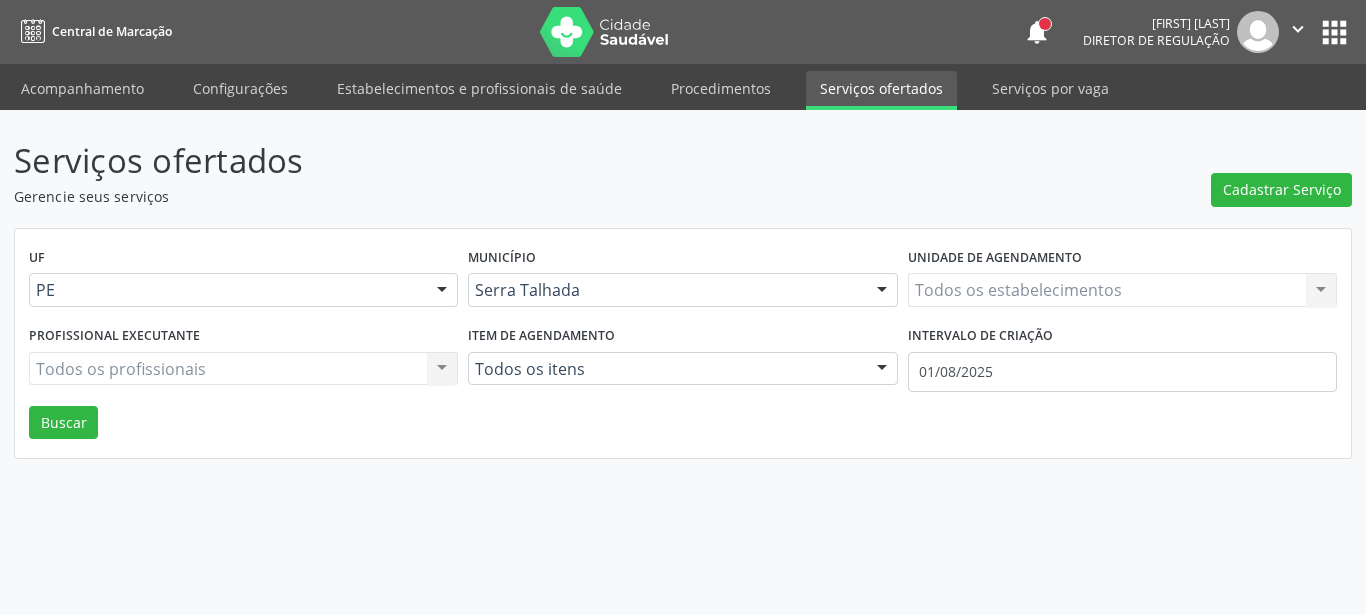 select on "7" 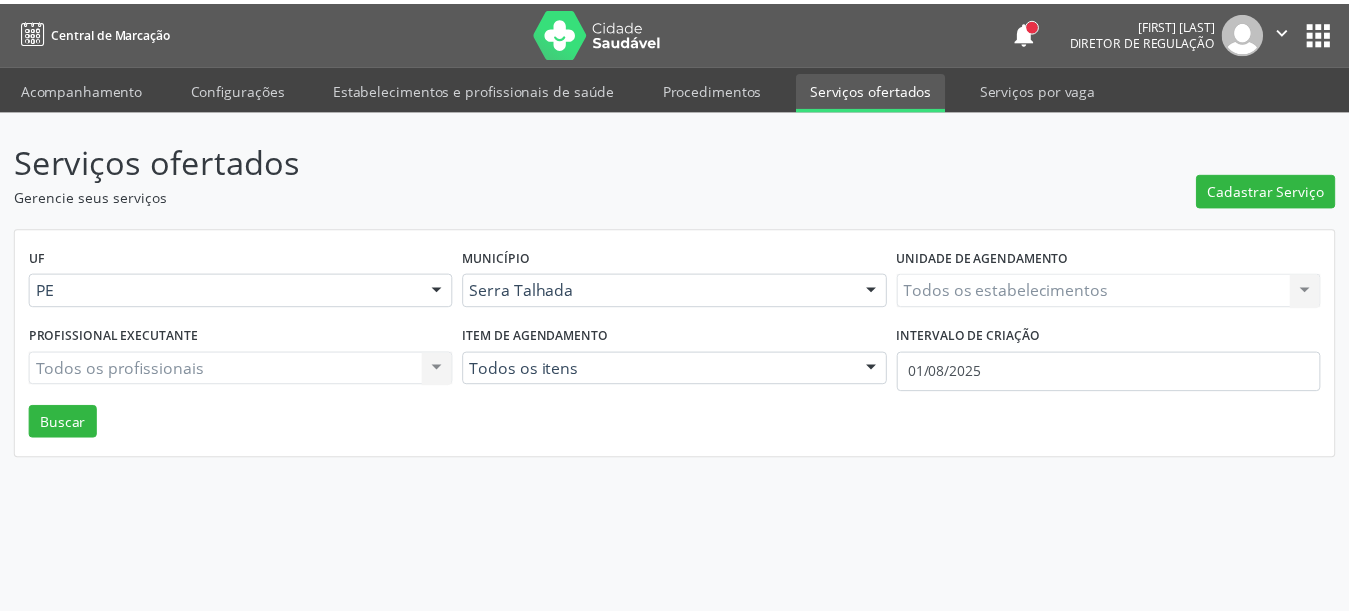 scroll, scrollTop: 0, scrollLeft: 0, axis: both 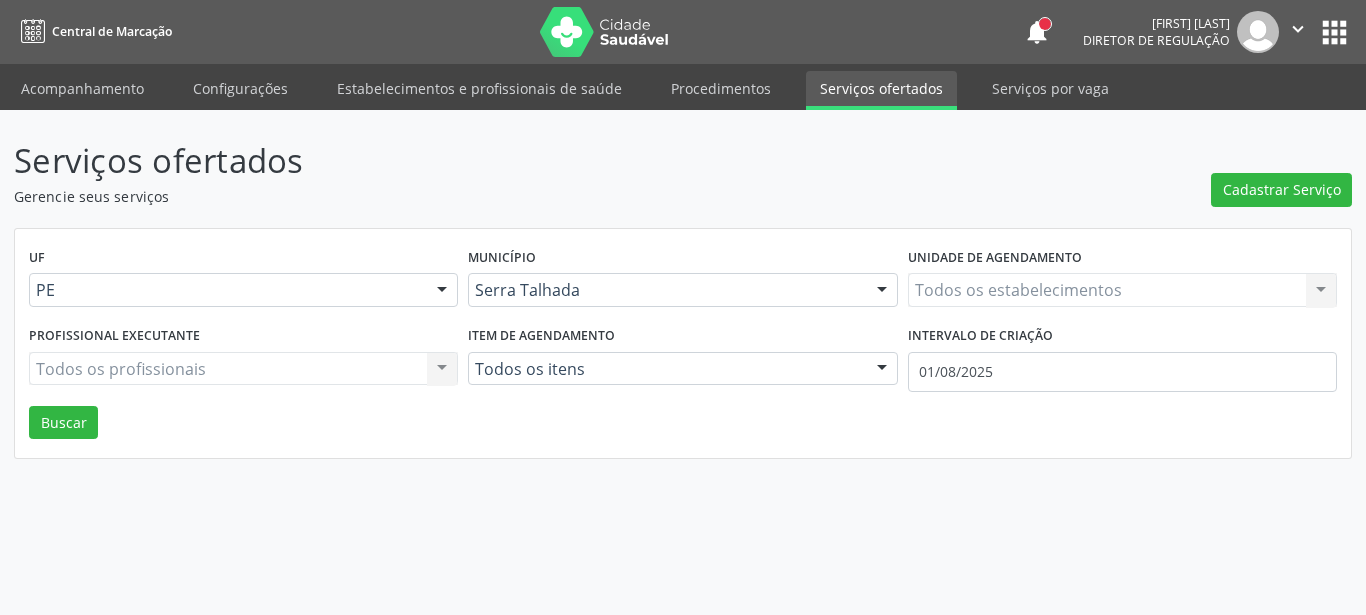 click on "Todos os estabelecimentos" at bounding box center [1122, 290] 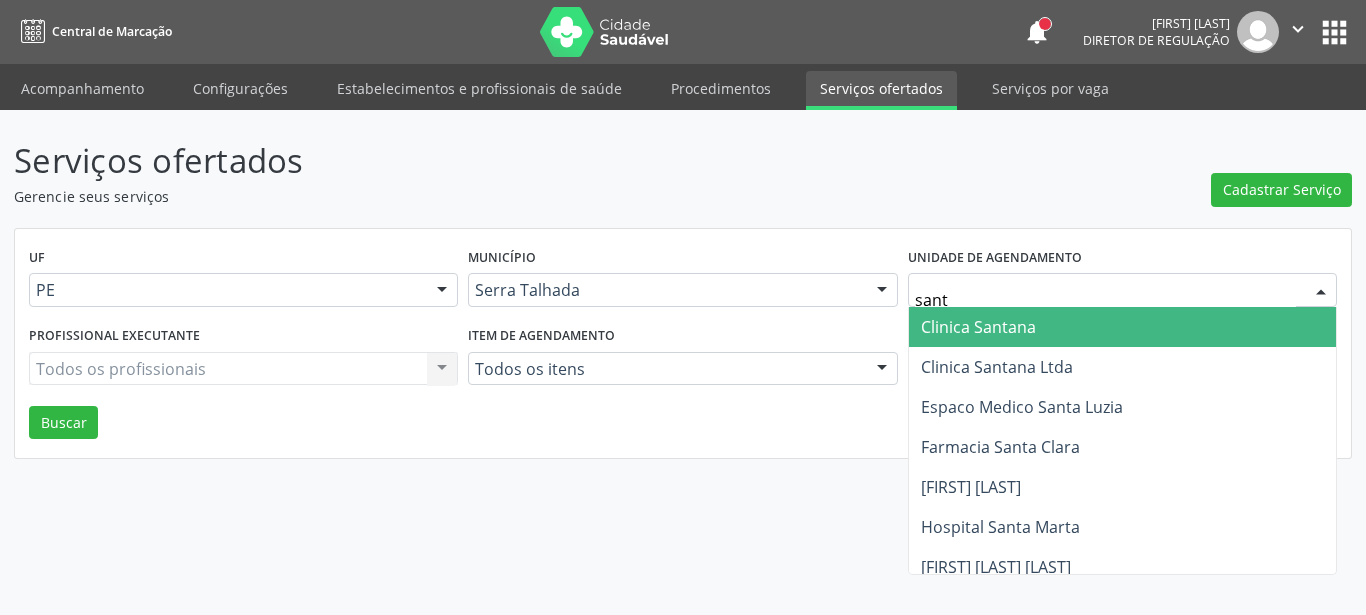type on "santa" 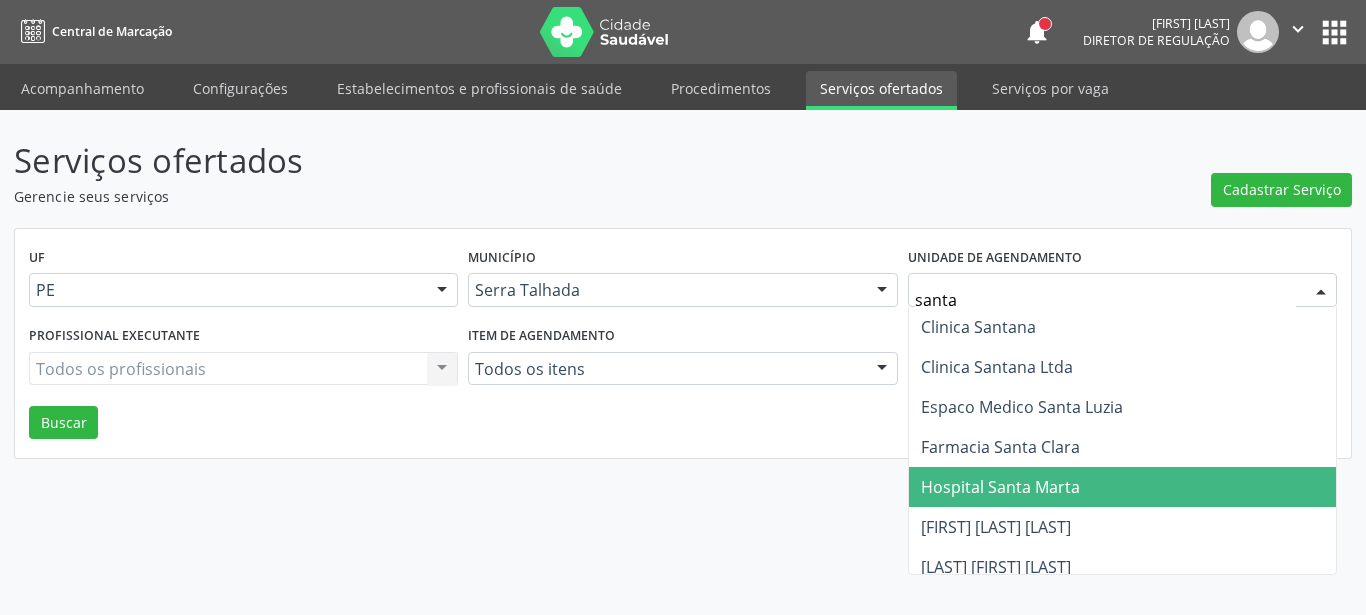 click on "Hospital Santa Marta" at bounding box center (1000, 487) 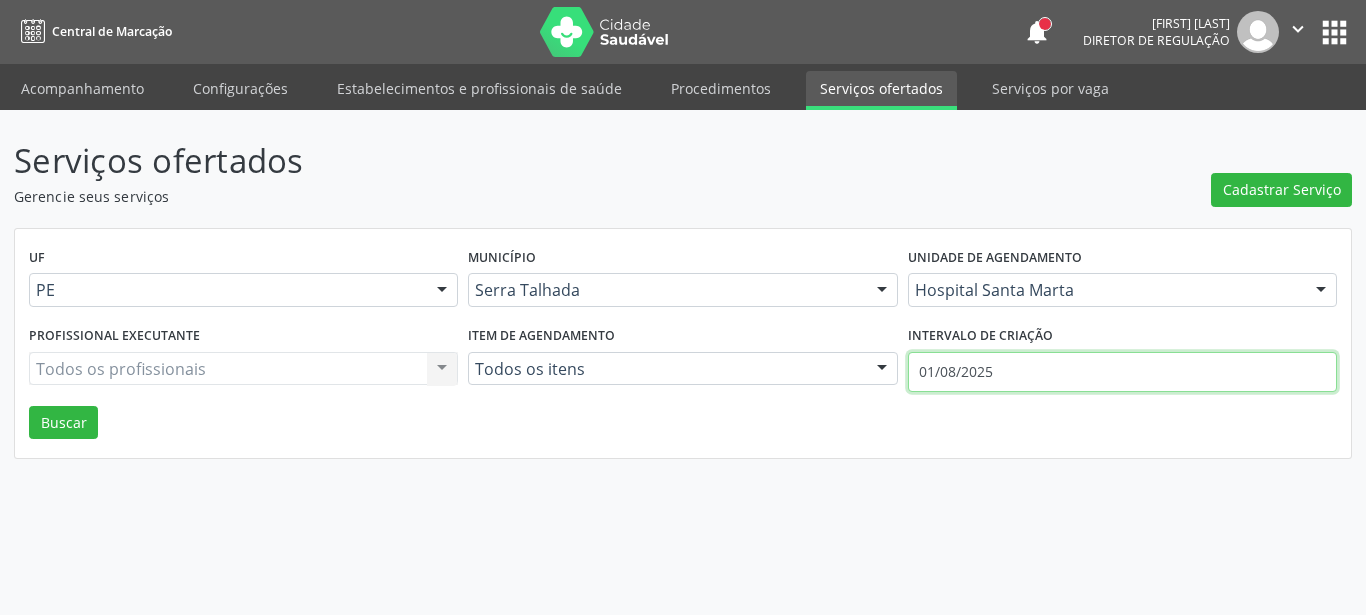 click on "01/08/2025" at bounding box center [1122, 372] 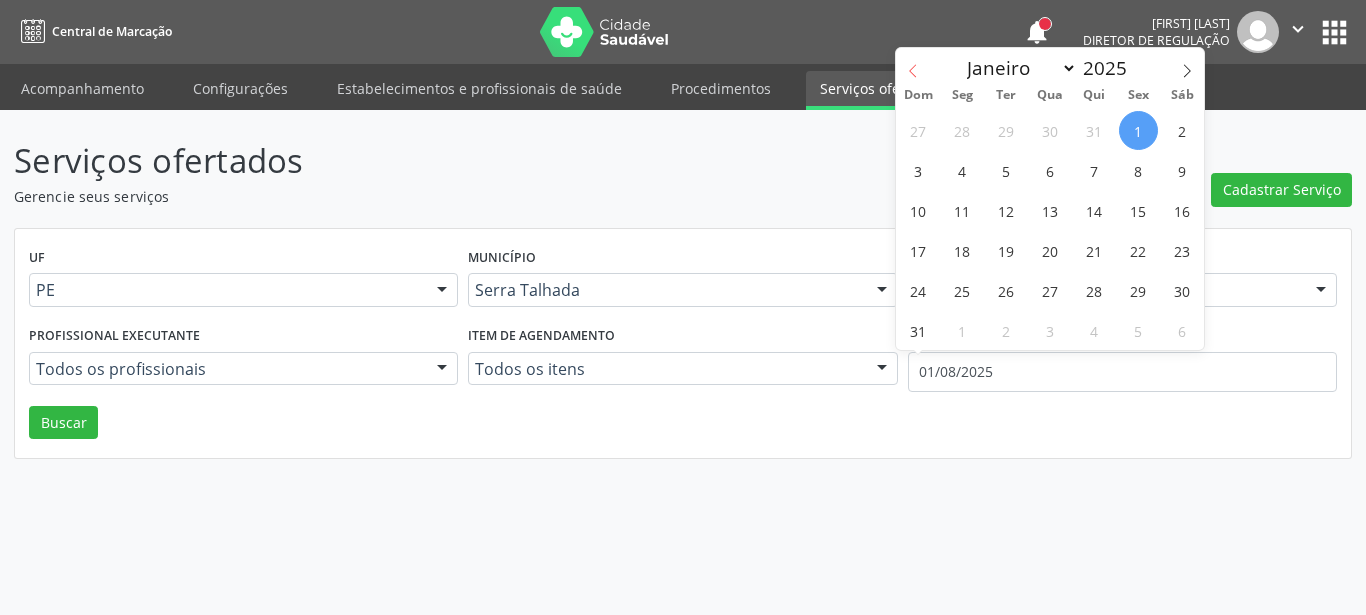 click at bounding box center [913, 65] 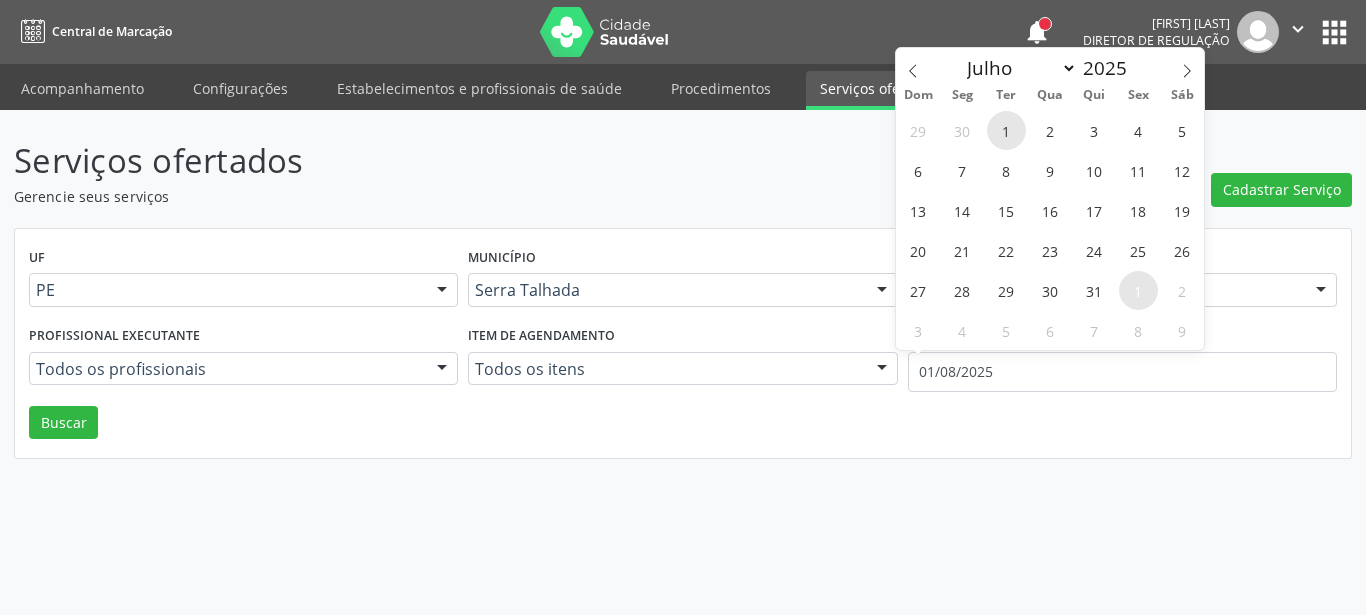 click on "1" at bounding box center (1006, 130) 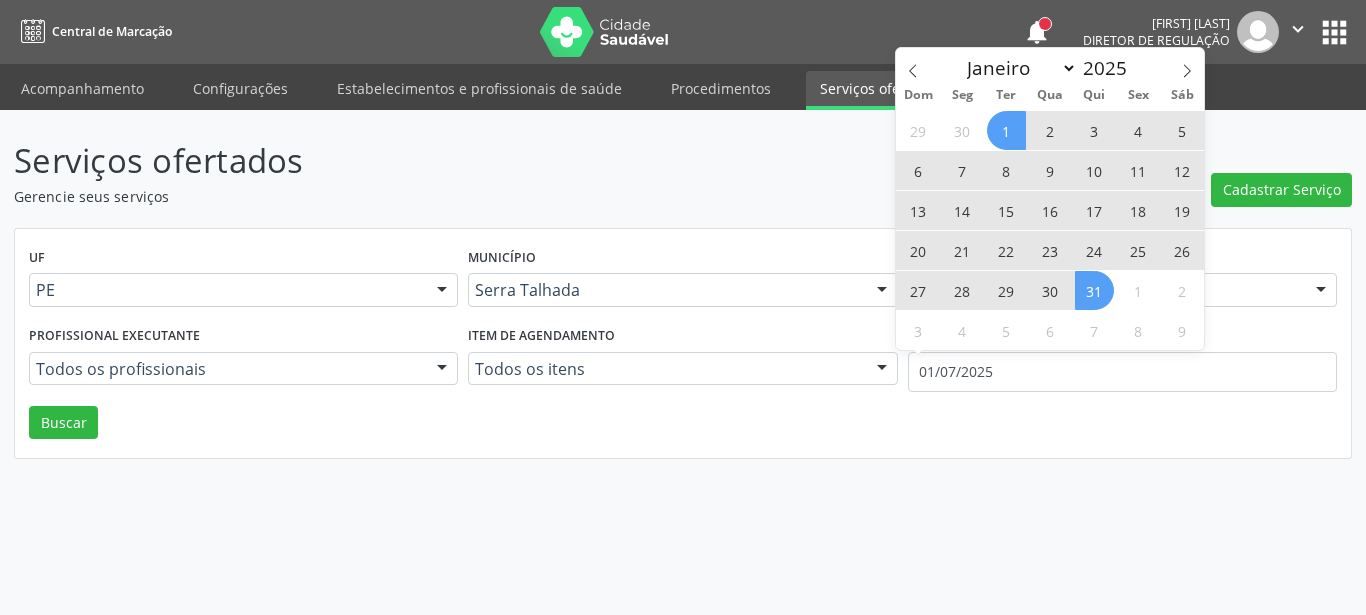 drag, startPoint x: 1093, startPoint y: 294, endPoint x: 1046, endPoint y: 316, distance: 51.894123 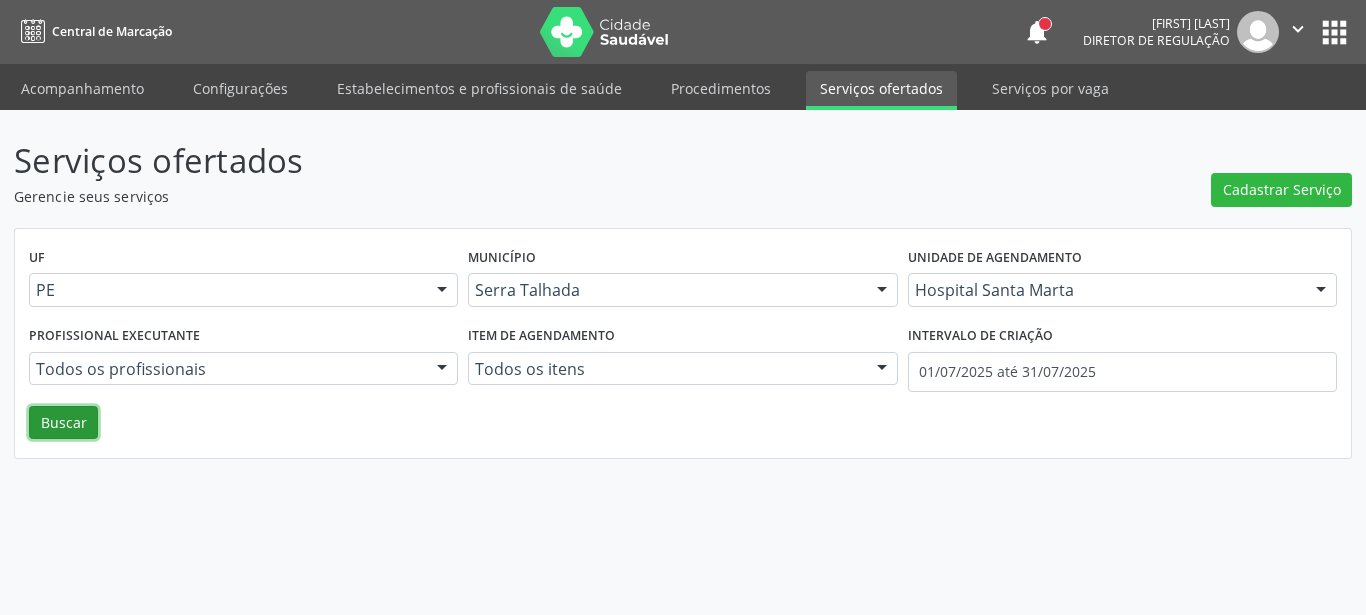 click on "Buscar" at bounding box center [63, 423] 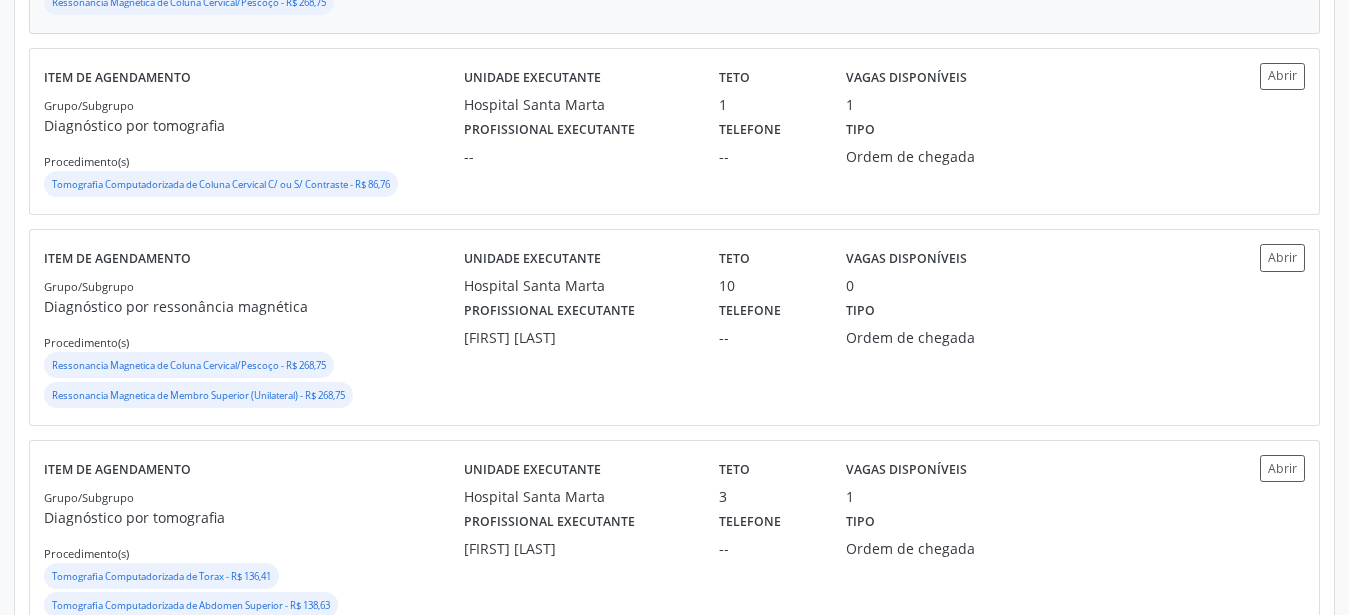 scroll, scrollTop: 1224, scrollLeft: 0, axis: vertical 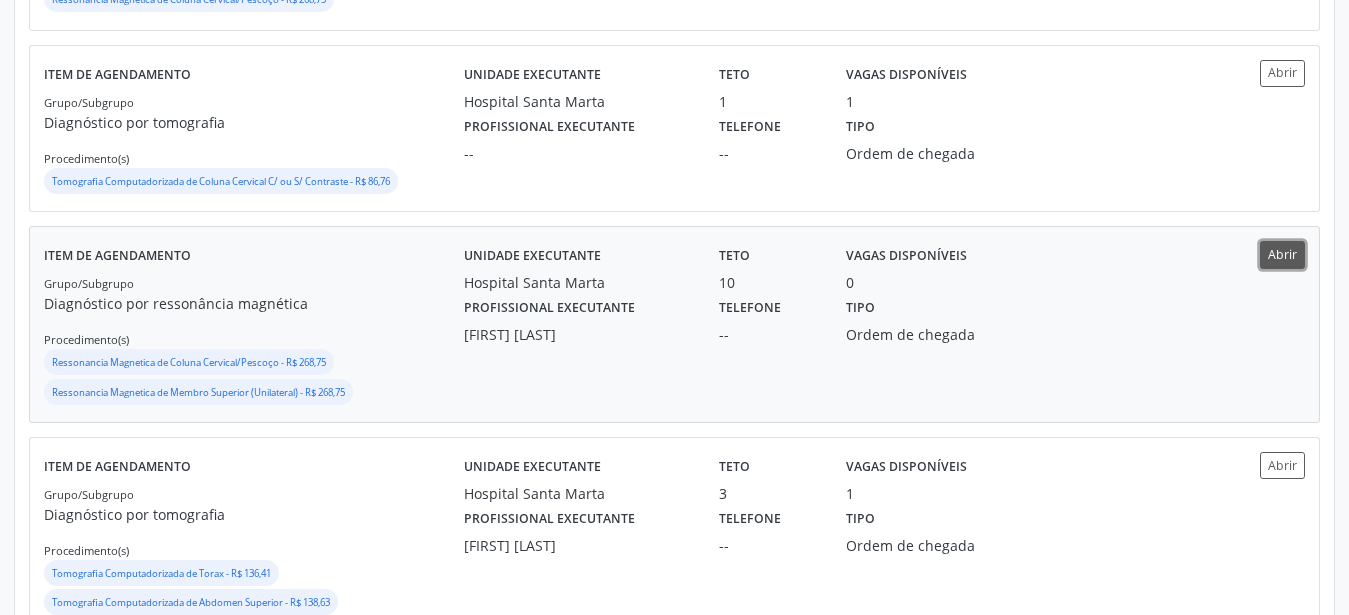 click on "Abrir" at bounding box center [1282, 254] 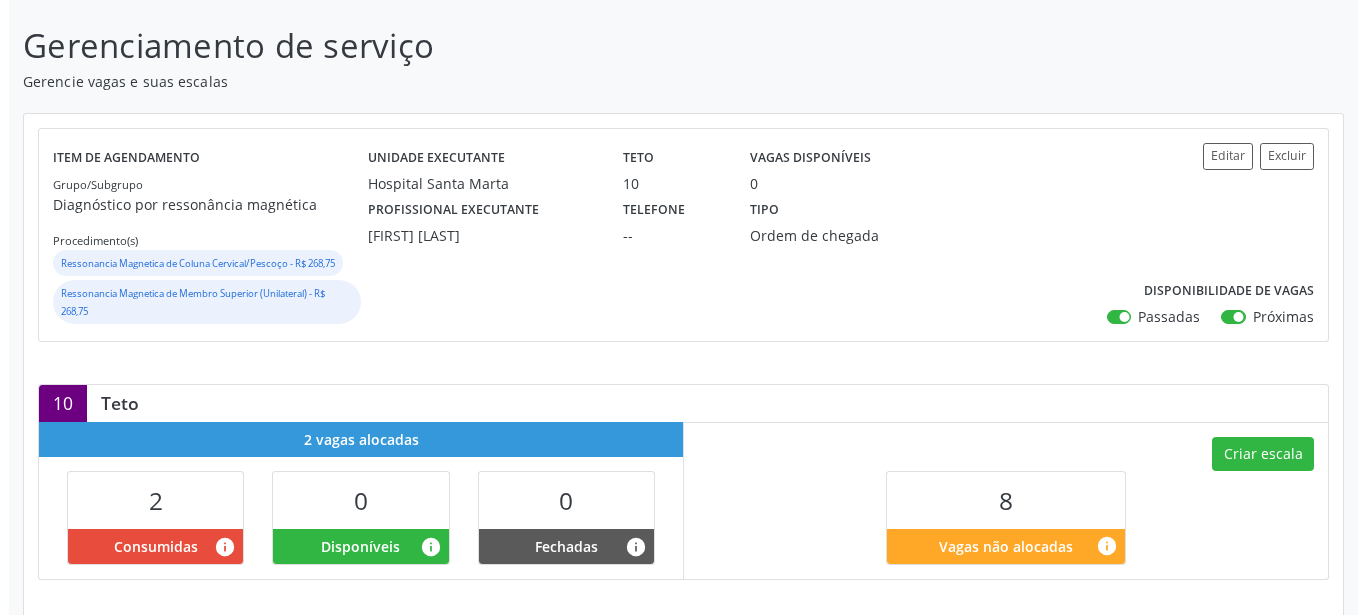 scroll, scrollTop: 204, scrollLeft: 0, axis: vertical 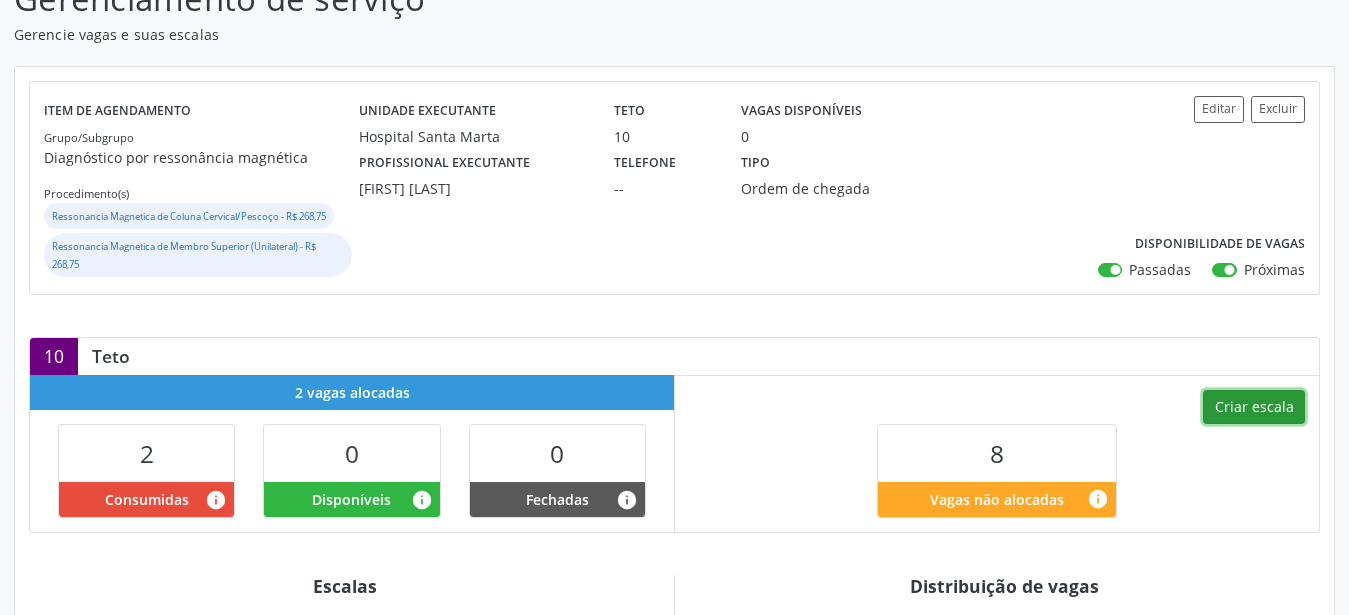 click on "Criar escala" at bounding box center (1254, 407) 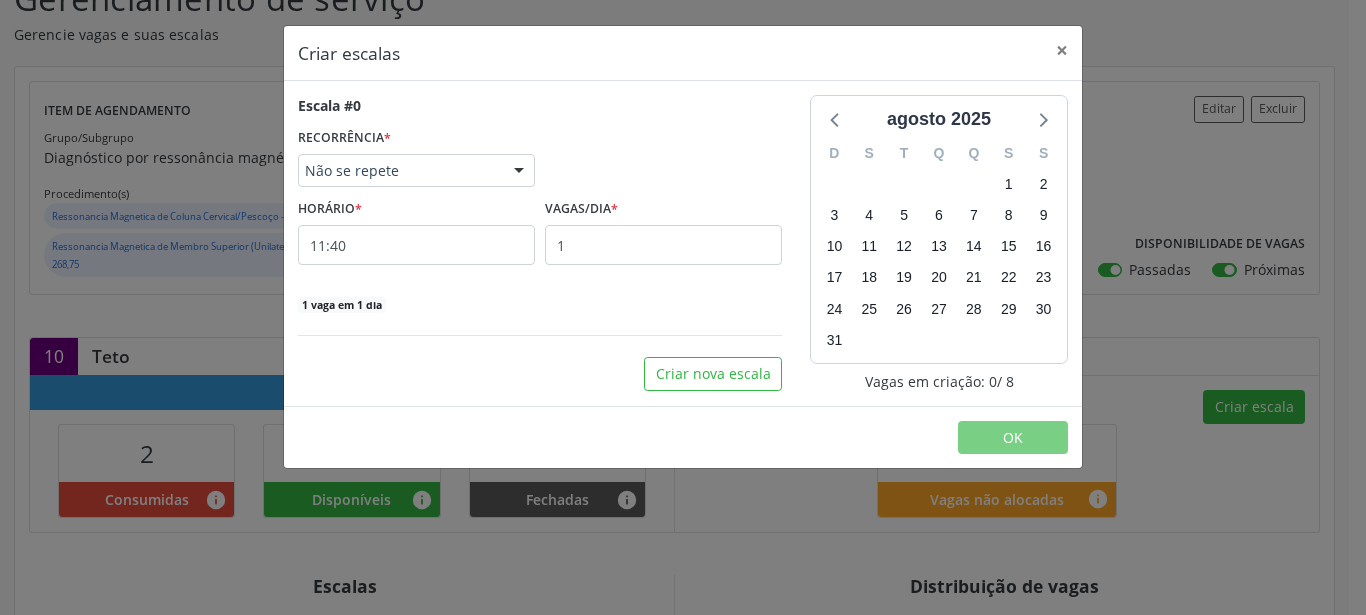 select on "7" 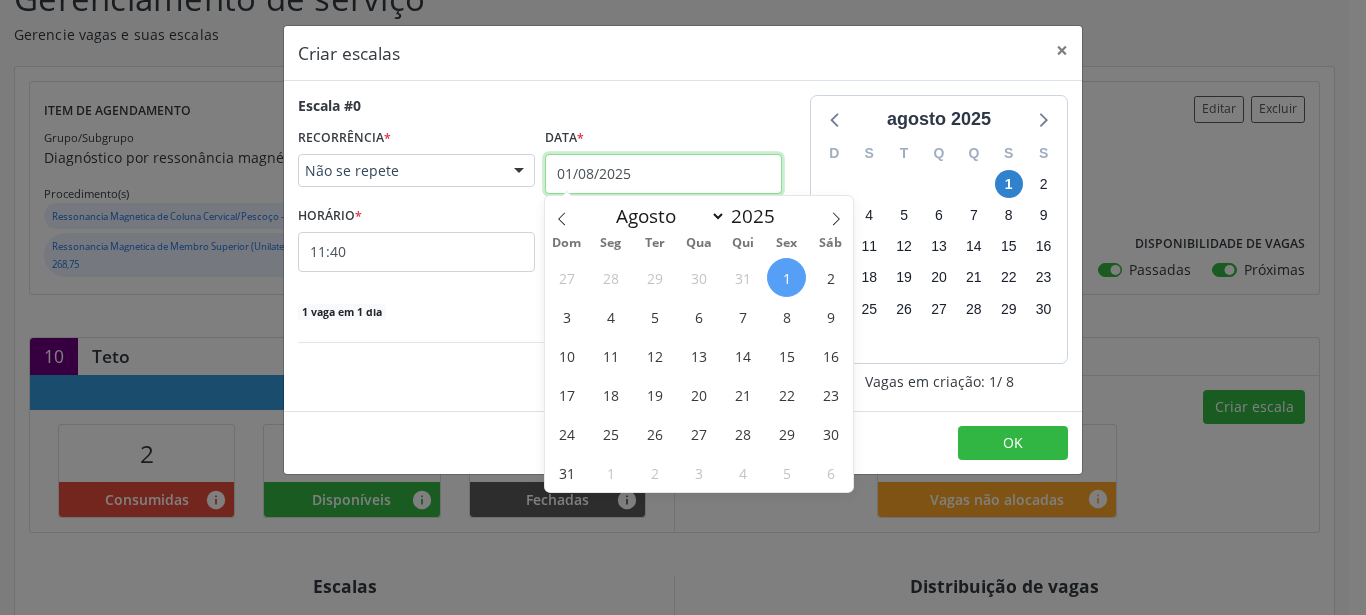 click on "01/08/2025" at bounding box center (663, 174) 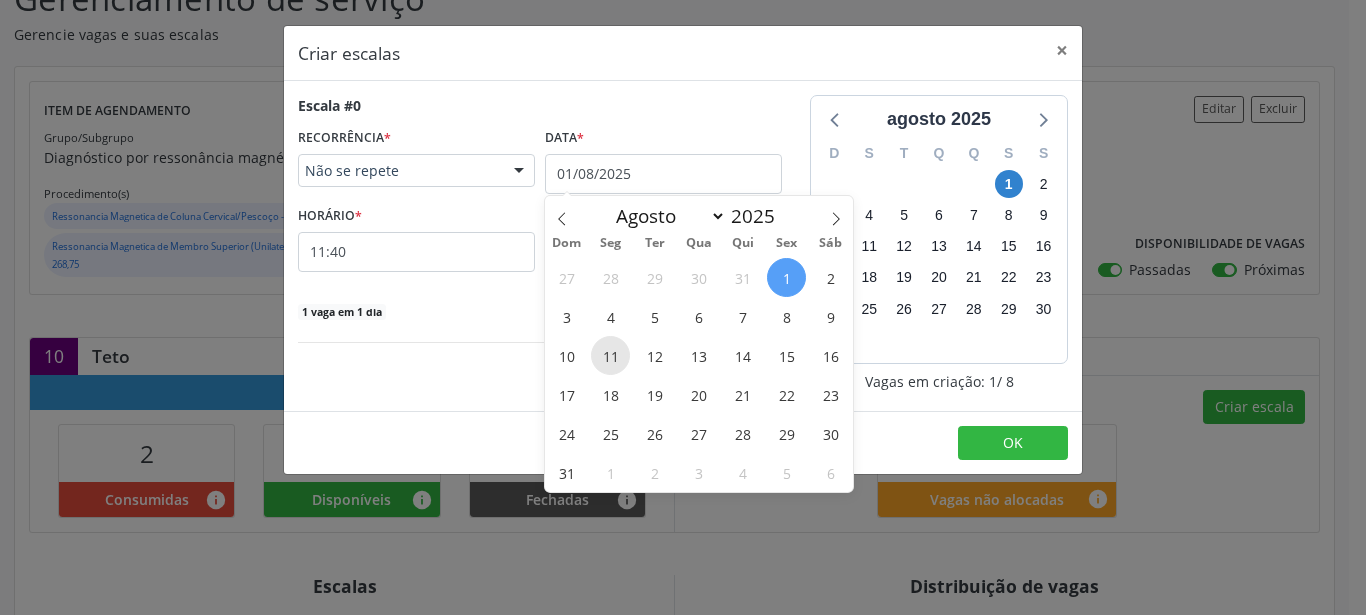 click on "11" at bounding box center (610, 355) 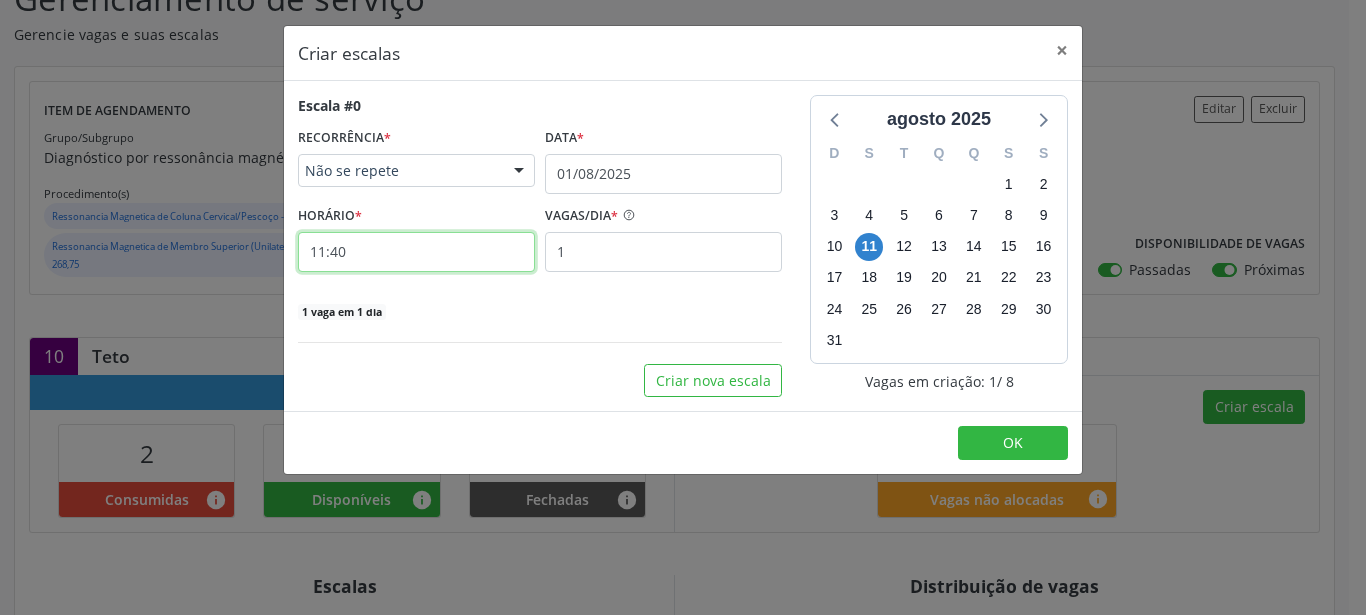 click on "11:40" at bounding box center [416, 252] 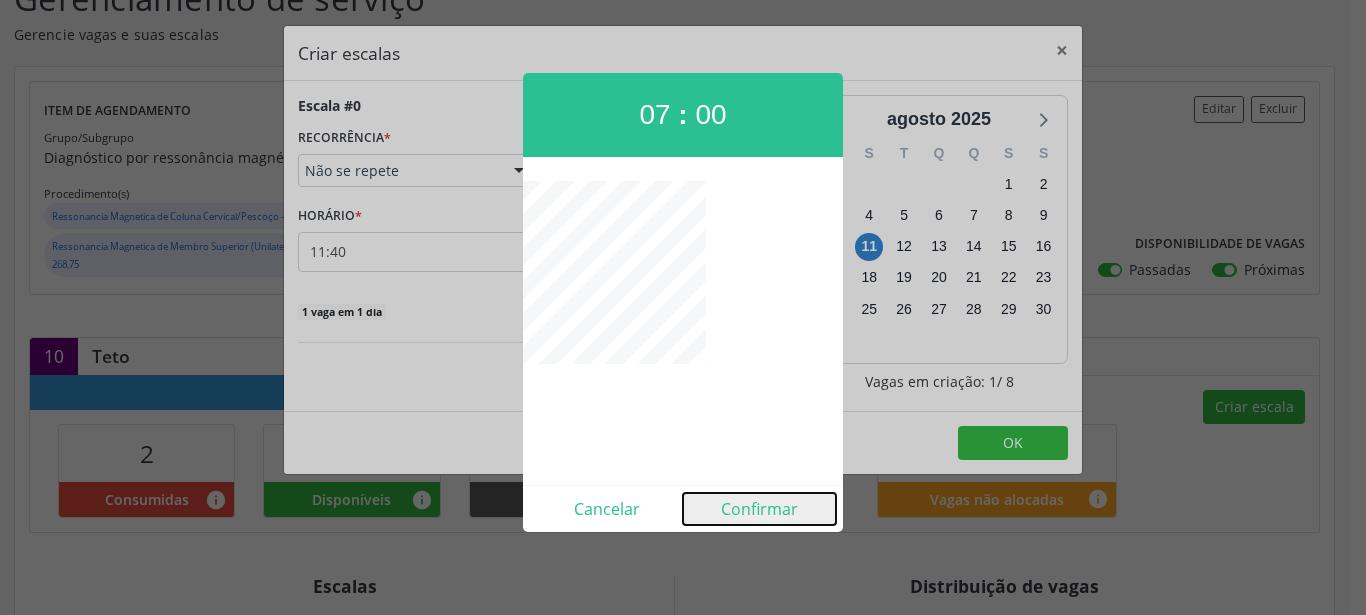 click on "Confirmar" at bounding box center (759, 509) 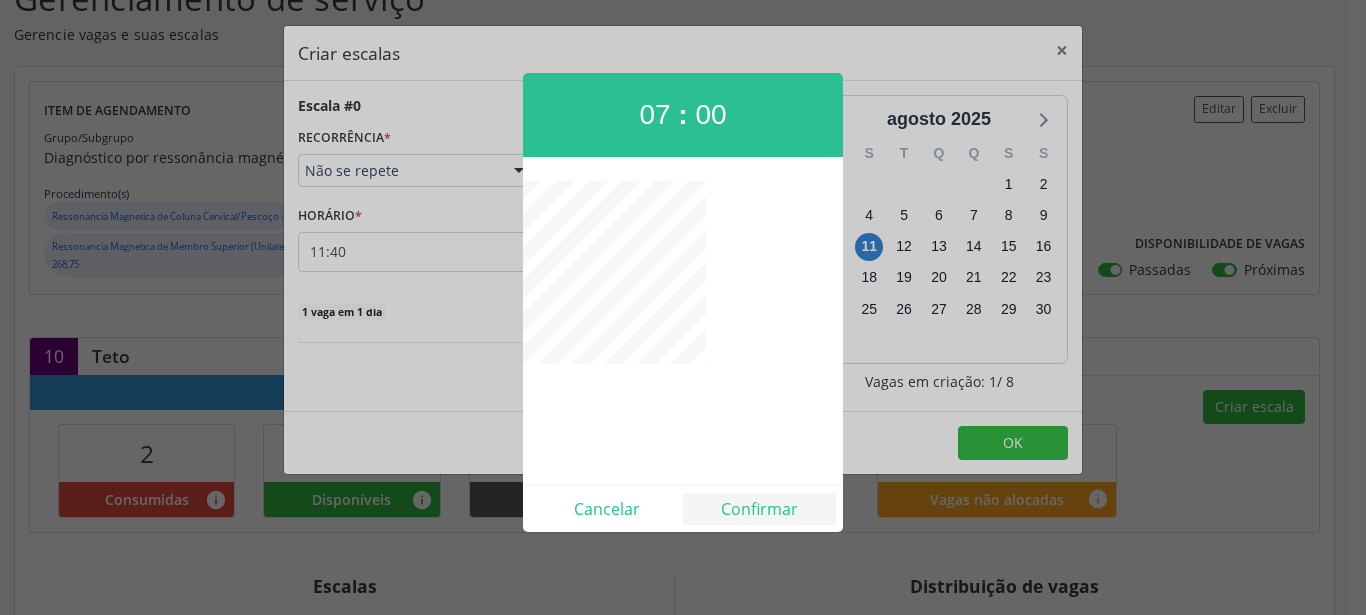 type on "07:00" 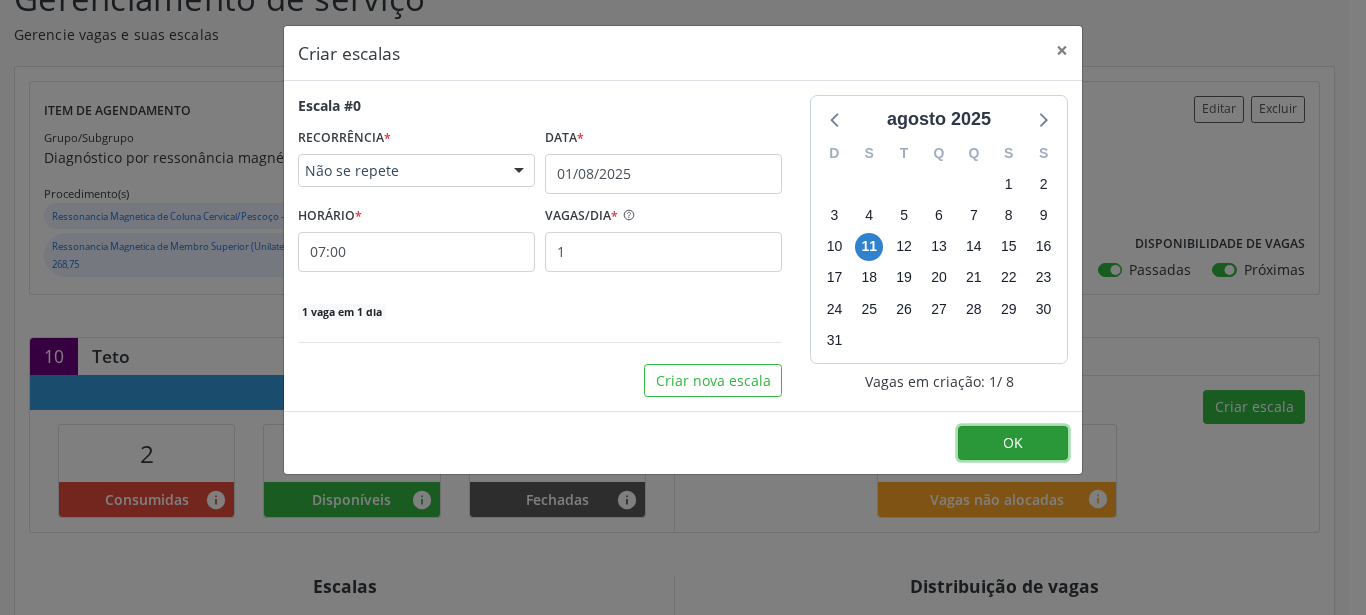 click on "OK" at bounding box center (1013, 443) 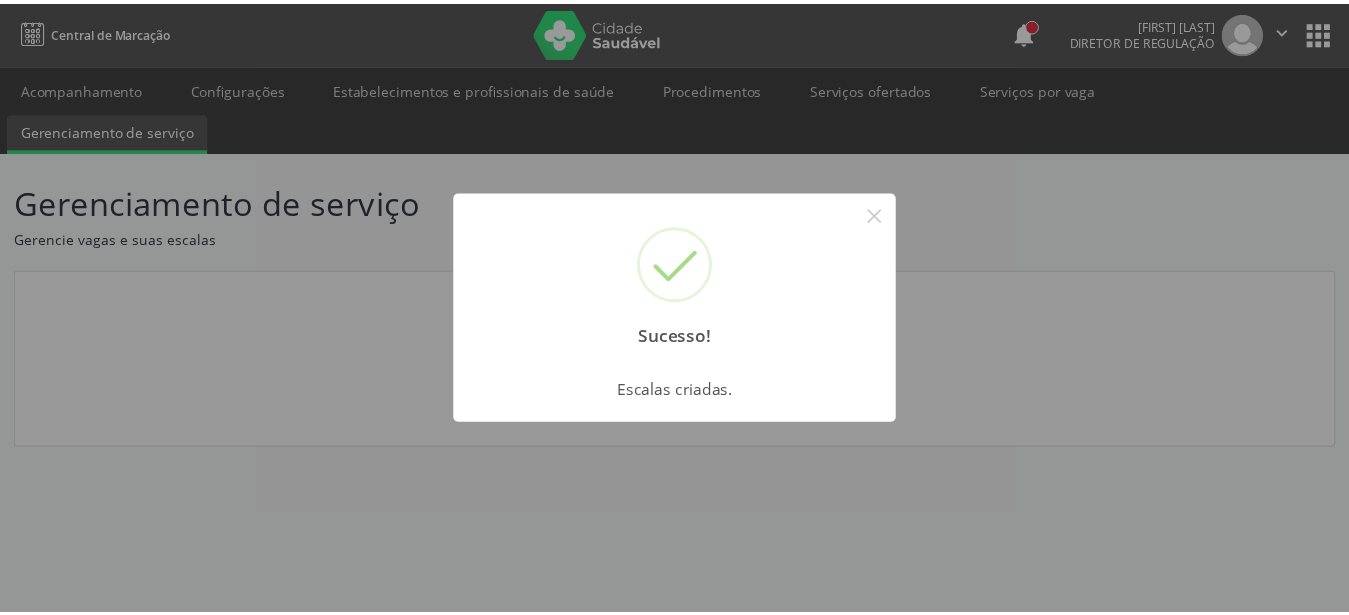 scroll, scrollTop: 0, scrollLeft: 0, axis: both 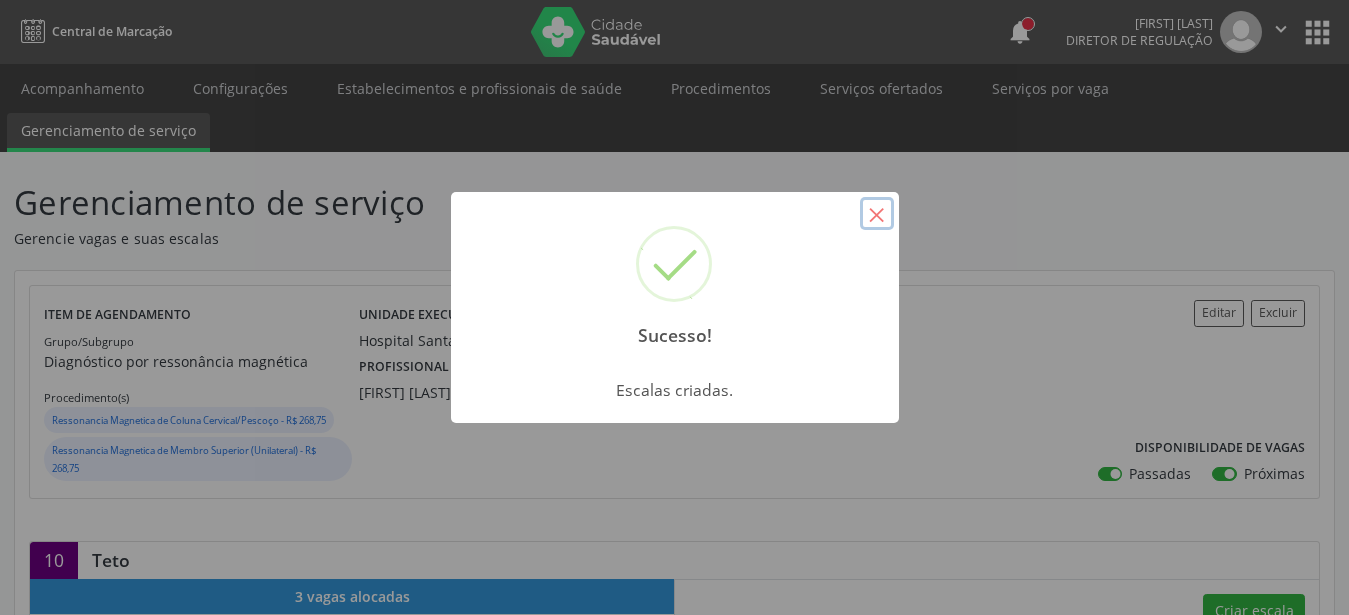 click on "×" at bounding box center (877, 214) 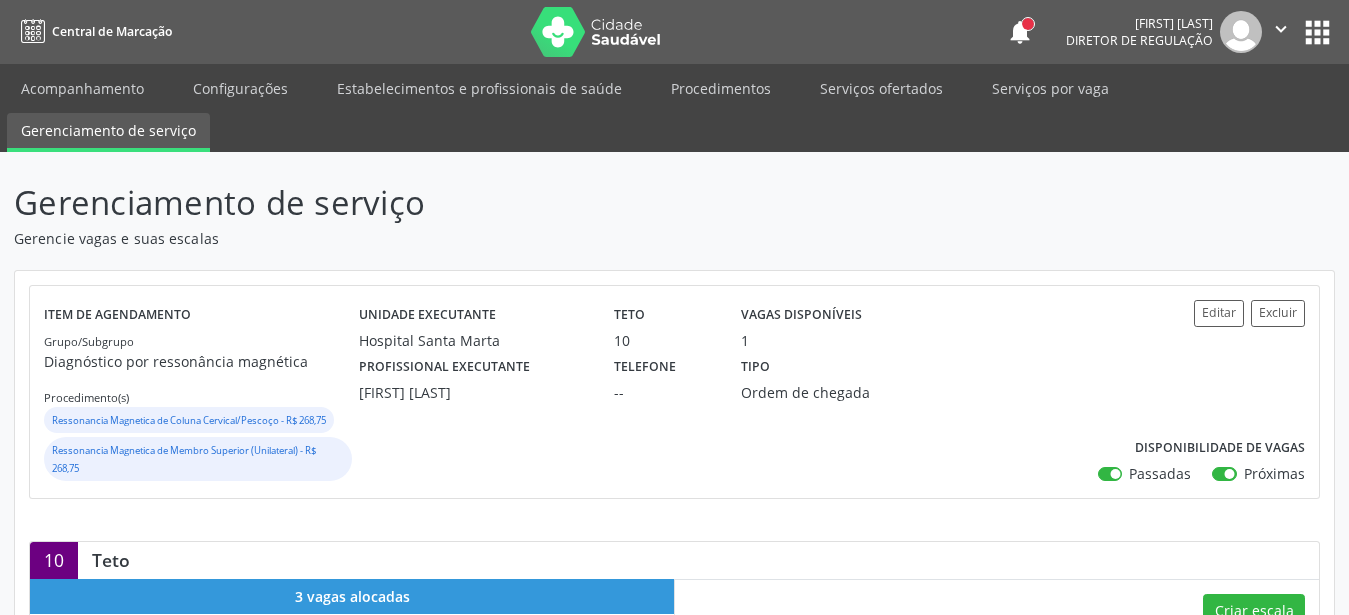 click on "" at bounding box center [1281, 32] 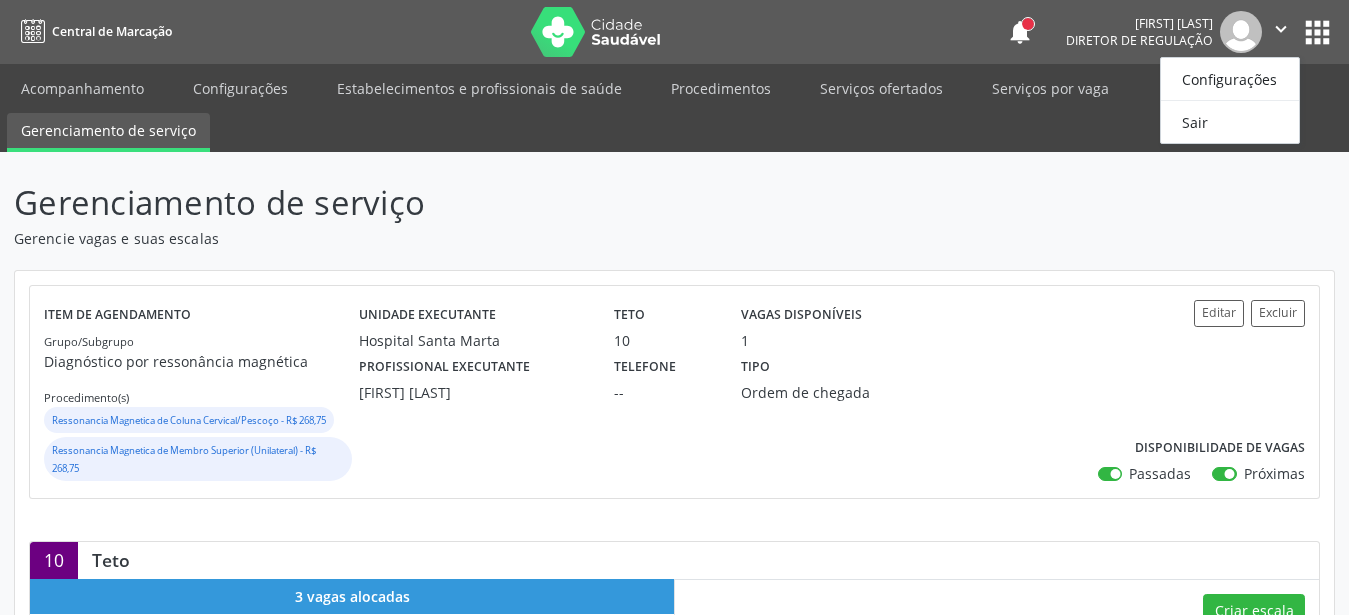 click on "Gerenciamento de serviço
Gerencie vagas e suas escalas
Item de agendamento
Grupo/Subgrupo   Diagnóstico por ressonância magnética   Procedimento(s)     Ressonancia Magnetica de Coluna Cervical/Pescoço - R$ 268,75 Ressonancia Magnetica de Membro Superior (Unilateral) - R$ 268,75
Unidade executante
Hospital Santa Marta
Teto
10
Vagas disponíveis
1
Profissional executante
Diogo Mariz Vasconcelos
Telefone
--
Tipo
Ordem de chegada
Editar
Excluir
Disponibilidade de vagas
Passadas
Próximas
10
Teto
3 vagas alocadas
2
Consumidas
info
1
Disponíveis
info" at bounding box center [674, 698] 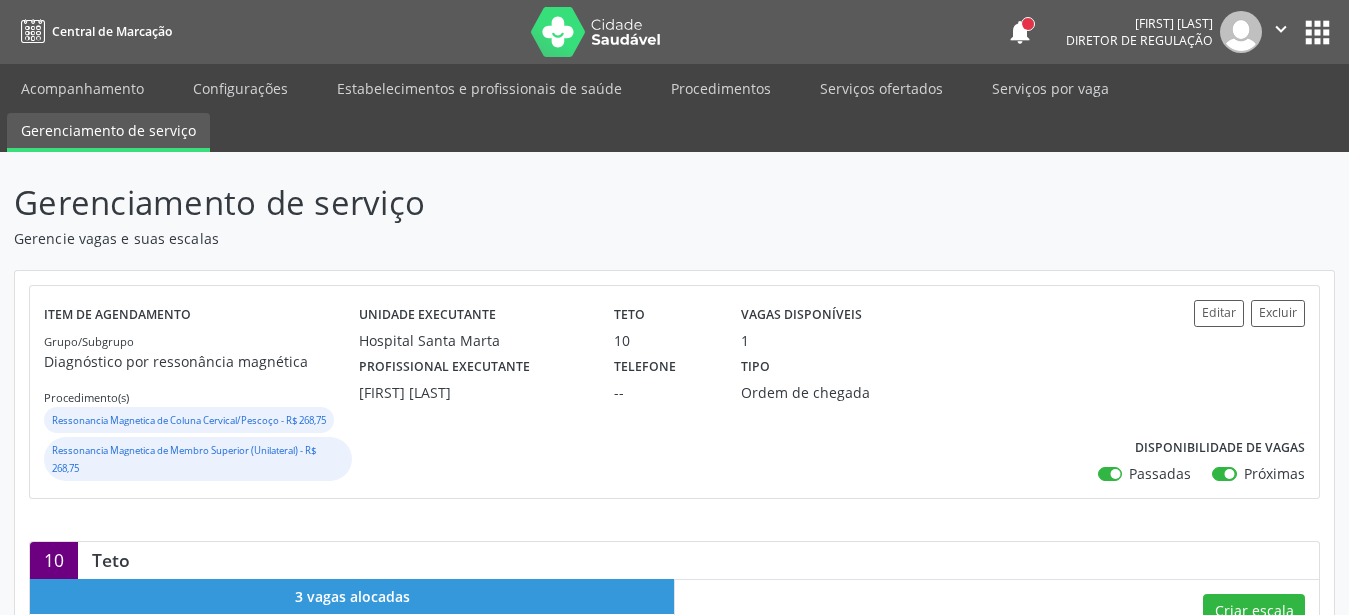 click on "apps" at bounding box center [1317, 32] 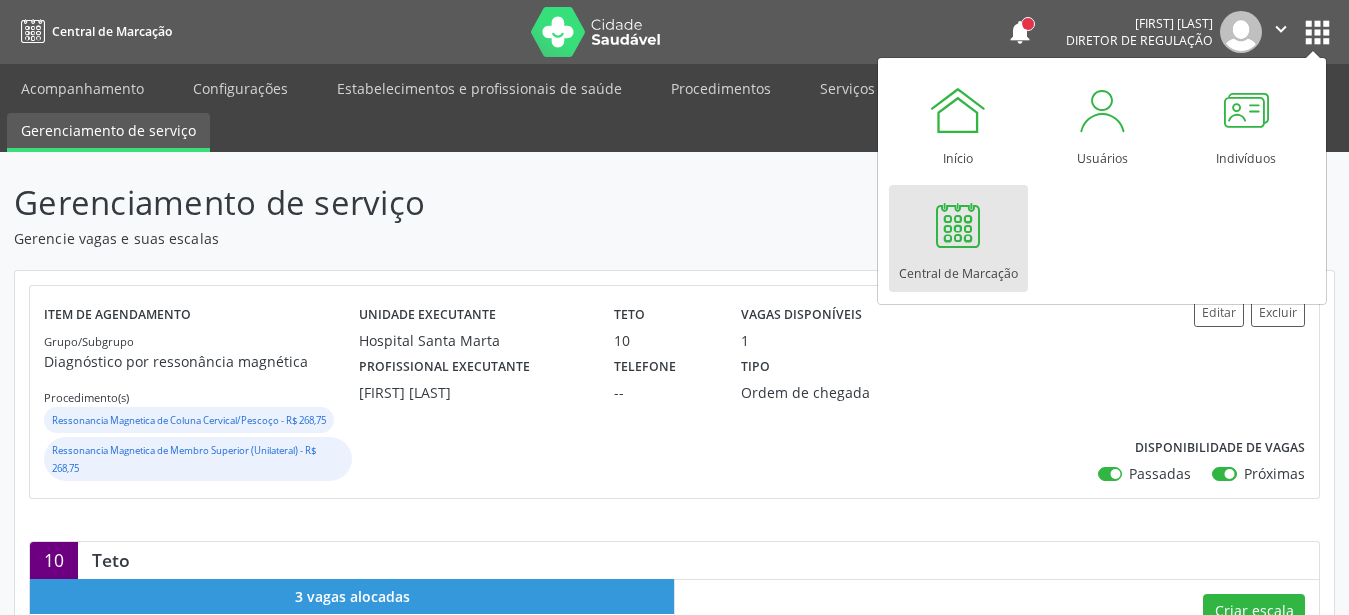 click at bounding box center (958, 225) 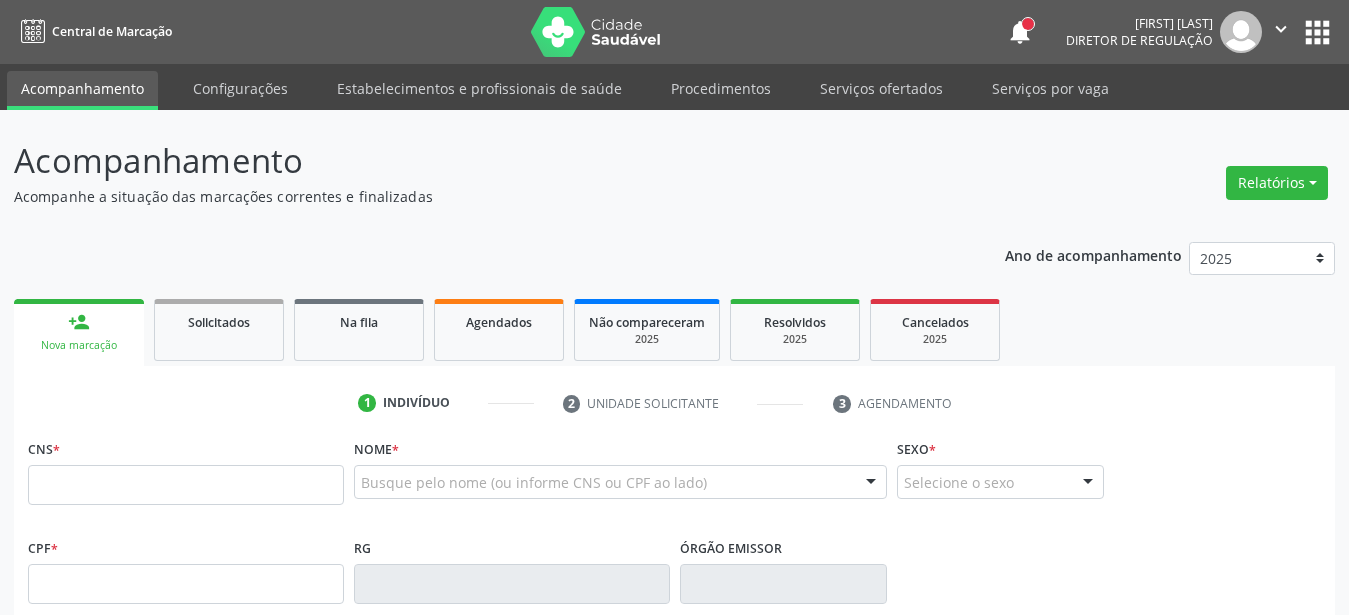 scroll, scrollTop: 0, scrollLeft: 0, axis: both 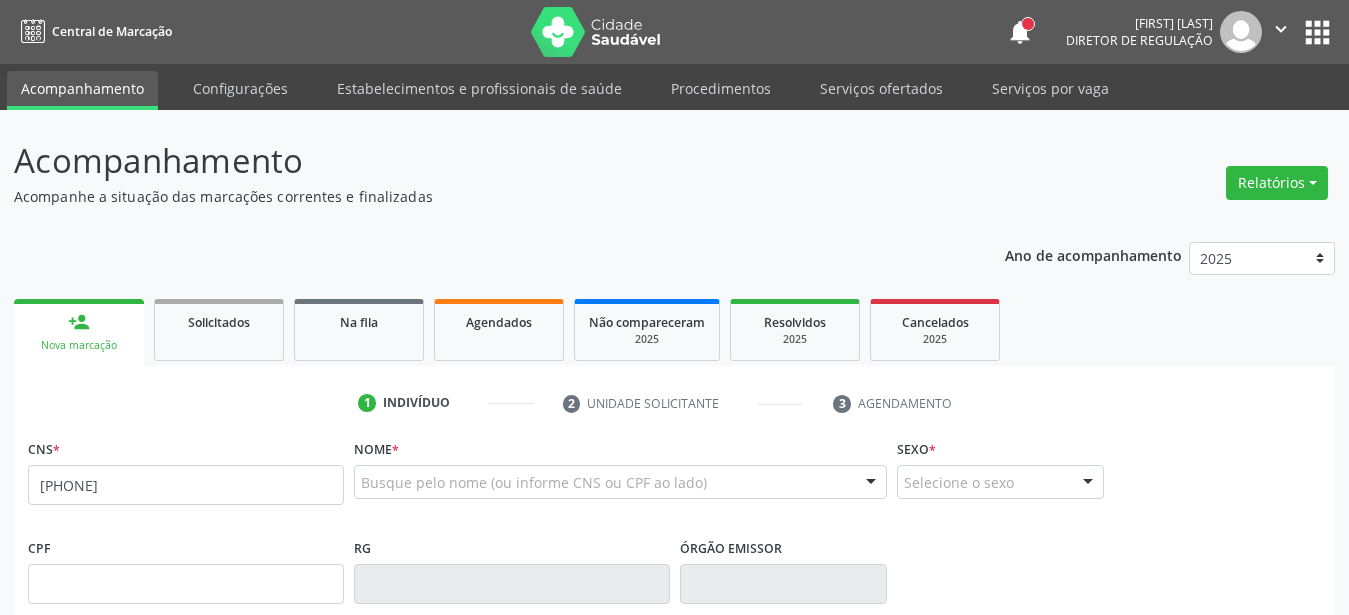 type on "[PHONE]" 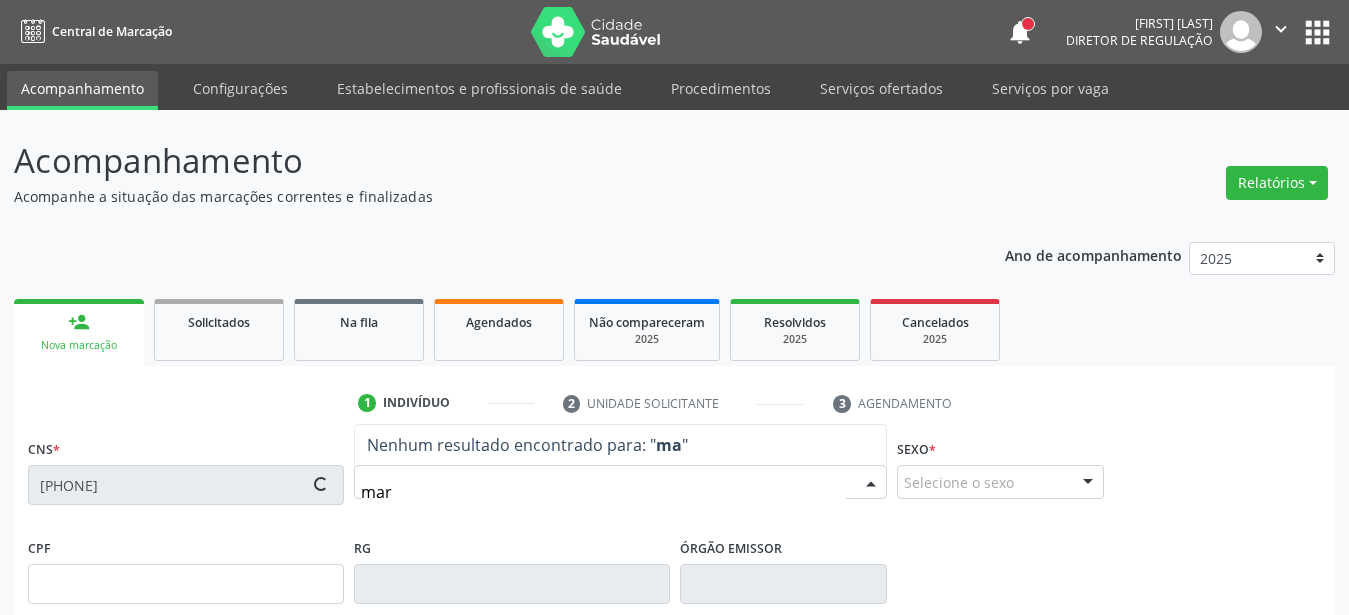 type on "mari" 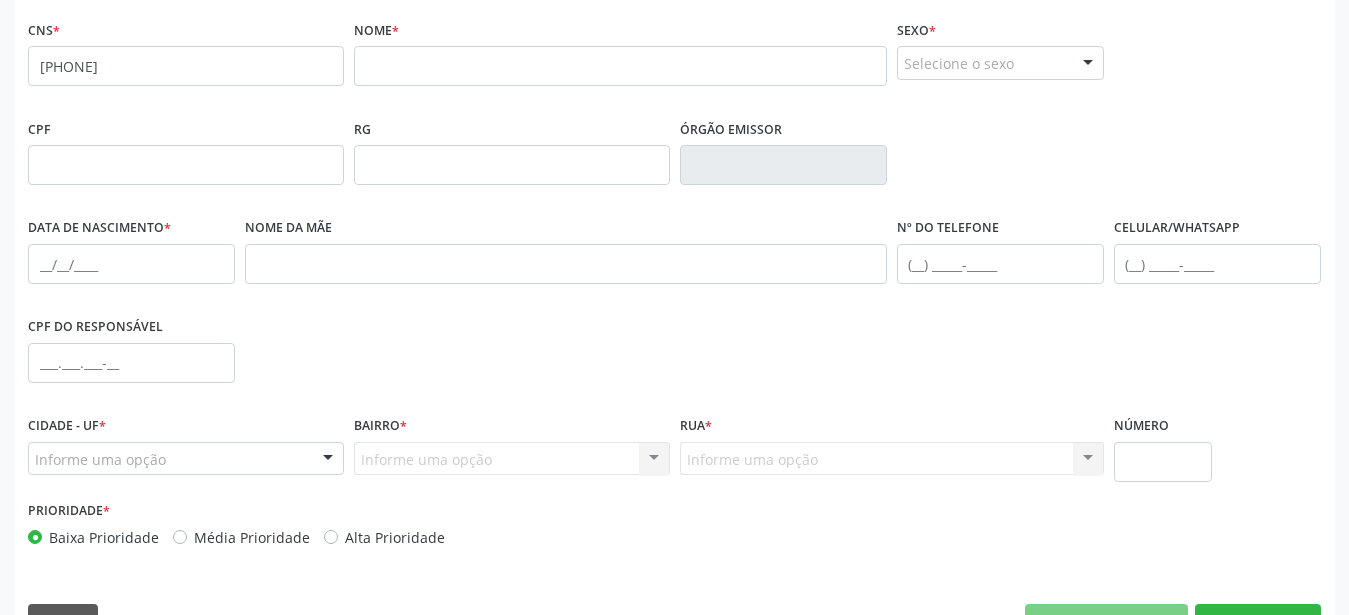 scroll, scrollTop: 61, scrollLeft: 0, axis: vertical 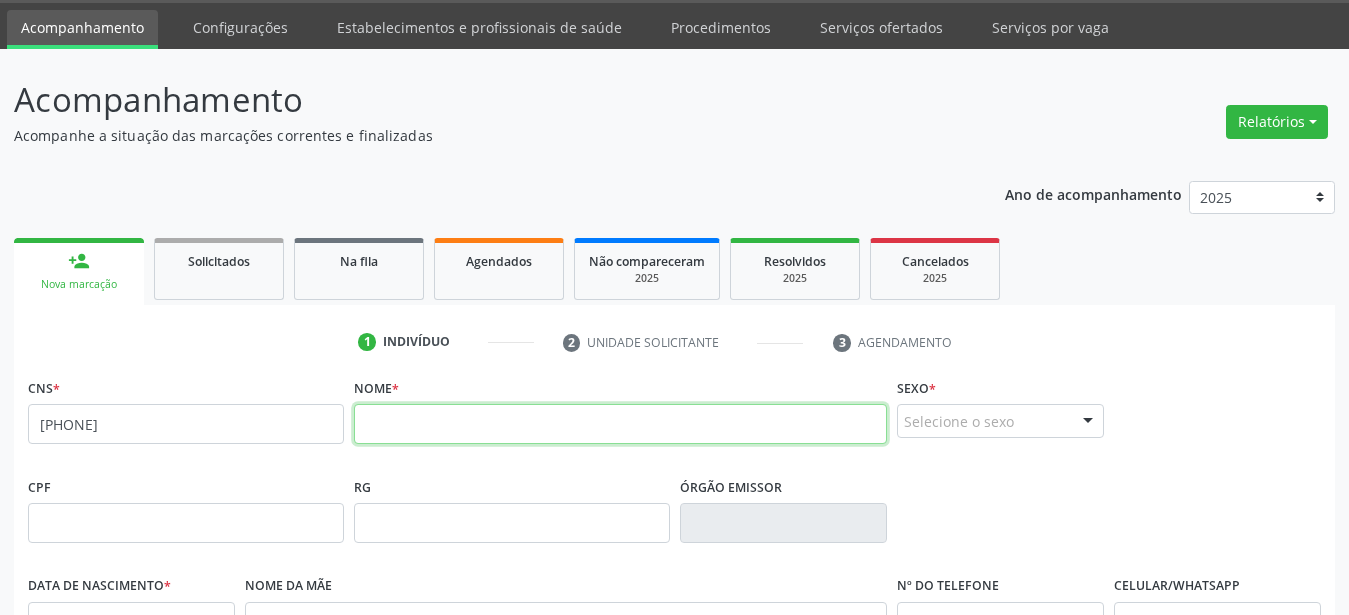 click at bounding box center (620, 424) 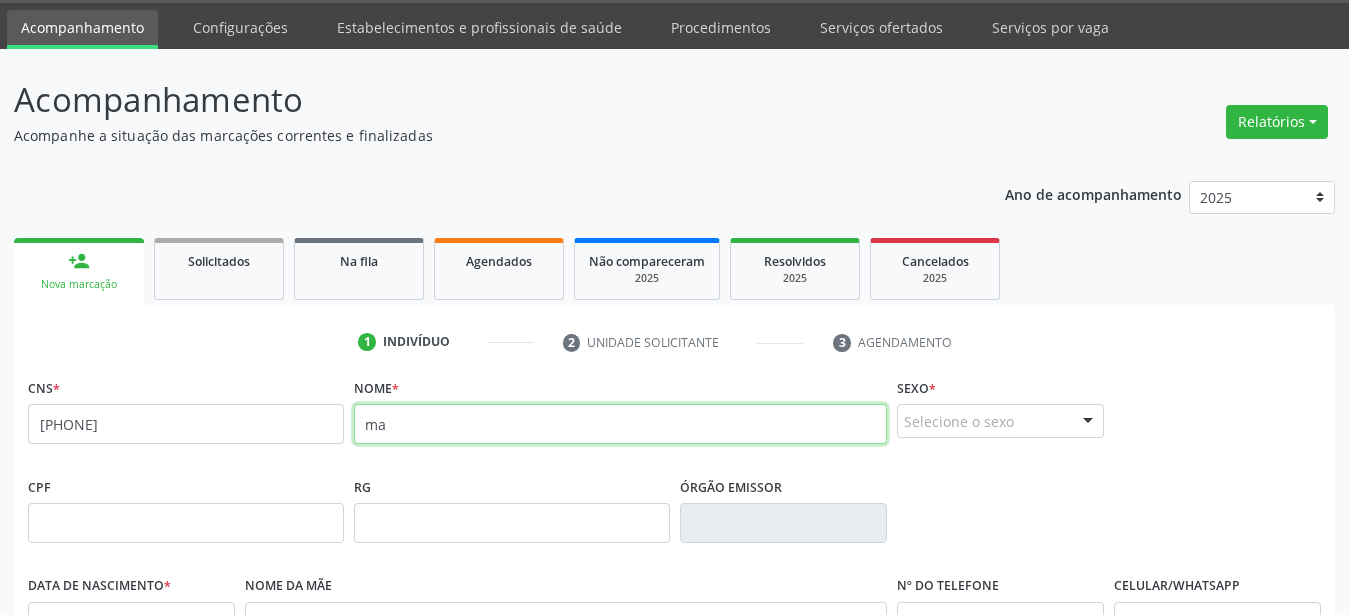 type on "m" 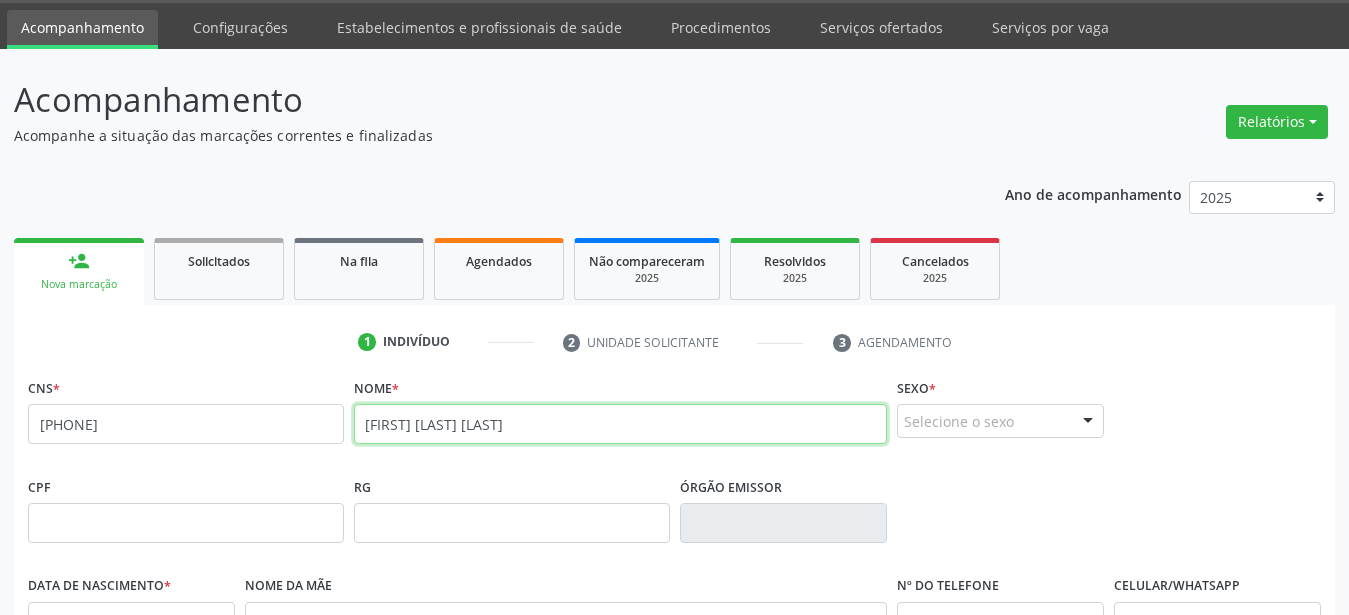 click on "Maria da Graças Calixto pereira" at bounding box center [620, 424] 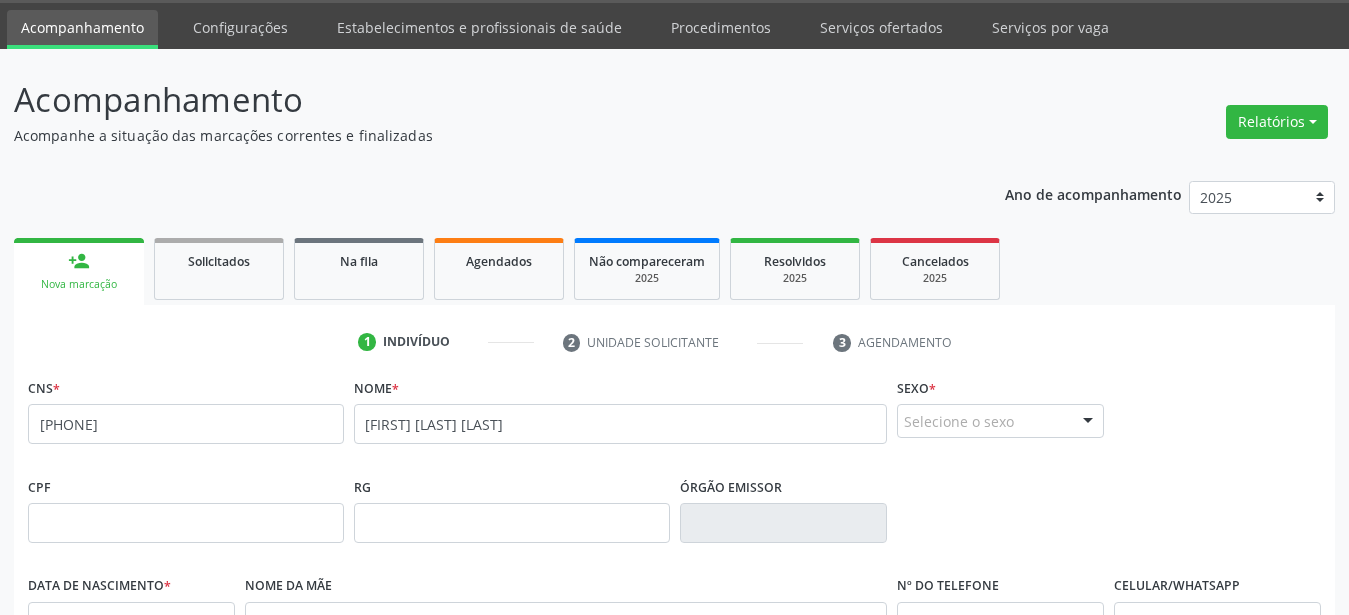 click on "Selecione o sexo" at bounding box center (1000, 421) 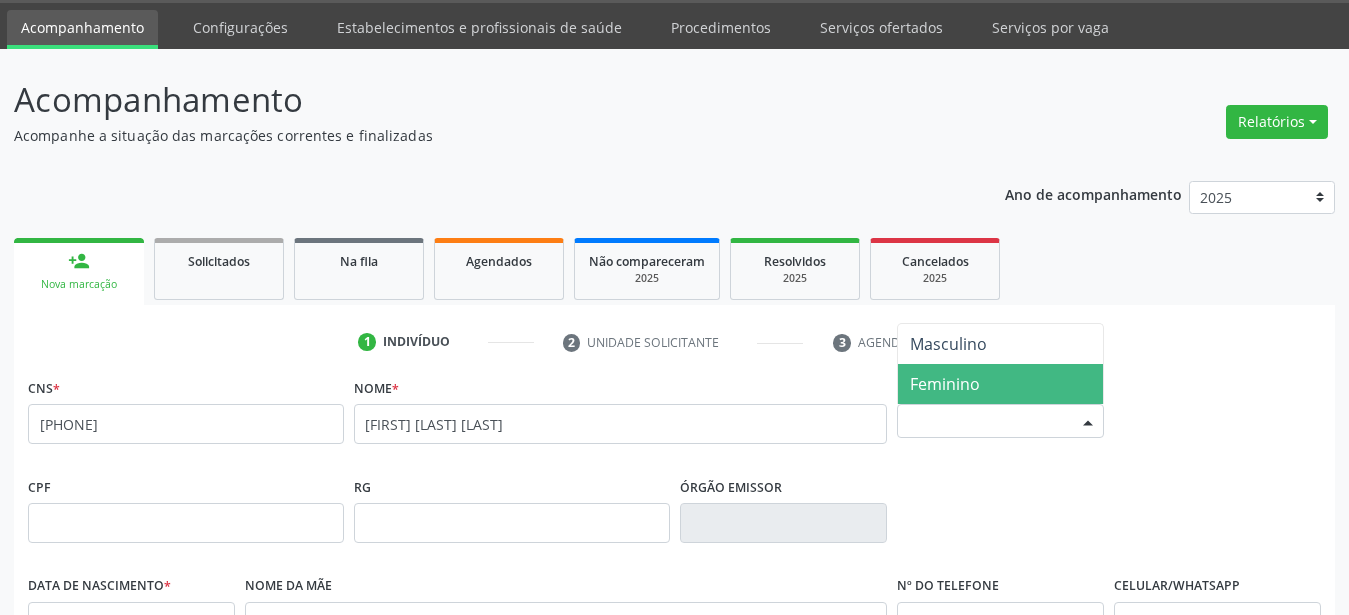 click on "Feminino" at bounding box center [945, 384] 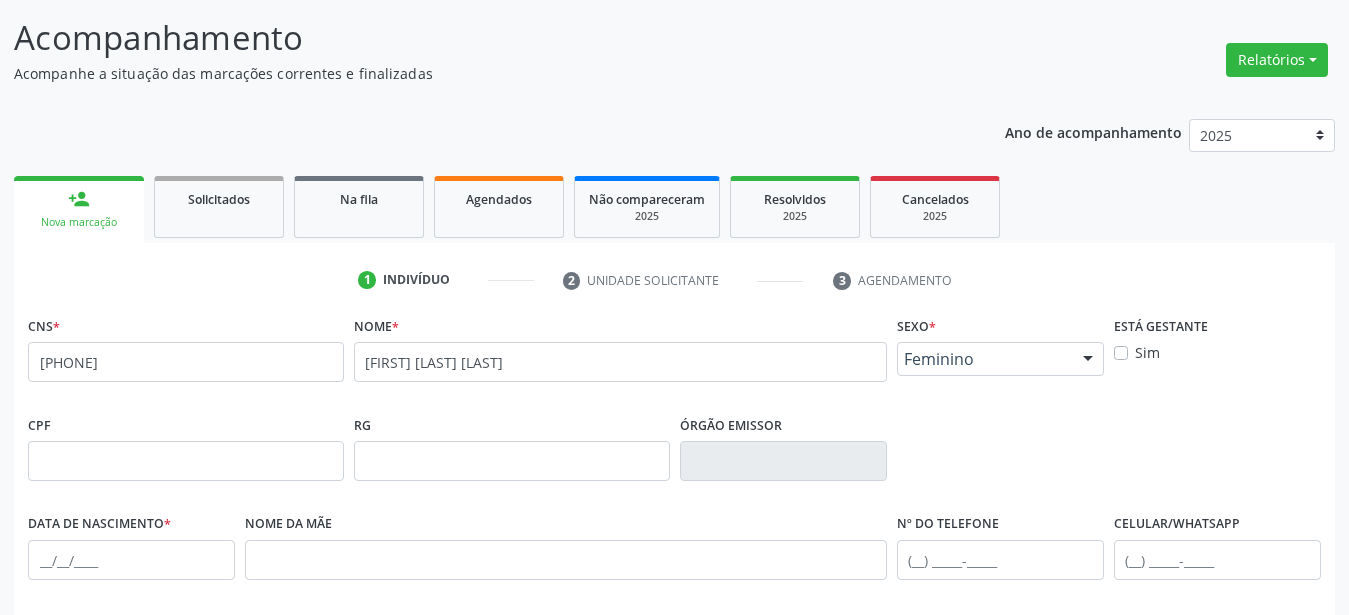 scroll, scrollTop: 163, scrollLeft: 0, axis: vertical 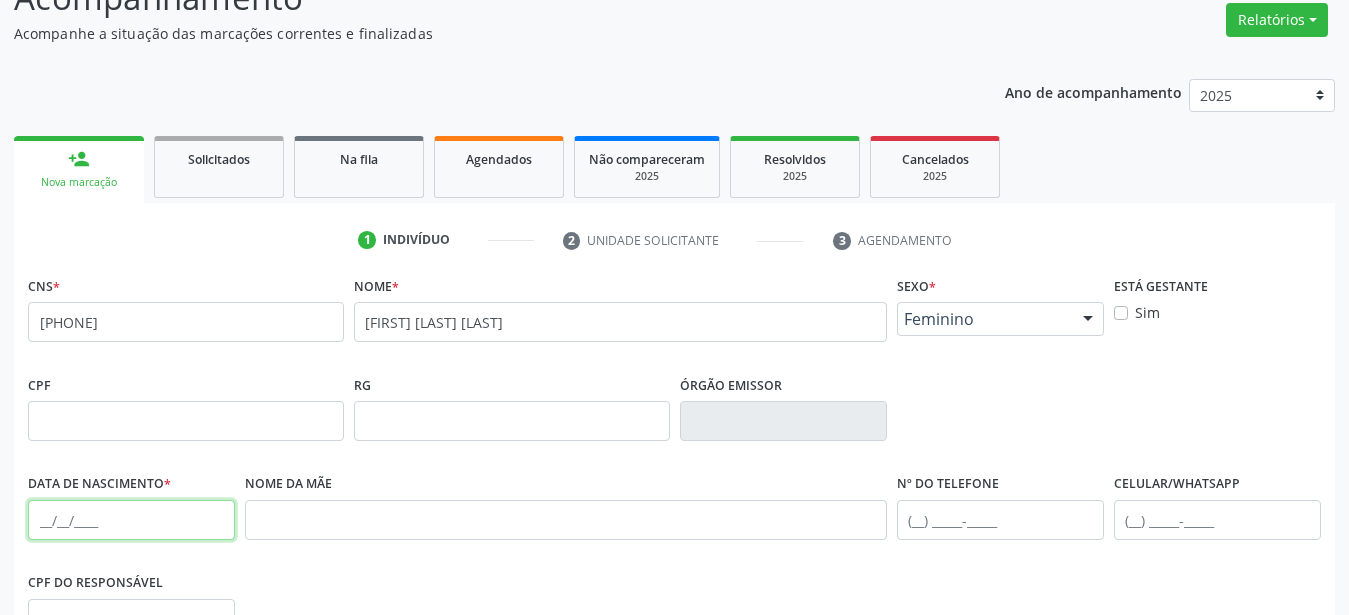 click at bounding box center (131, 520) 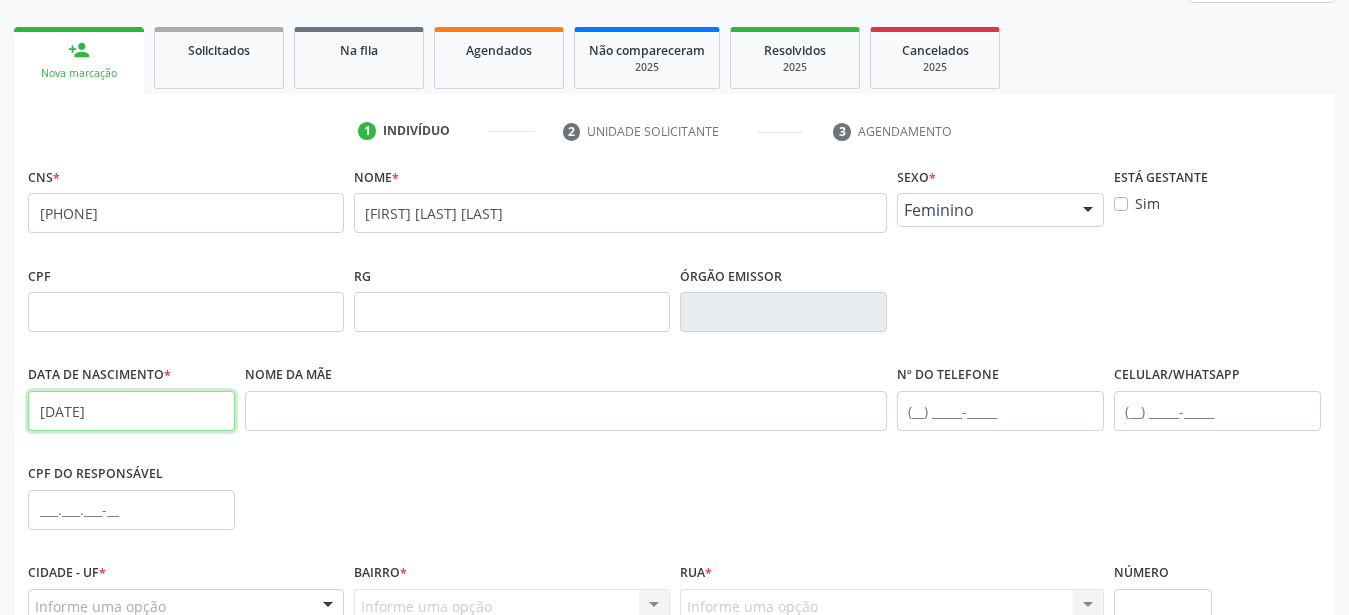 scroll, scrollTop: 367, scrollLeft: 0, axis: vertical 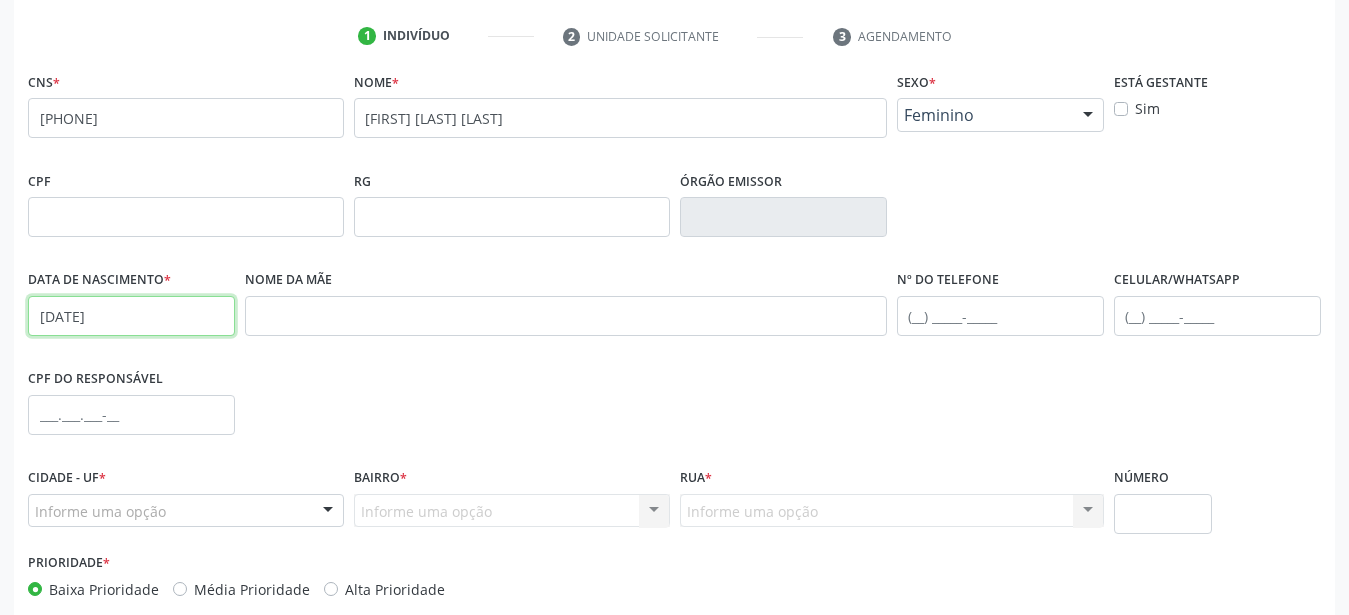 type on "22/10/1970" 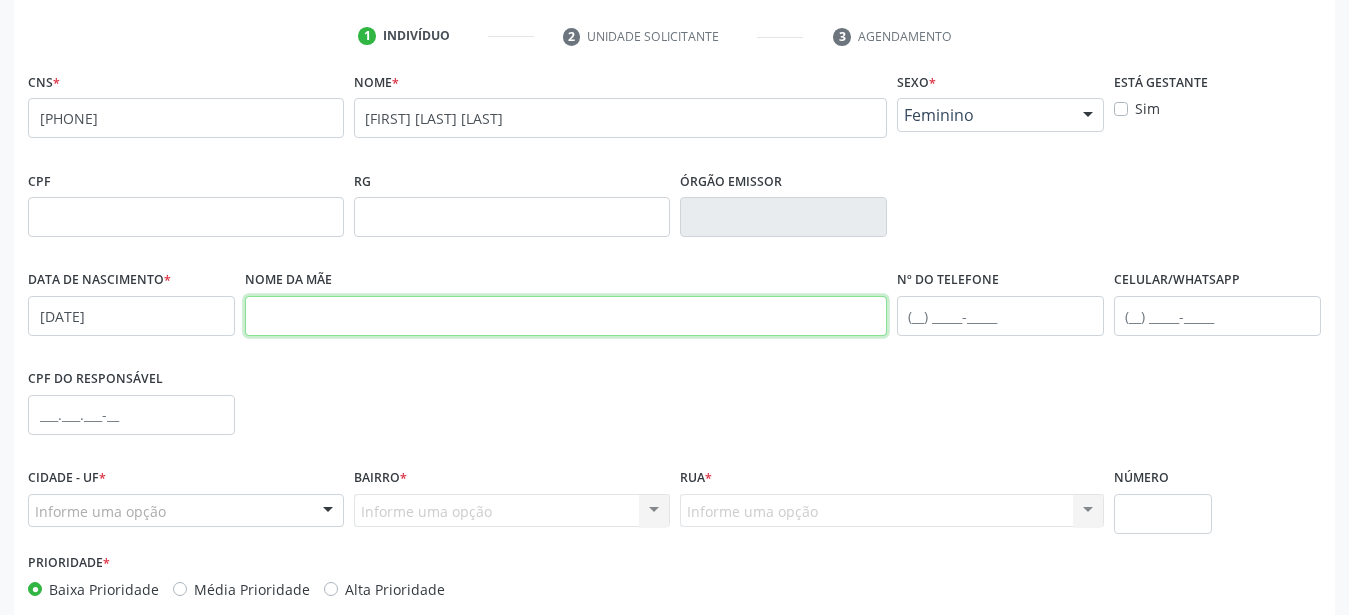 click at bounding box center (566, 316) 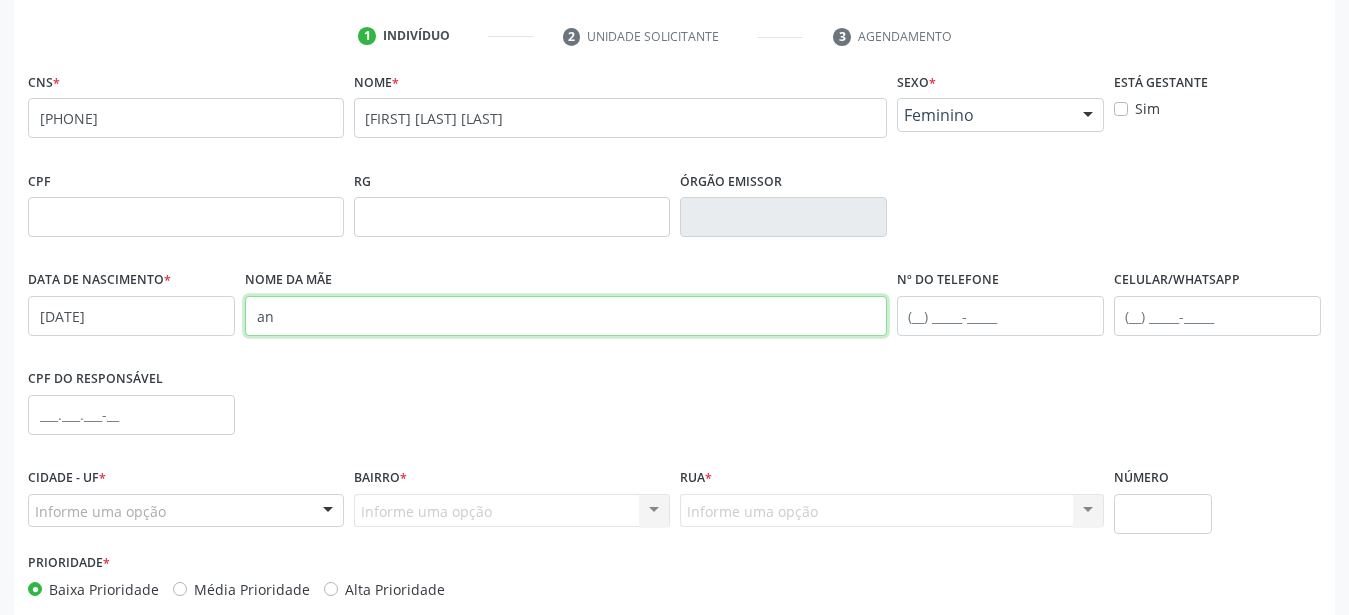 type on "a" 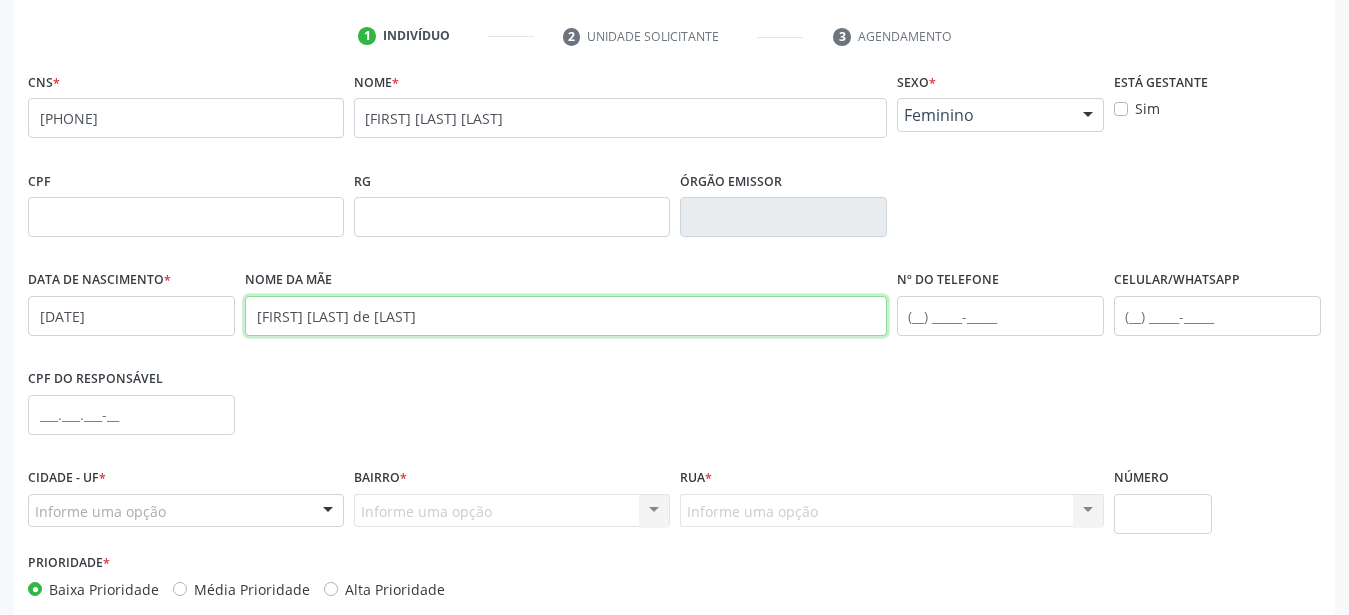 click on "Antônia Baista de lima" at bounding box center [566, 316] 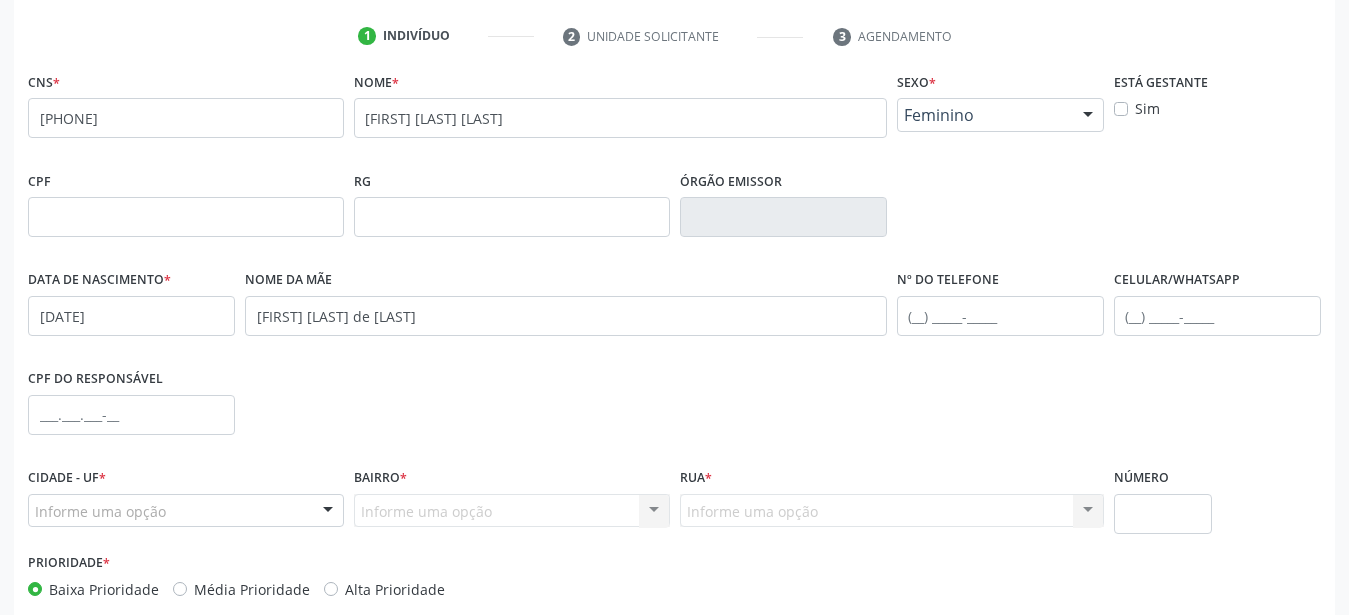 click on "Nome da mãe
Antônia Batista de lima" at bounding box center [566, 314] 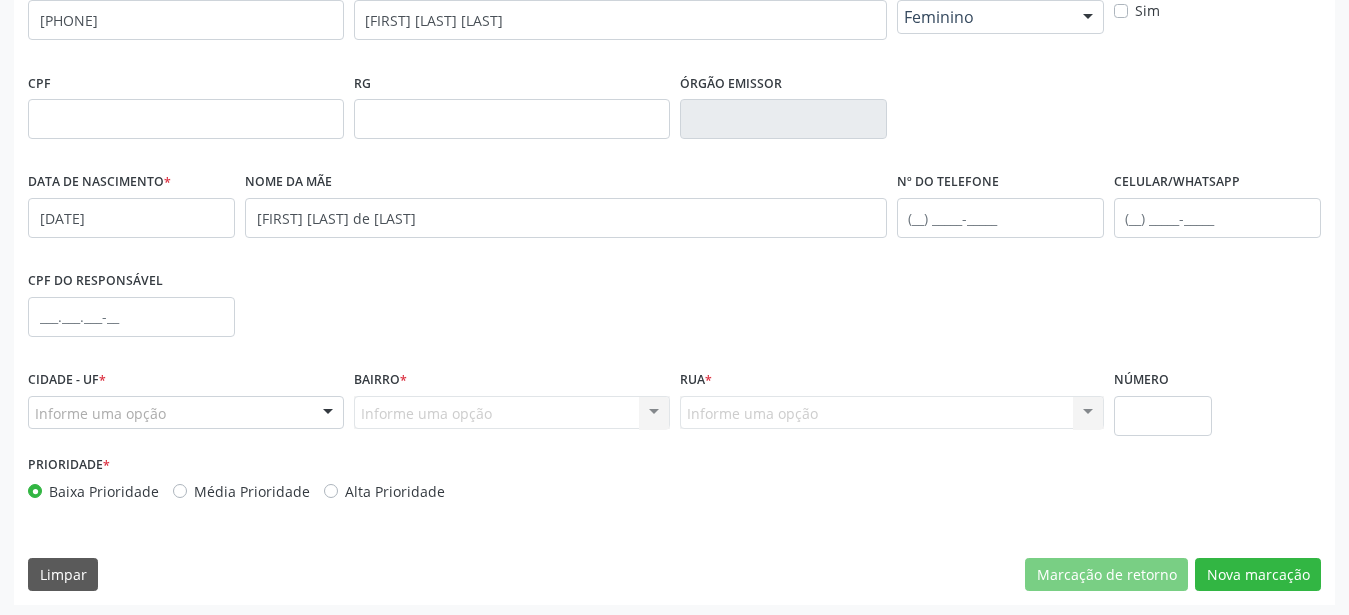 scroll, scrollTop: 469, scrollLeft: 0, axis: vertical 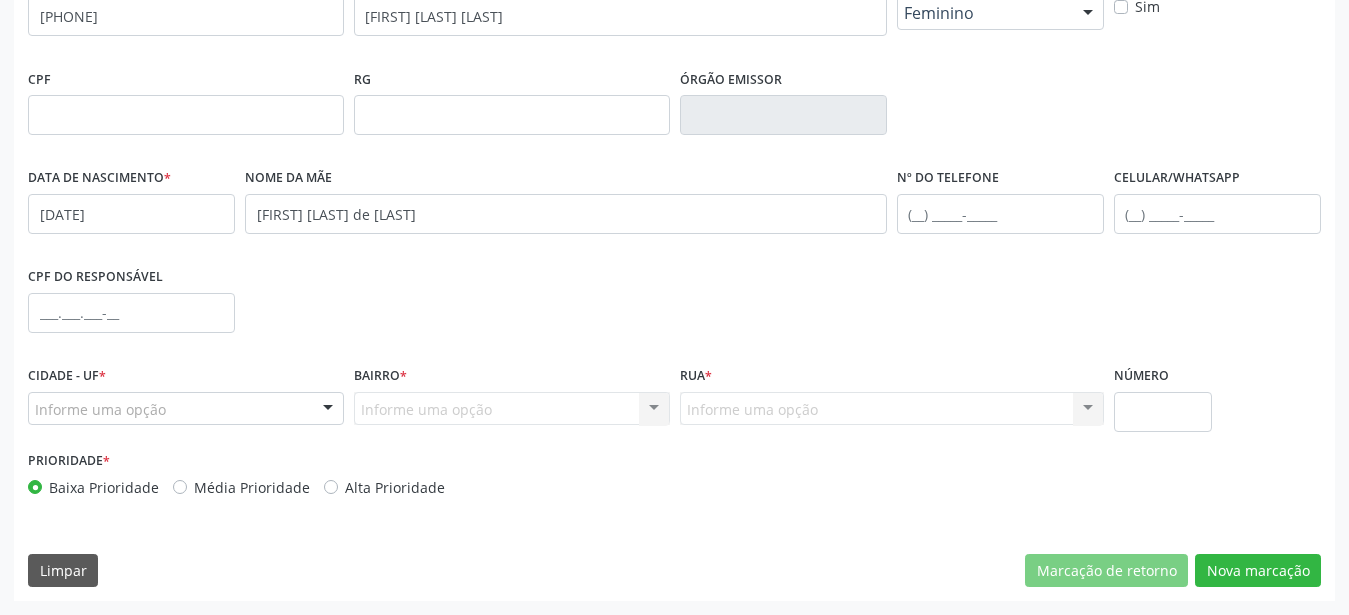 click on "Informe uma opção" at bounding box center (186, 409) 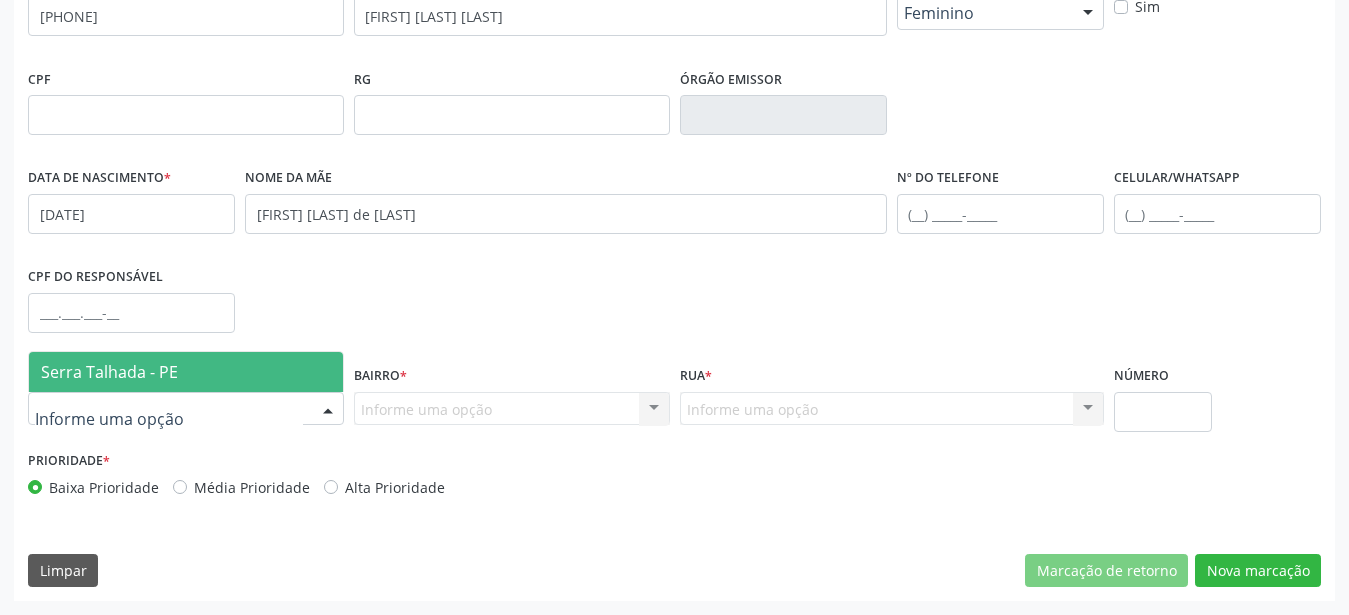 click on "Serra Talhada - PE" at bounding box center [109, 372] 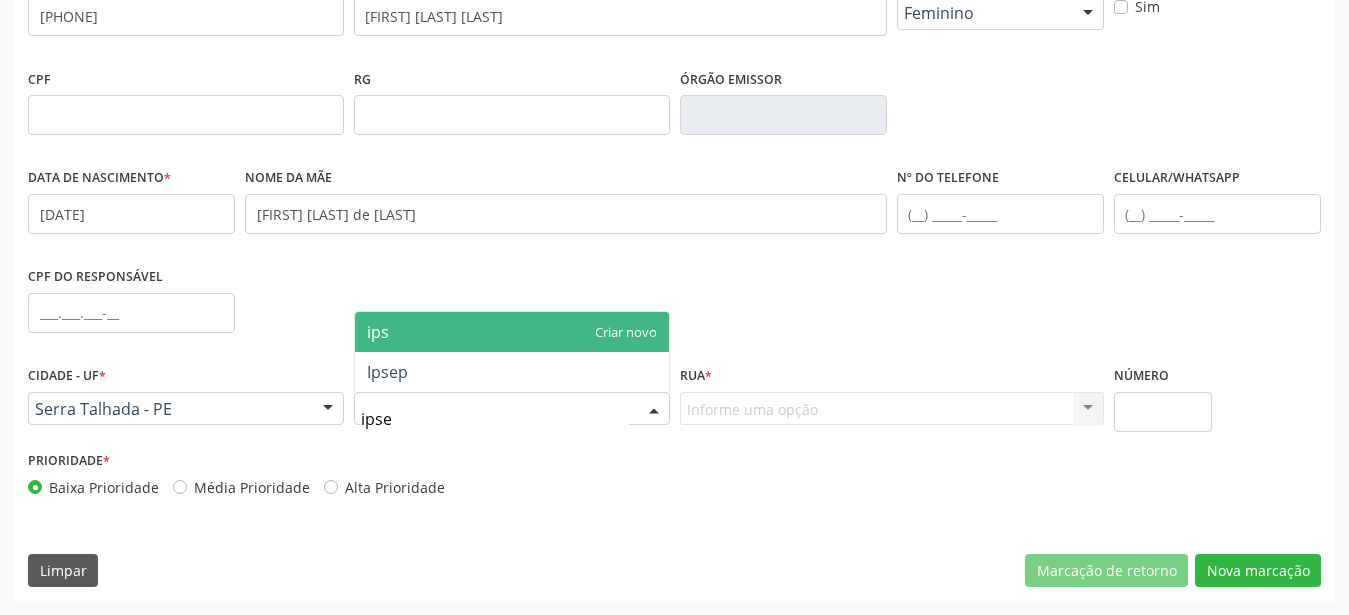 type on "ipsep" 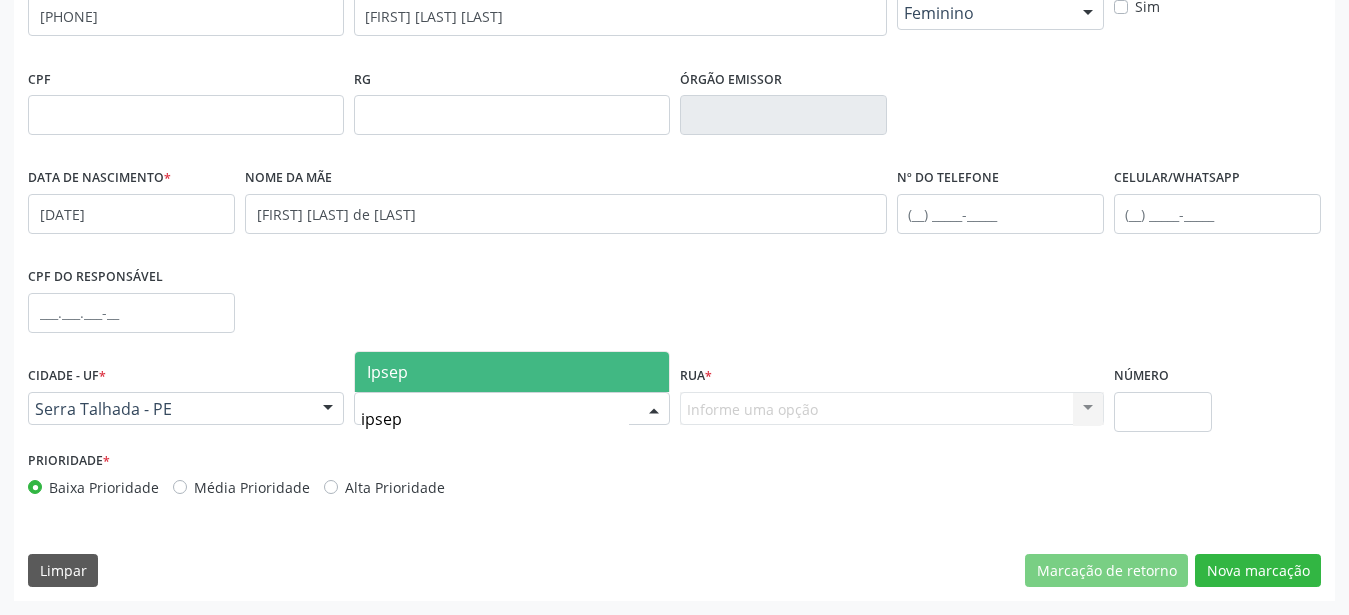 click on "Ipsep" at bounding box center (512, 372) 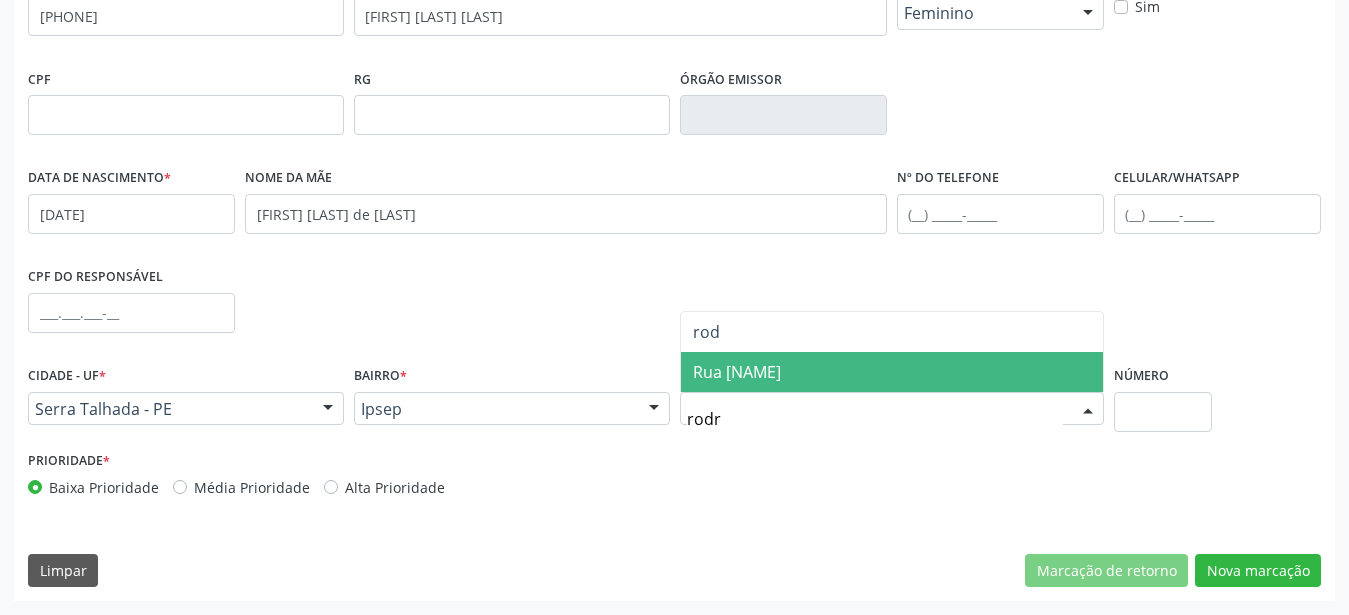 type on "rodri" 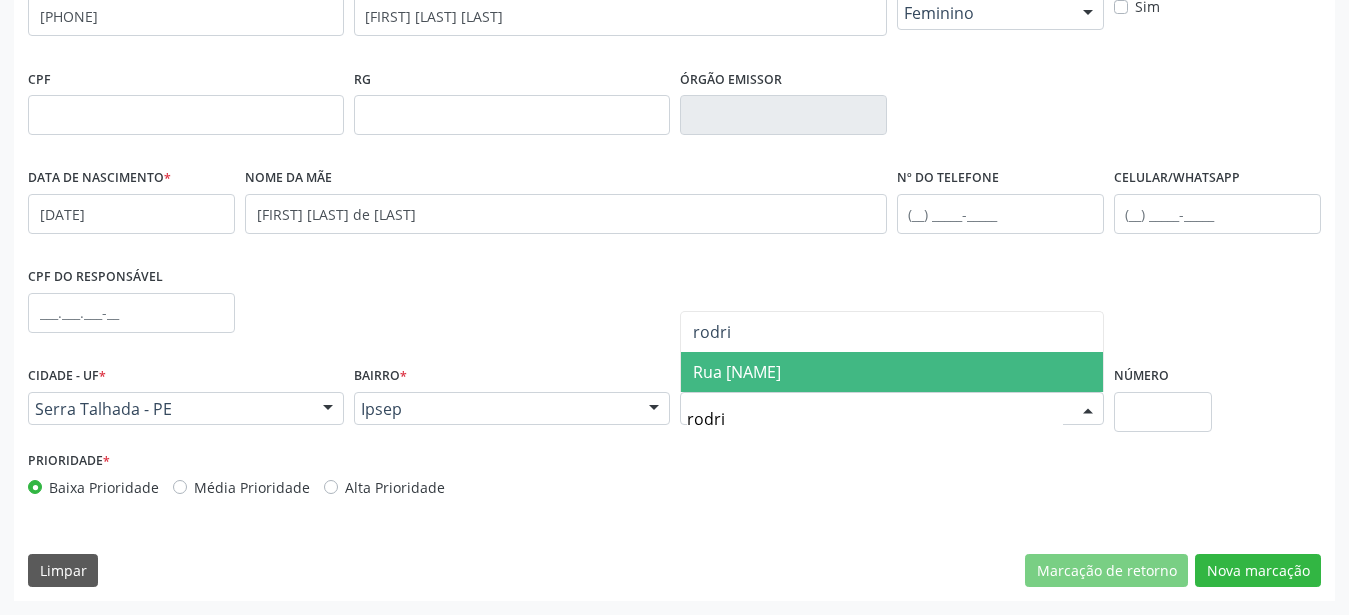 click on "Rua Jose Rodrigues de Barros" at bounding box center [737, 372] 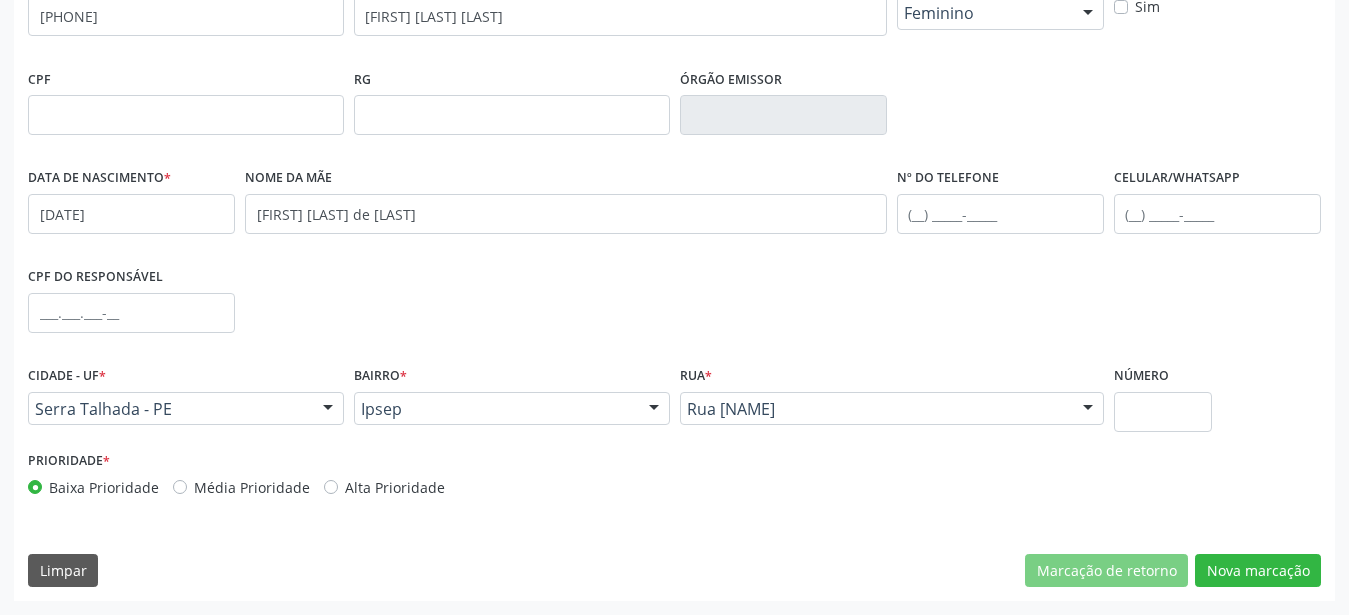 scroll, scrollTop: 163, scrollLeft: 0, axis: vertical 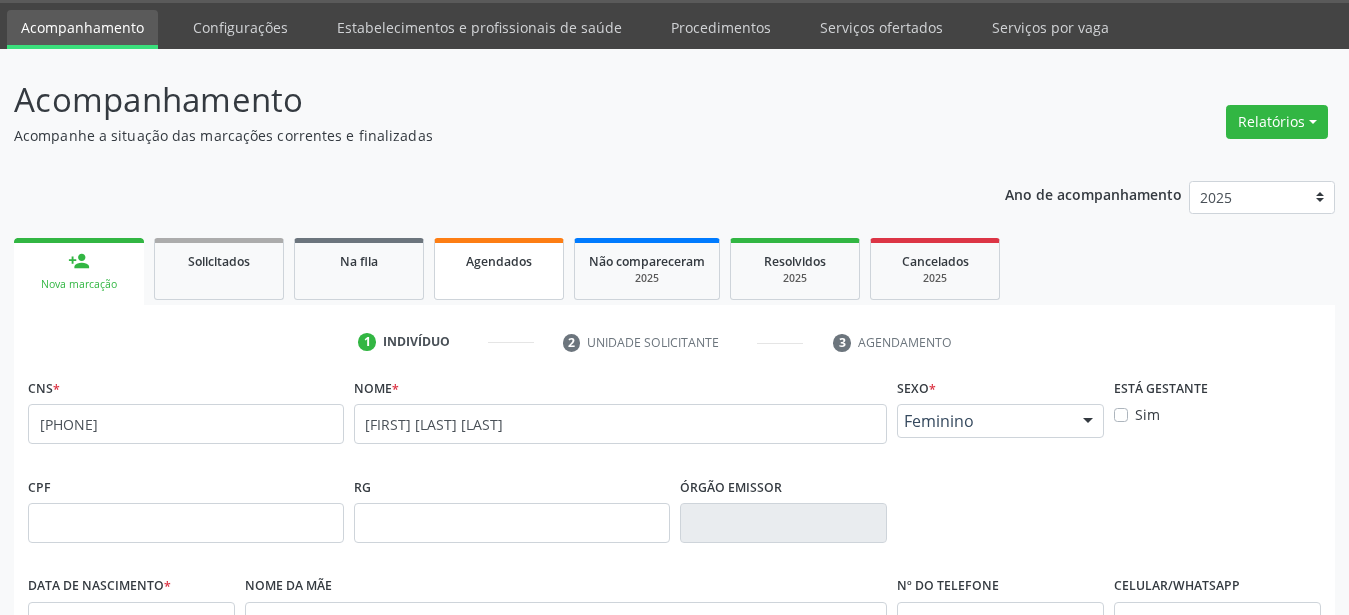 click on "Agendados" at bounding box center [499, 261] 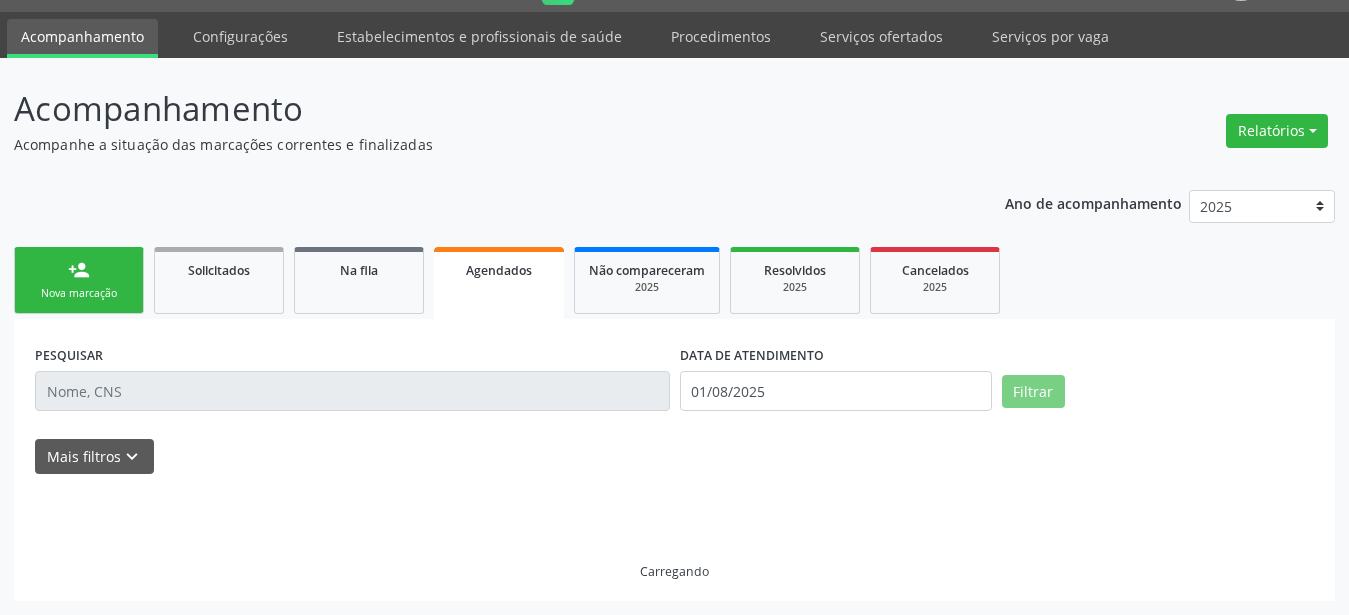 scroll, scrollTop: 51, scrollLeft: 0, axis: vertical 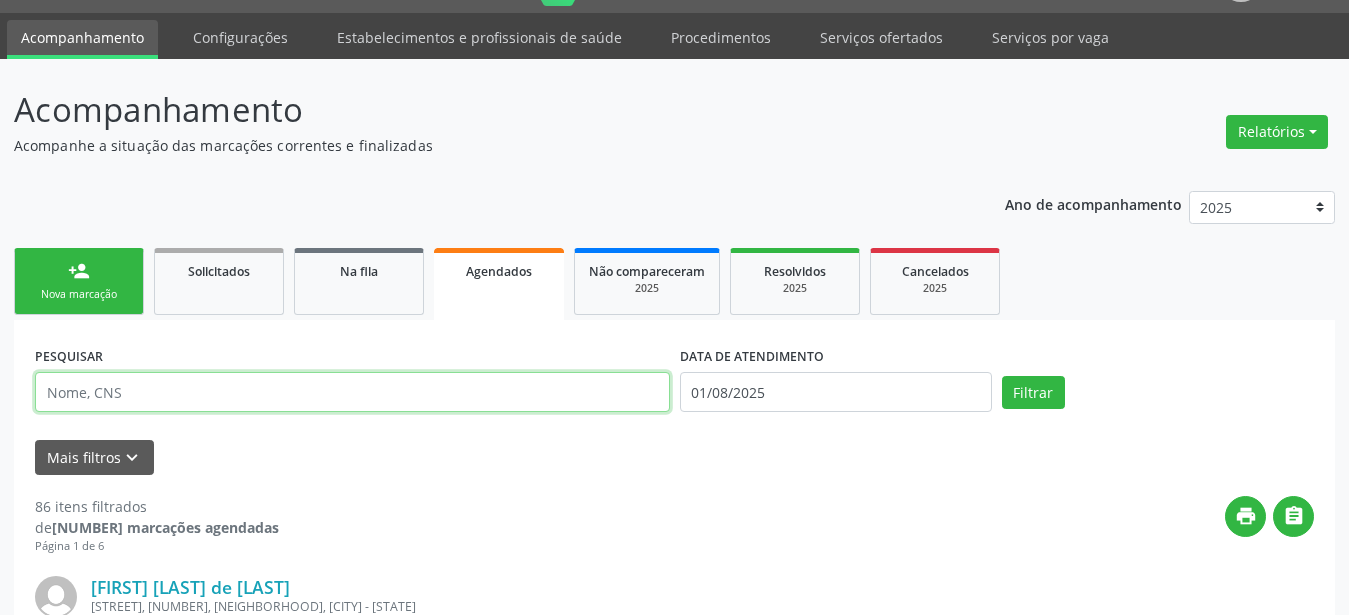 click at bounding box center [352, 392] 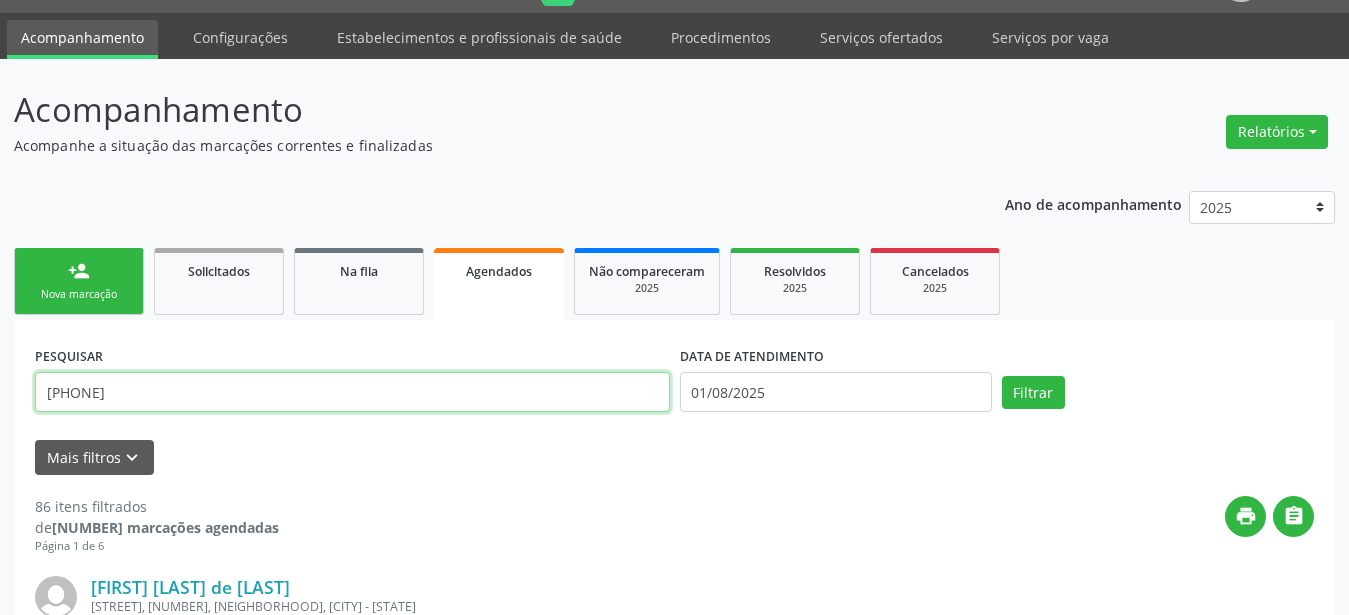 type on "707809650740915" 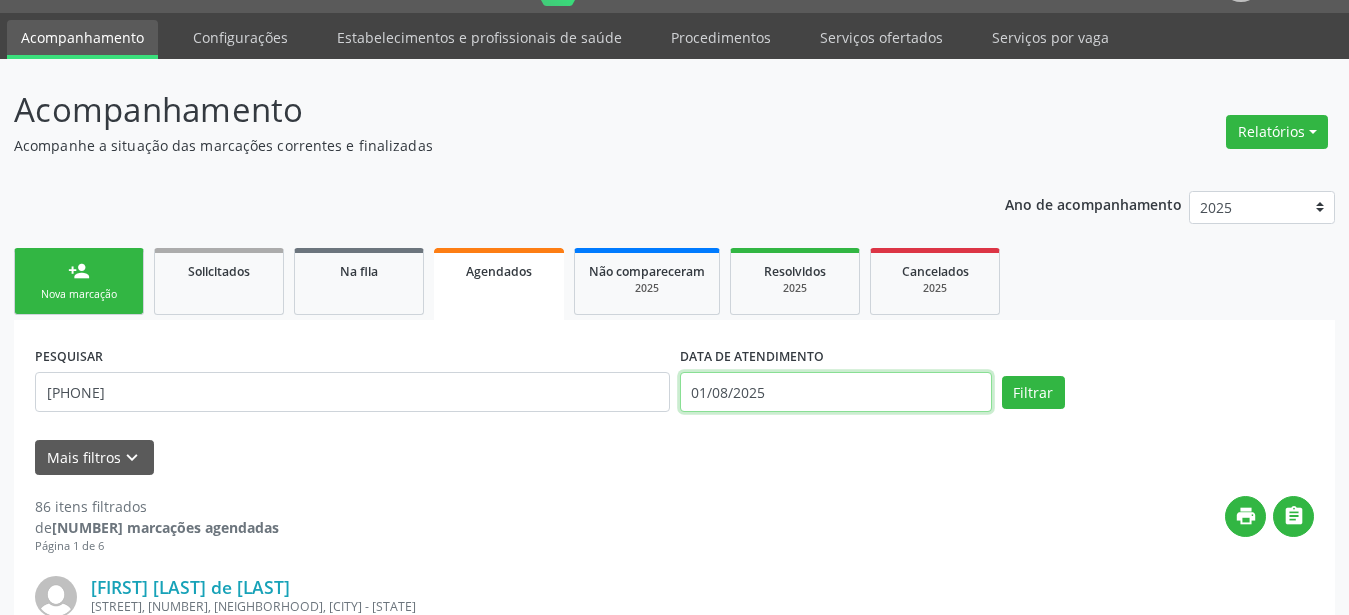 click on "01/08/2025" at bounding box center [836, 392] 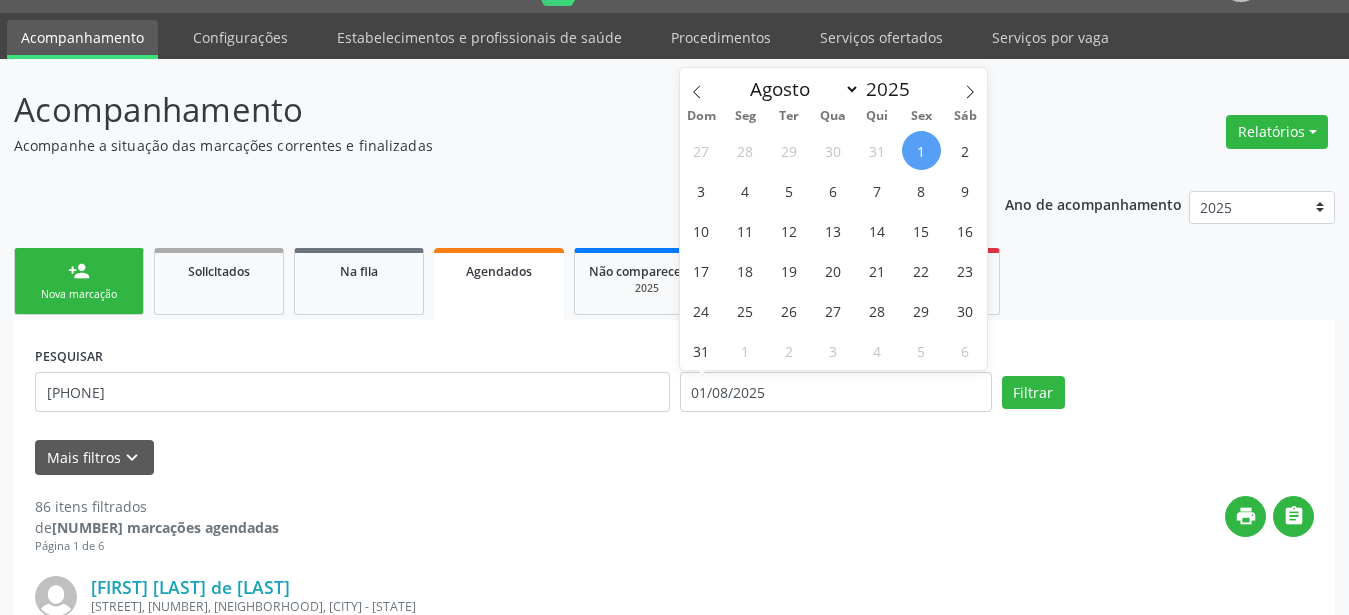click on "1" at bounding box center (921, 150) 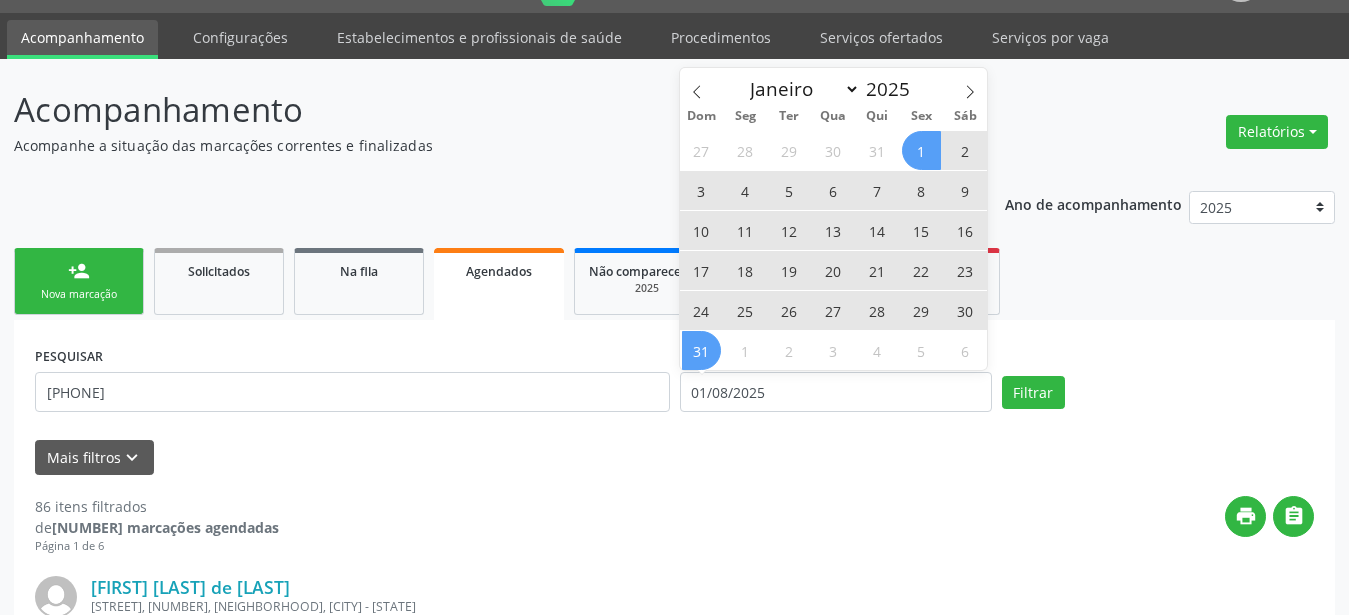 click on "31" at bounding box center [701, 350] 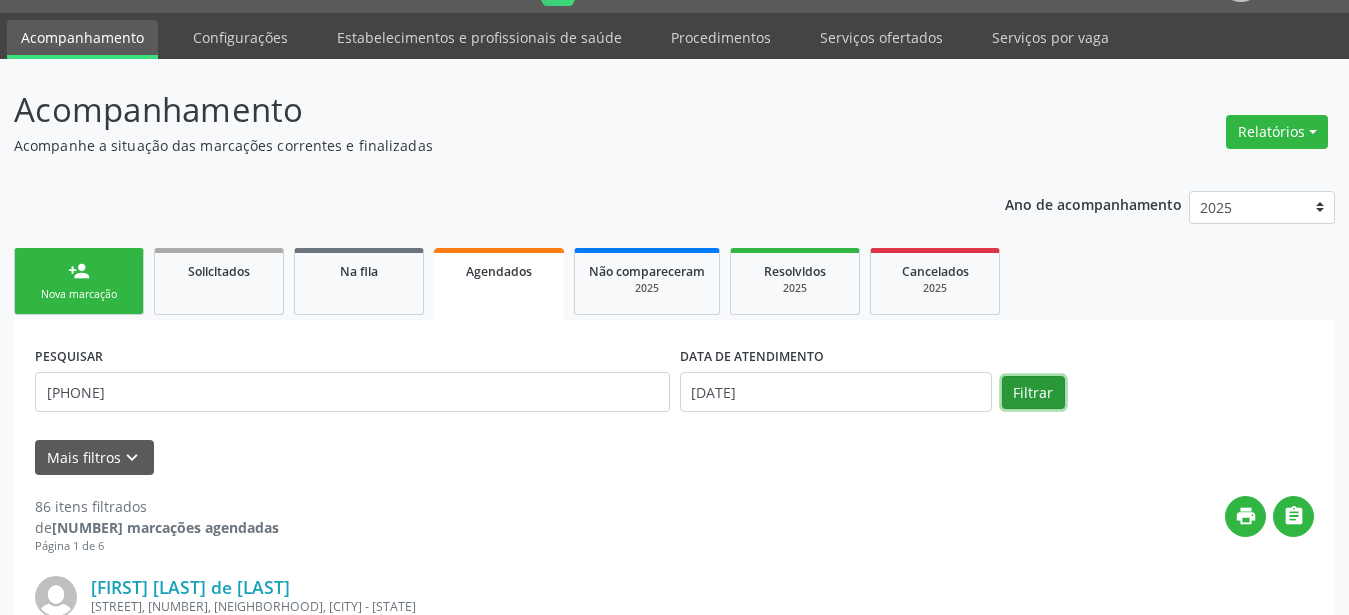 click on "Filtrar" at bounding box center (1033, 393) 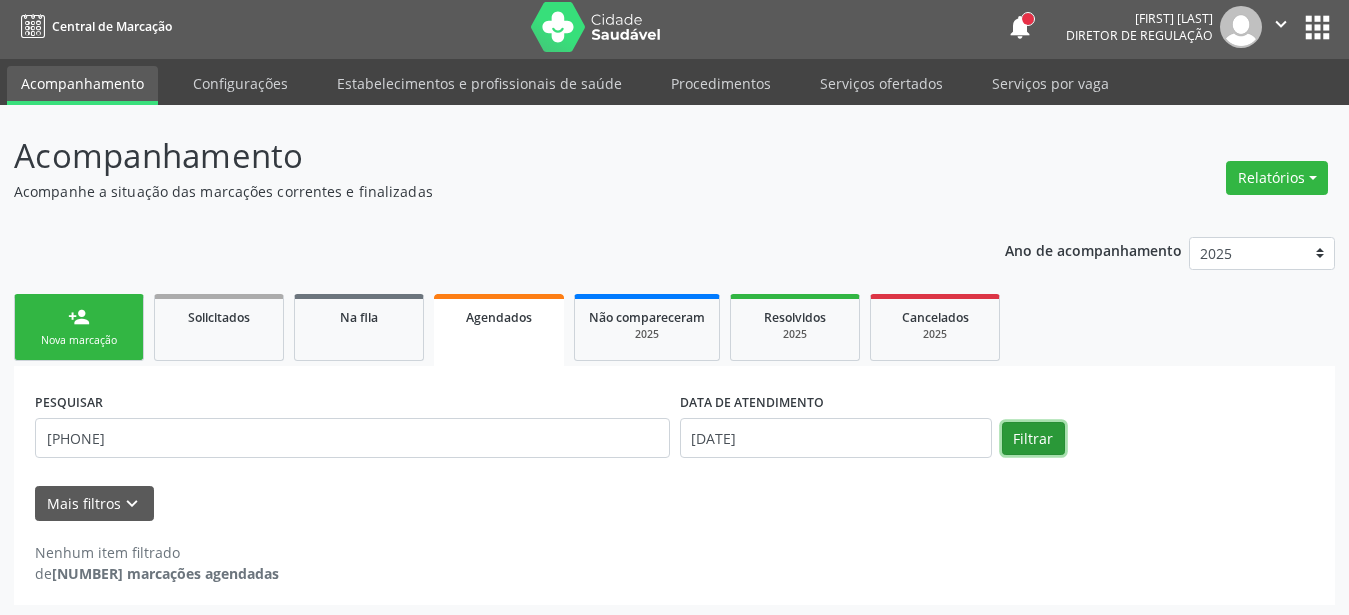 scroll, scrollTop: 8, scrollLeft: 0, axis: vertical 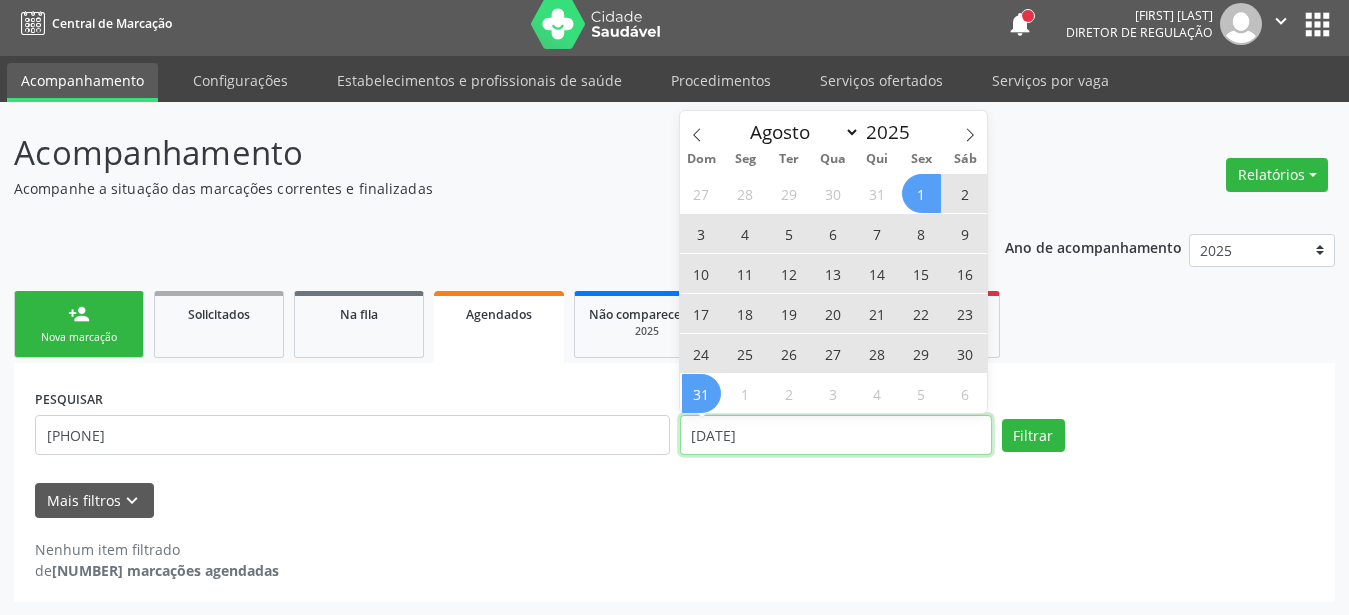 click on "01/08/2025 até 31/08/2025" at bounding box center [836, 435] 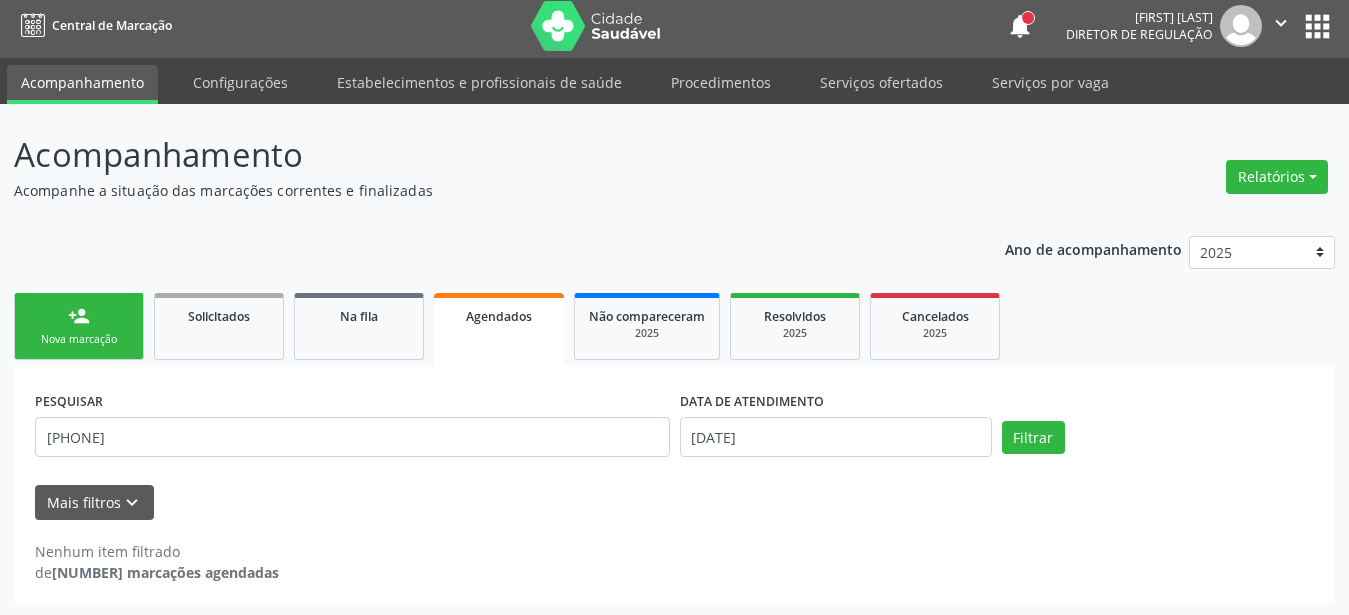 scroll, scrollTop: 8, scrollLeft: 0, axis: vertical 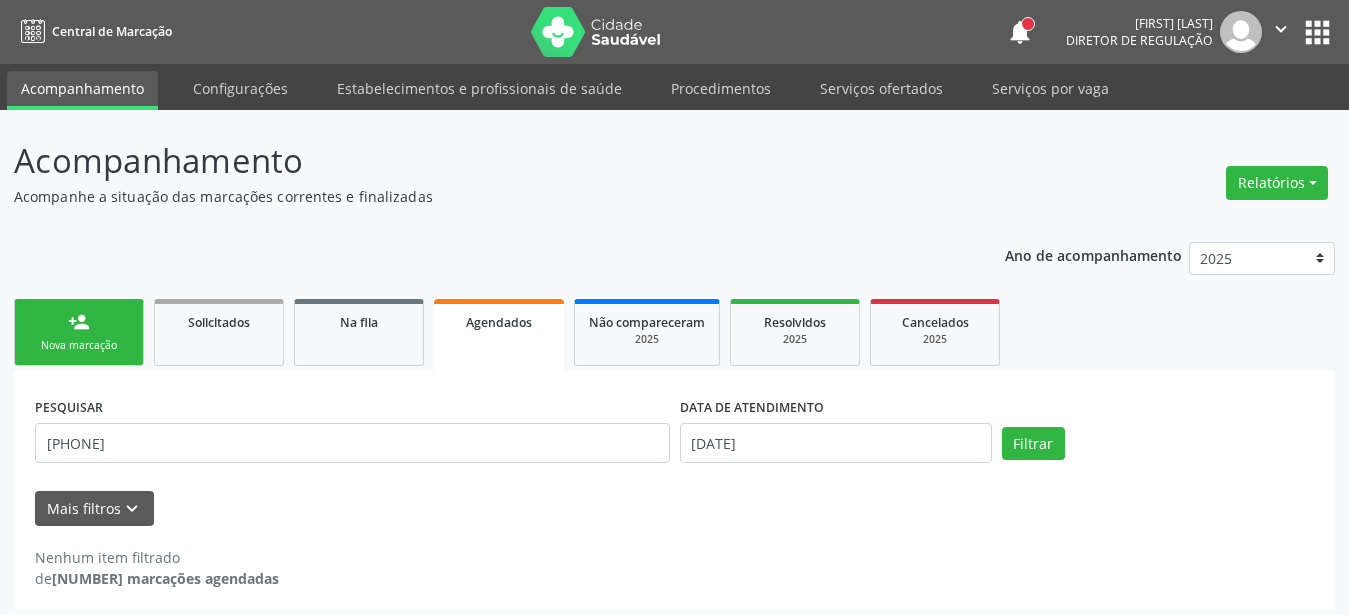 click on "apps" at bounding box center [1317, 32] 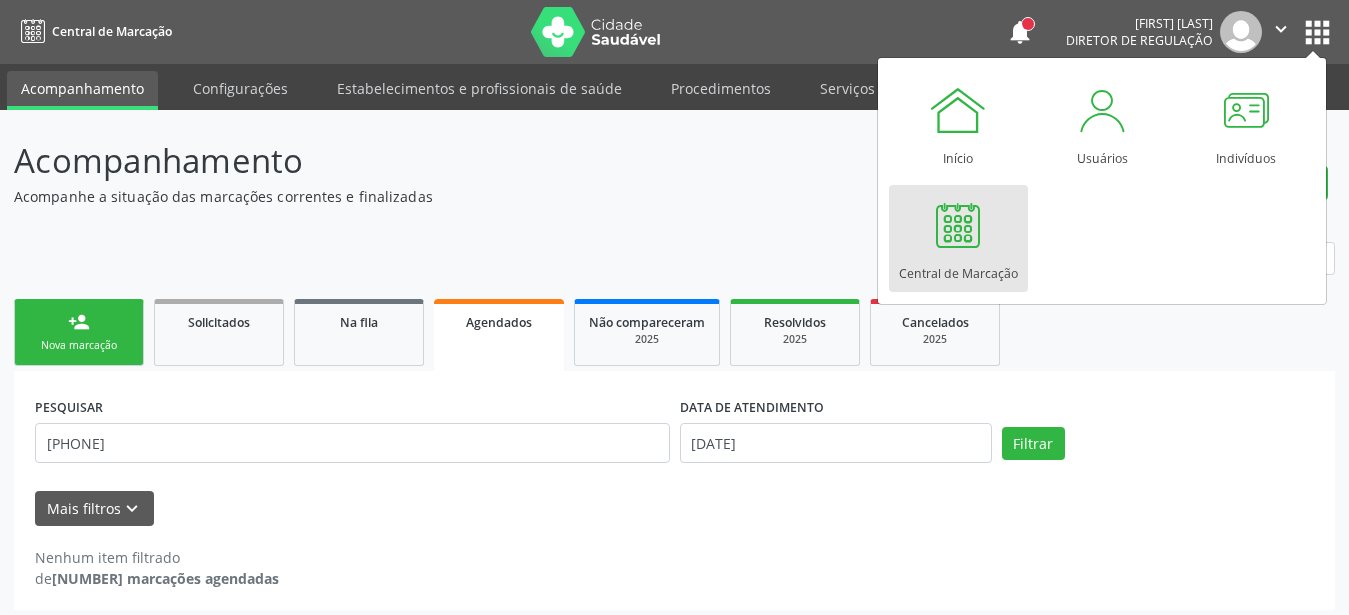 click at bounding box center (958, 225) 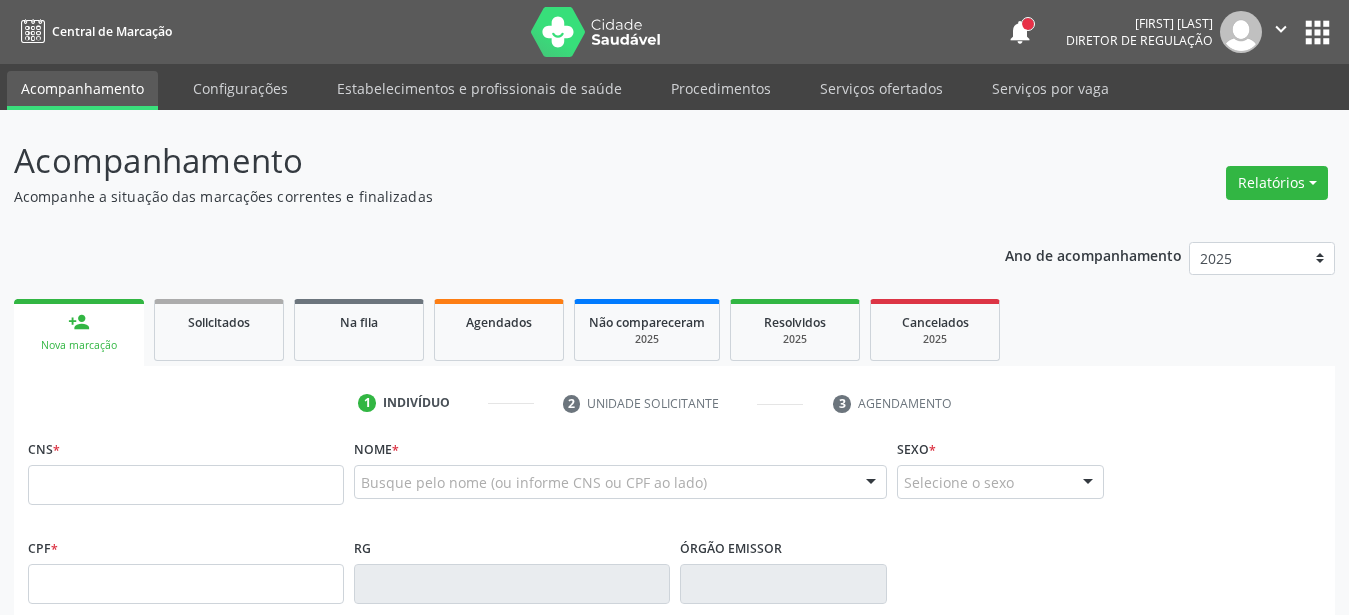 scroll, scrollTop: 0, scrollLeft: 0, axis: both 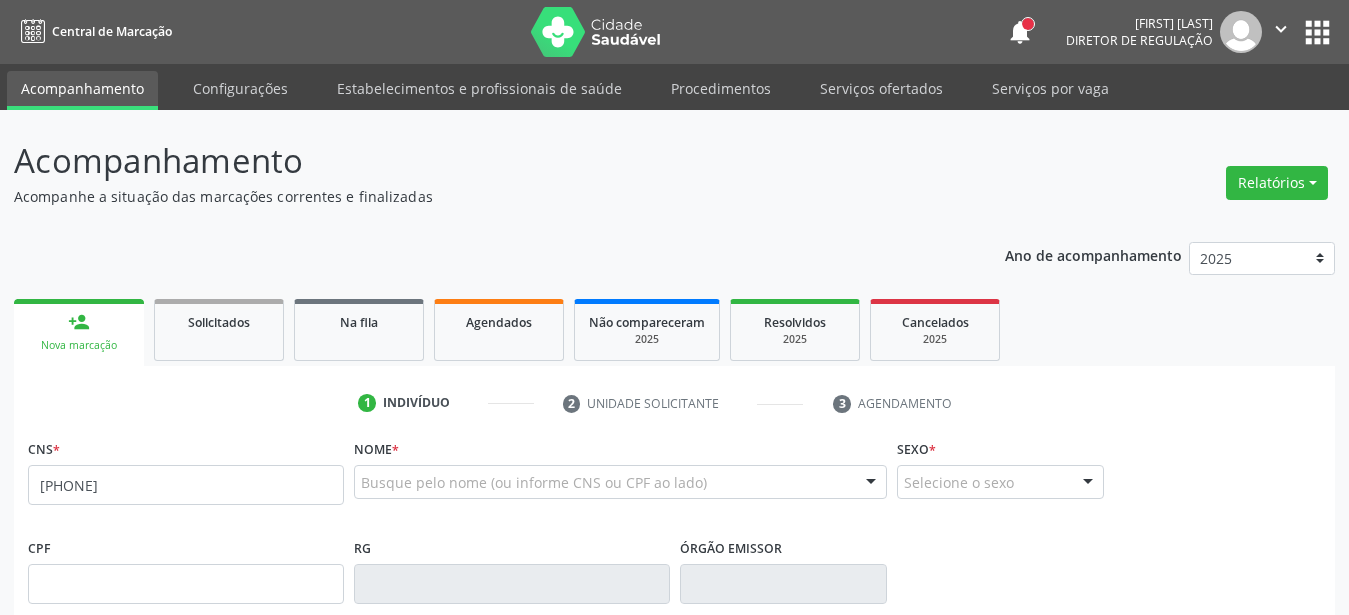 type on "702 6052 5546 5041" 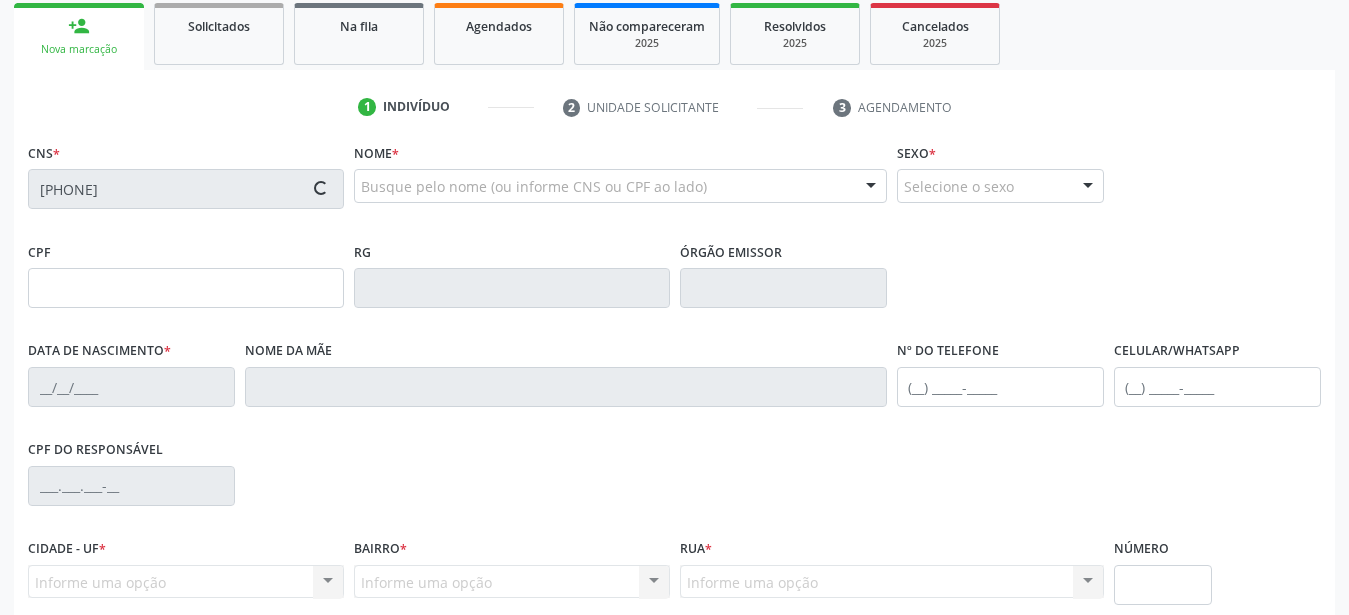 scroll, scrollTop: 306, scrollLeft: 0, axis: vertical 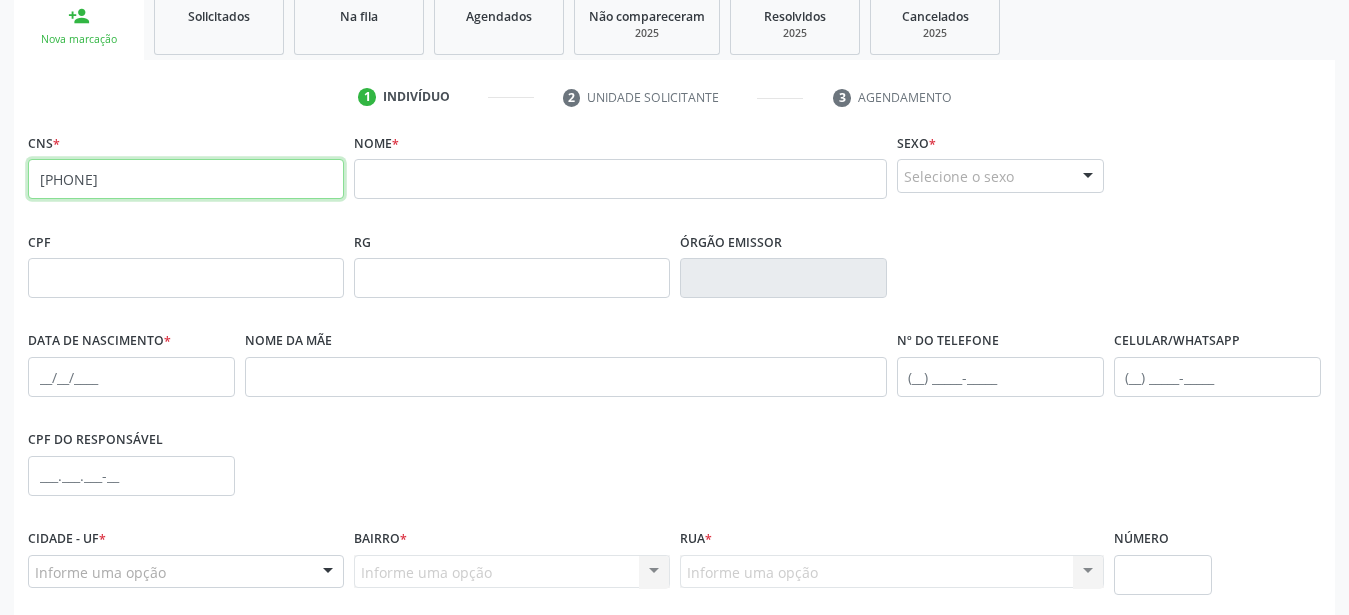 drag, startPoint x: 224, startPoint y: 178, endPoint x: 0, endPoint y: 181, distance: 224.0201 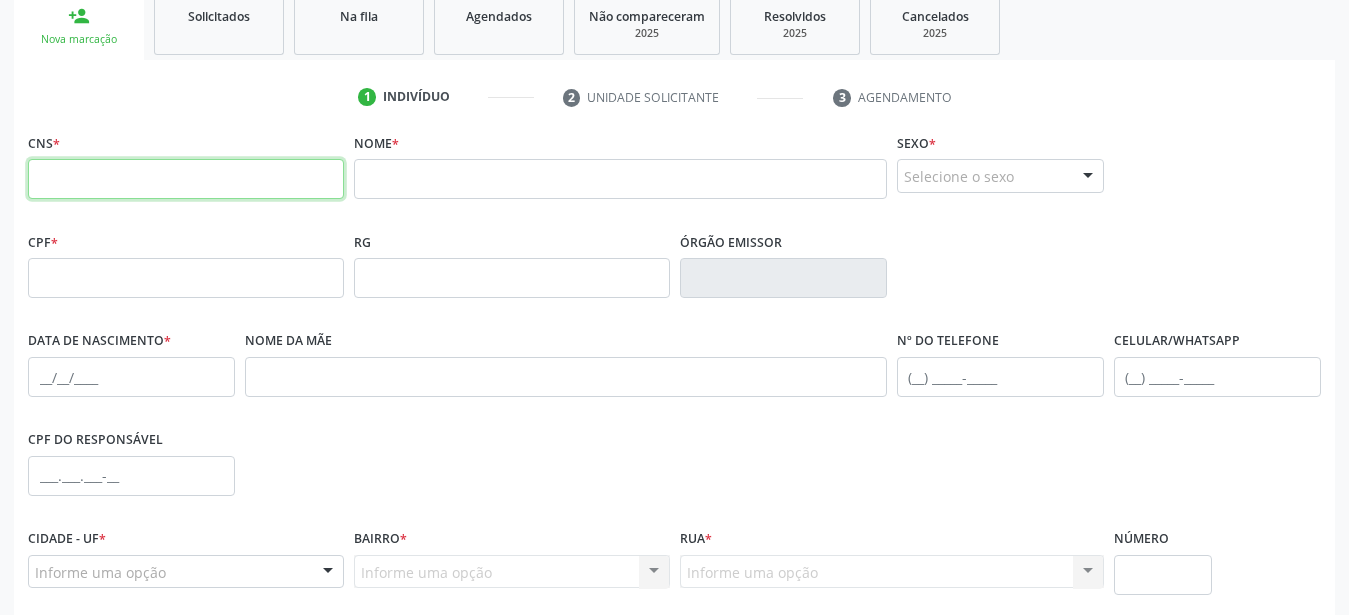 paste on "898 0034 2537 3015" 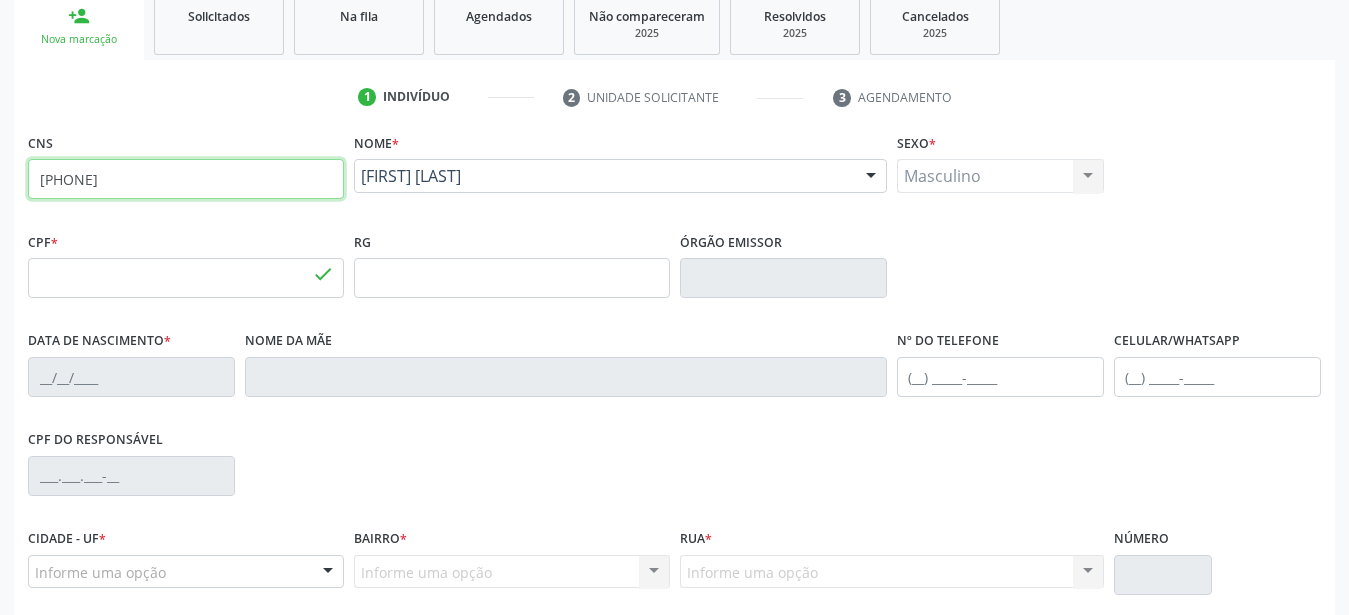 type on "140.931.644-01" 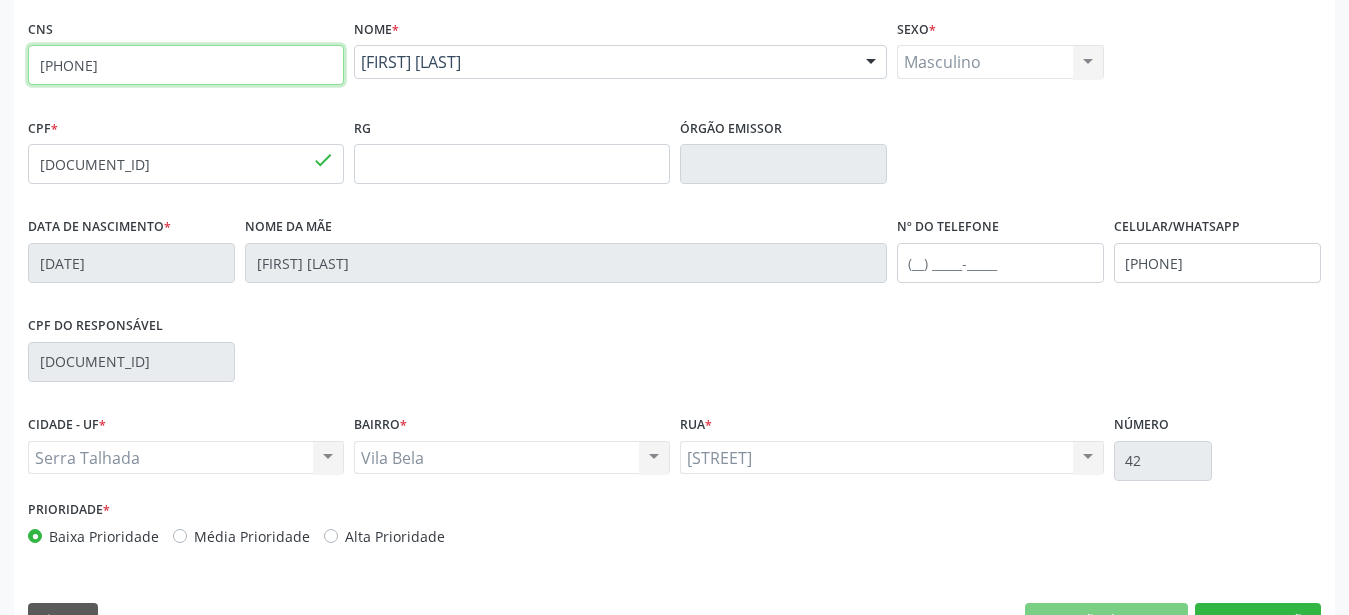 scroll, scrollTop: 469, scrollLeft: 0, axis: vertical 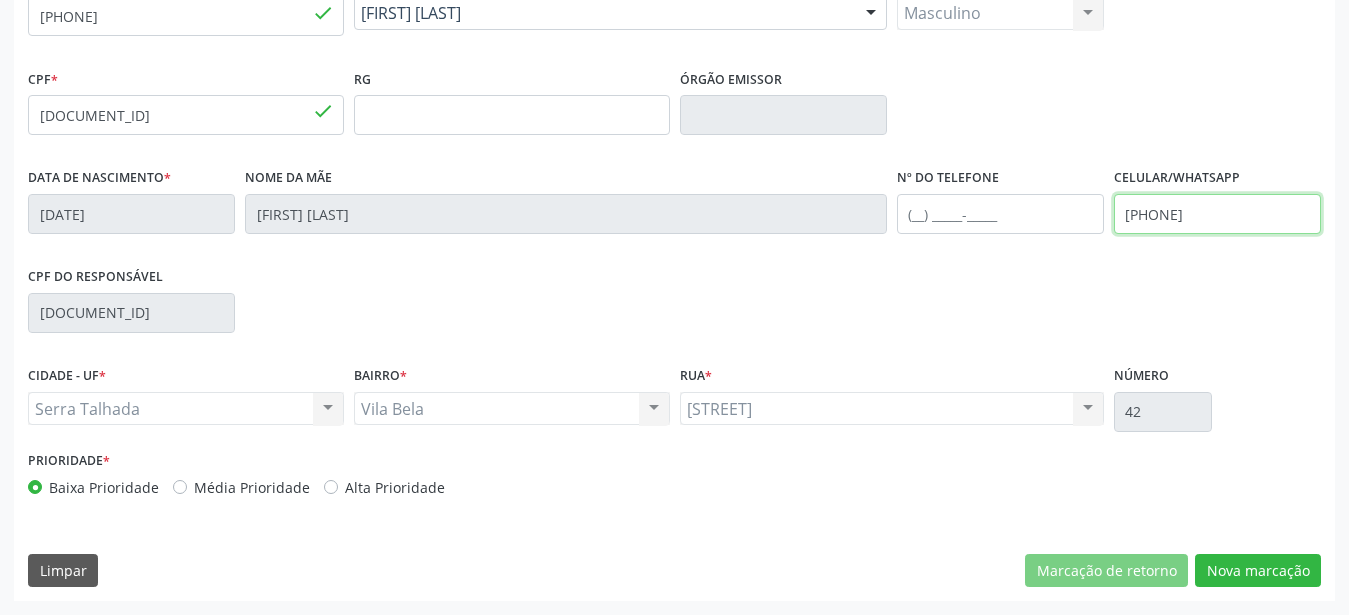 drag, startPoint x: 1273, startPoint y: 211, endPoint x: 813, endPoint y: 266, distance: 463.27637 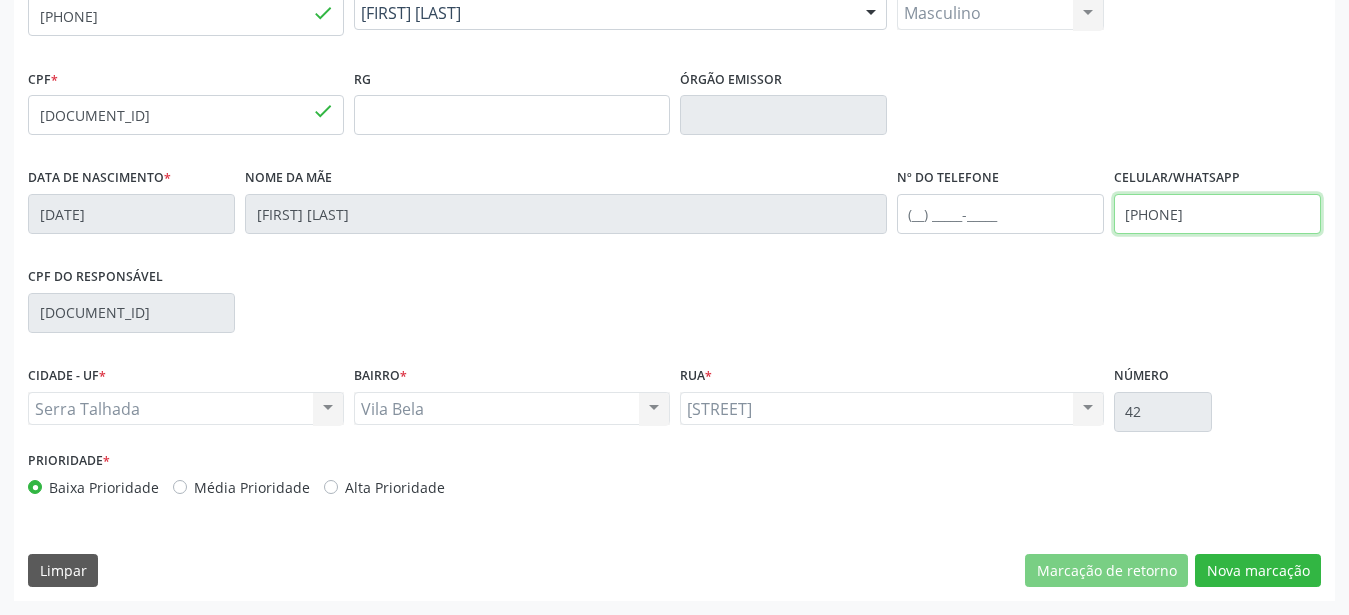 click on "(87) 99657-0690" at bounding box center [1217, 214] 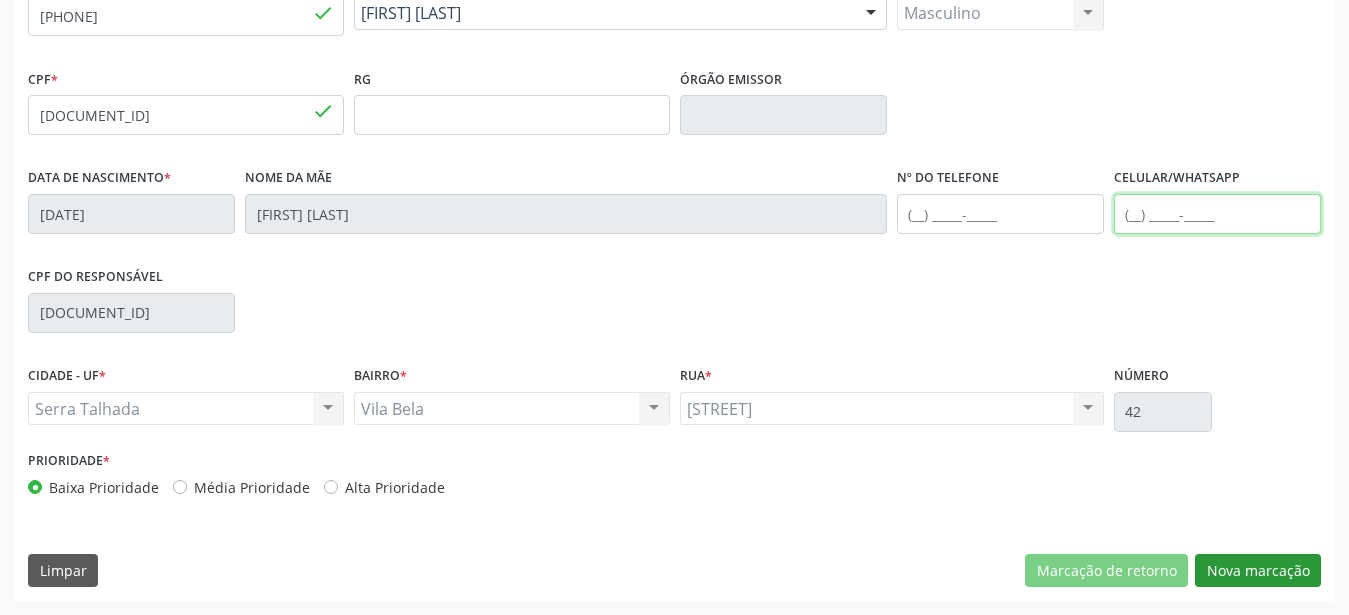 type 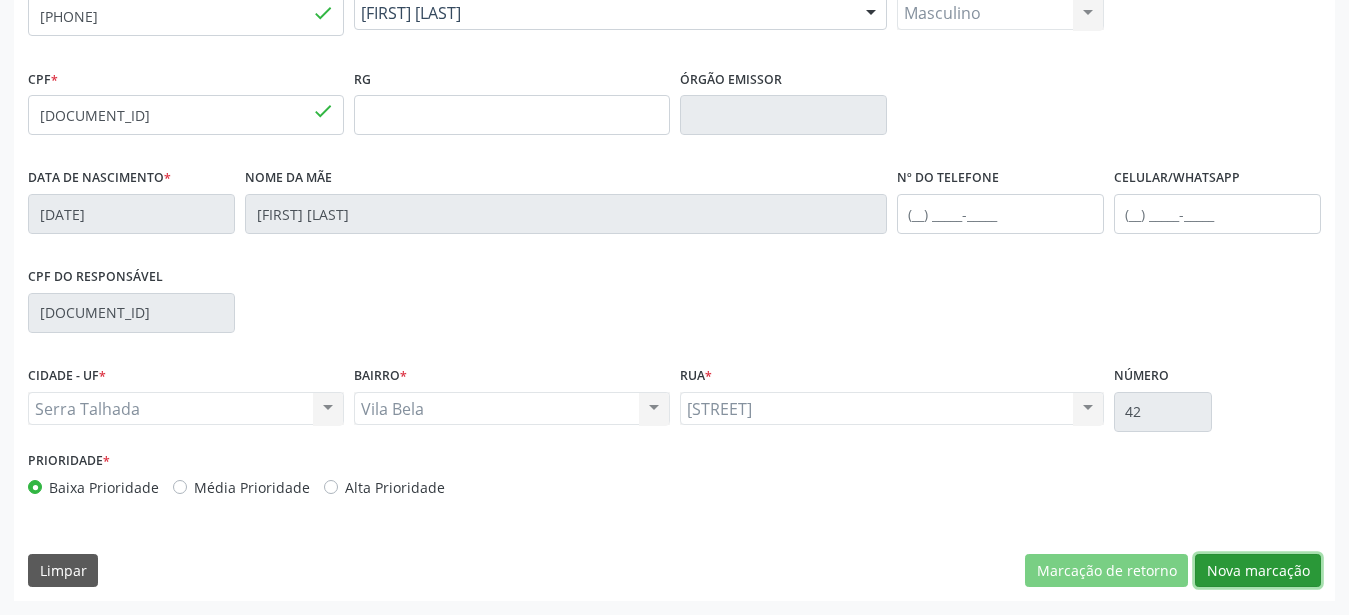 click on "Nova marcação" at bounding box center (1258, 571) 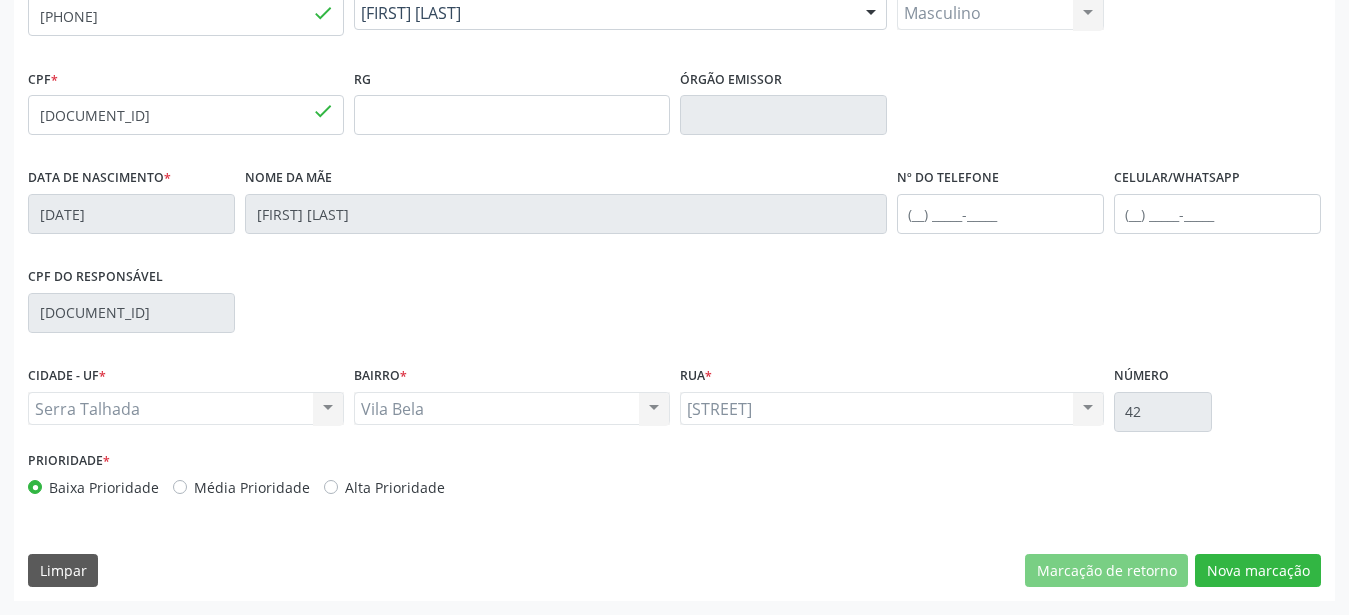 scroll, scrollTop: 307, scrollLeft: 0, axis: vertical 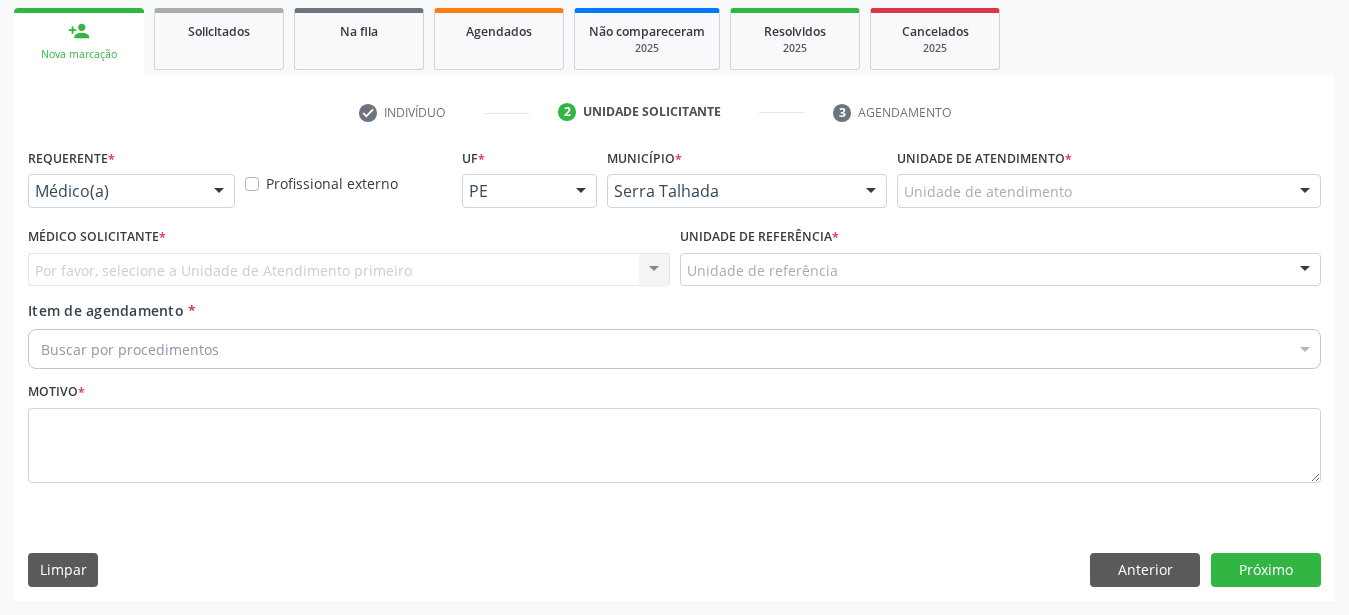 click on "Médico(a)" at bounding box center [131, 191] 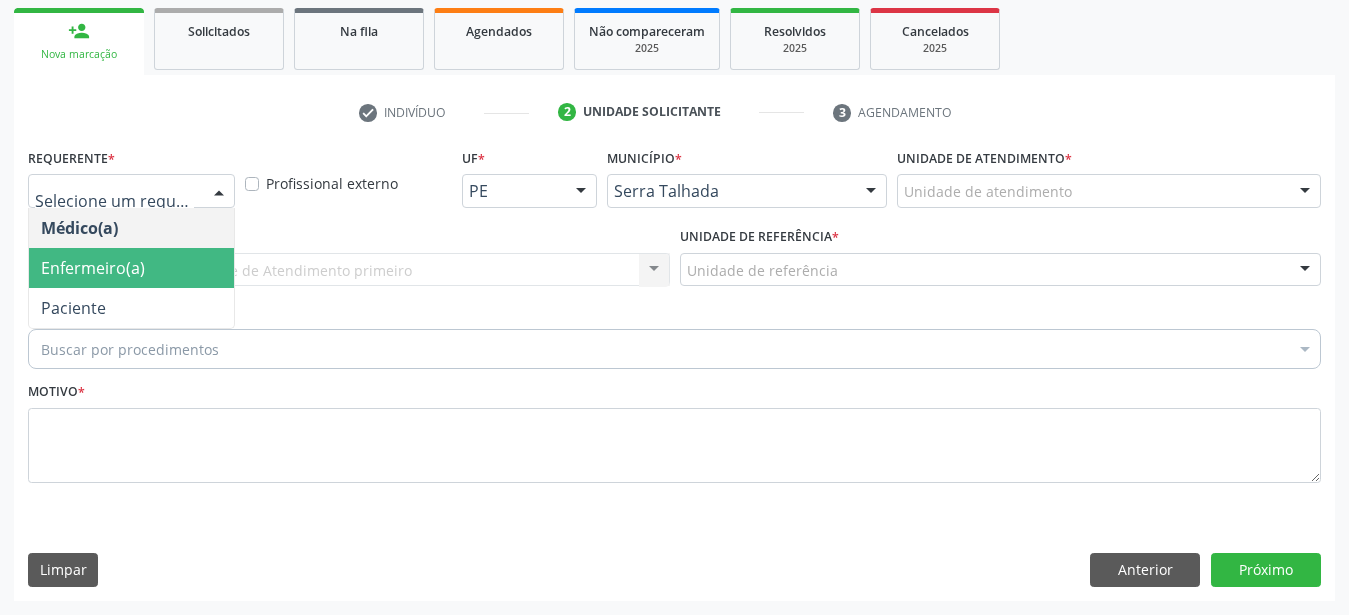 click on "Enfermeiro(a)" at bounding box center (131, 268) 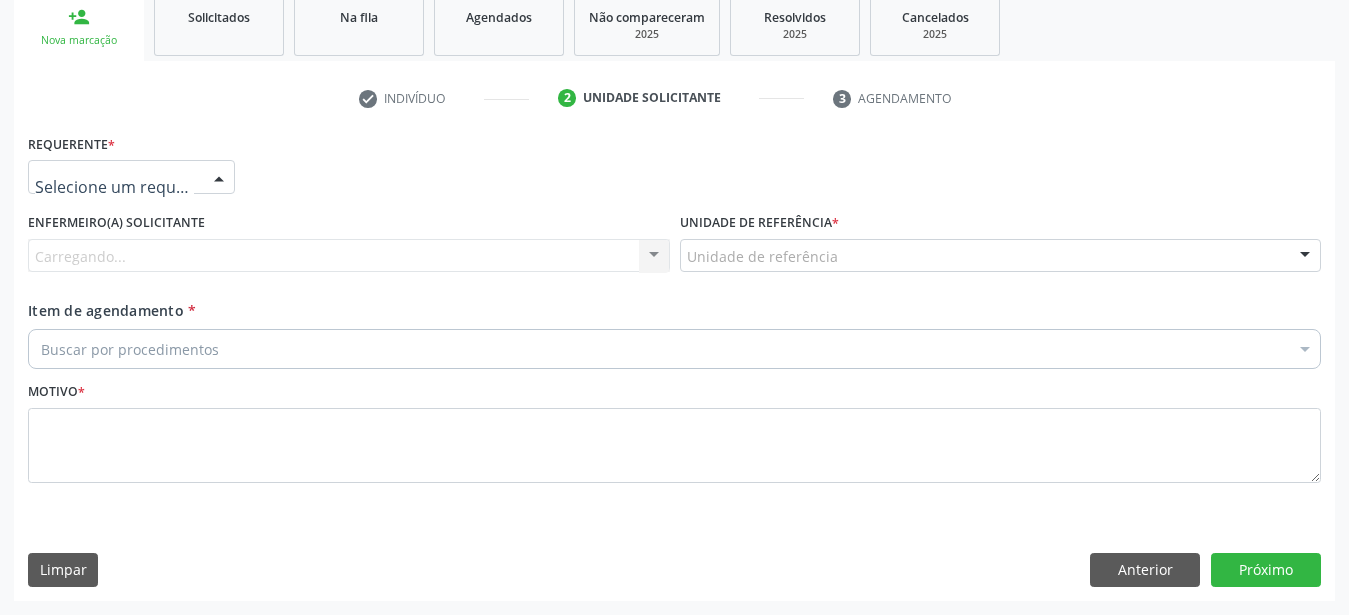click at bounding box center (131, 177) 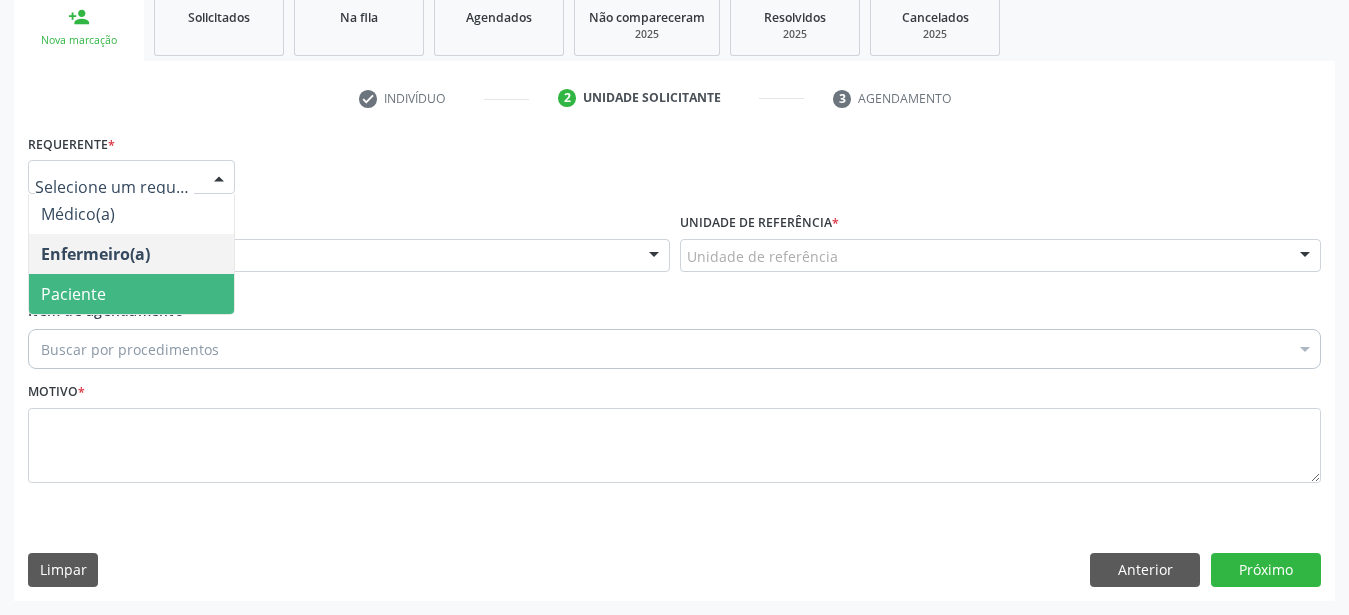 drag, startPoint x: 125, startPoint y: 273, endPoint x: 114, endPoint y: 275, distance: 11.18034 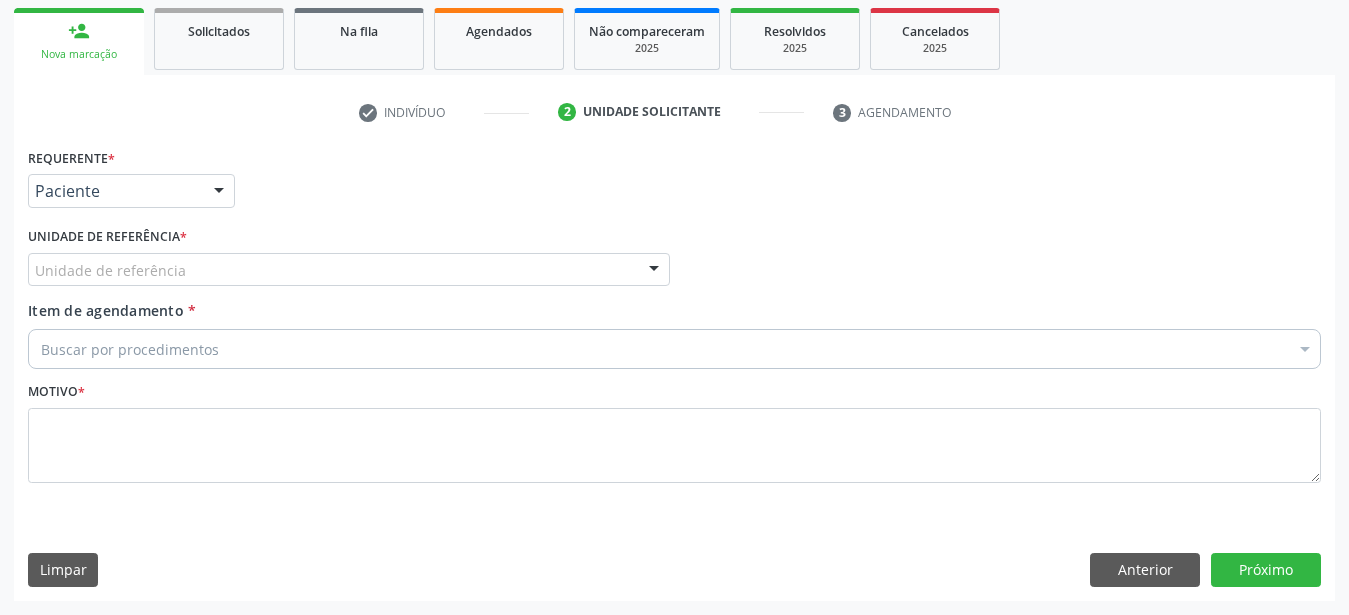 click on "Unidade de referência
*
Unidade de referência
Usf do Mutirao   Usf Cohab   Usf Caicarinha da Penha Tauapiranga   Posto de Saude Bernardo Vieira   Usf Borborema   Usf Bom Jesus I   Usf Ipsep   Usf Sao Cristovao   Usf Santa Rita Bernardo Vieira   Usf Cagep   Usf Caxixola   Usf Bom Jesus II   Usf Malhada Cortada   Usf Alto da Conceicao   Usf Varzea Aabb   Usf Ipsep II   Usf Cohab II   Usf Varzinha   Usf Ipa Faz Nova   Usf Centro I   Usf Vila Bela   Usf Centro II   Usf Luanda Jardim   Usf Ipsep III   Posto de Saude Logradouro   Posto de Saude Poco da Cerca   Posto de Saude de Juazeirinho   Central Regional de Rede de Frio Xi Geres   Hospital Eduardo Campos   Rede de Atencao Ao Covid 19 Leitos de Retaguarda Municipal   Posto de Saude Malhada da Areia   Posto de Saude Malhada do Jua   Vigilancia Epidemiologica   Central de Regulacao Medica das Urgencias Serra Talhada Pe   Usb Base Samu Serra Talhada   Usa Base Samu Serra Talhada   3 Grupamento de Bombeiros" at bounding box center [349, 261] 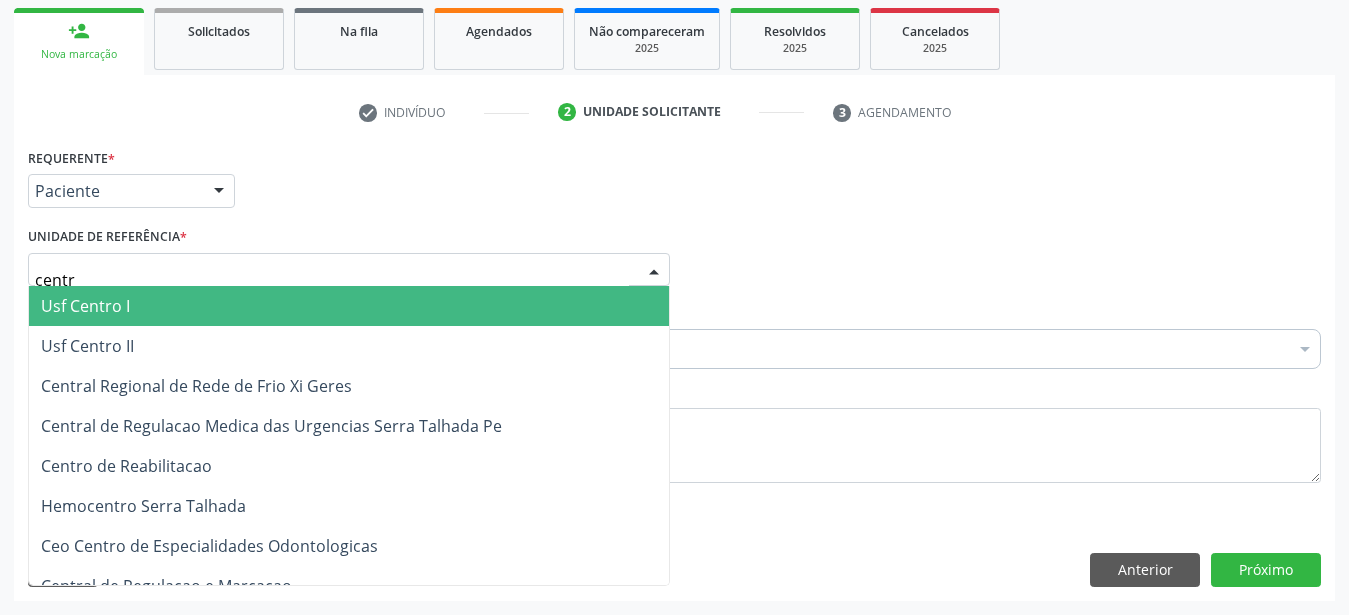 type on "centro" 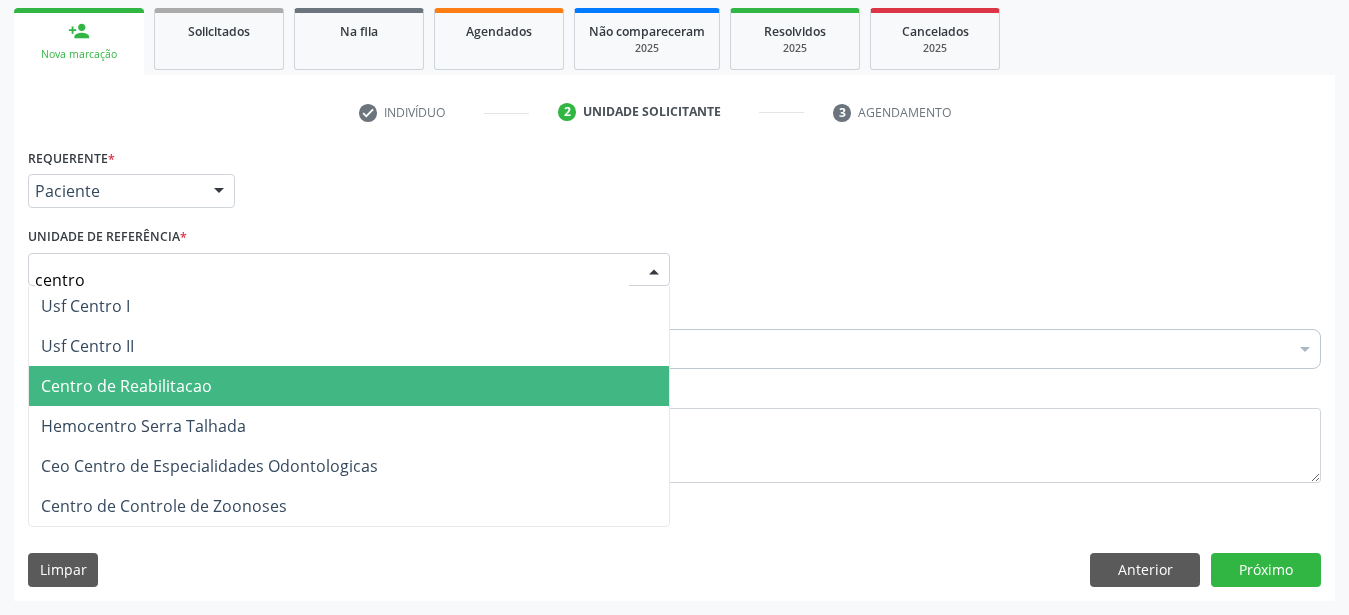click on "Centro de Reabilitacao" at bounding box center [349, 386] 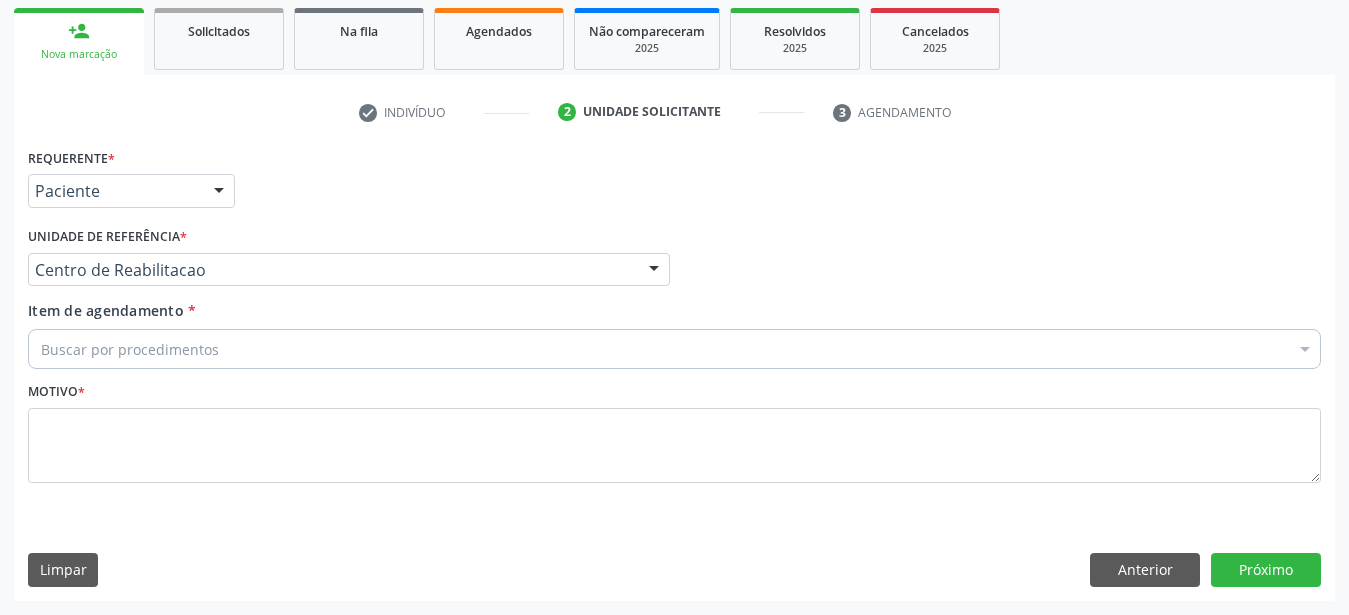 click on "Motivo
*" at bounding box center [674, 430] 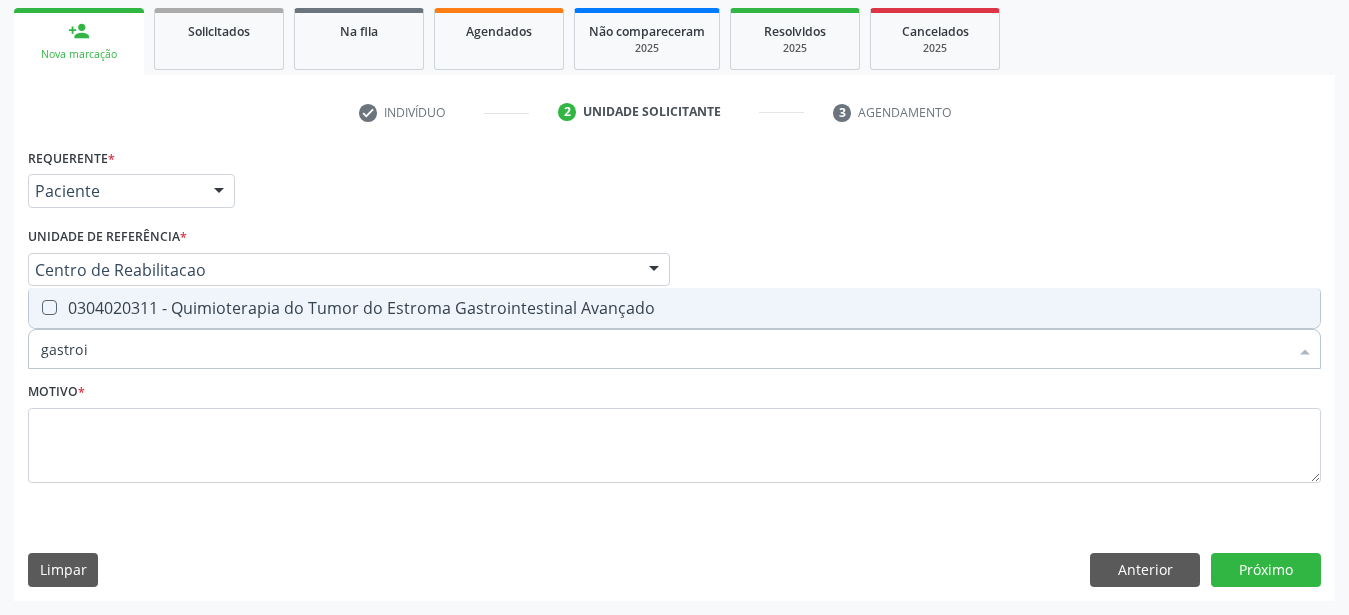 type on "gastro" 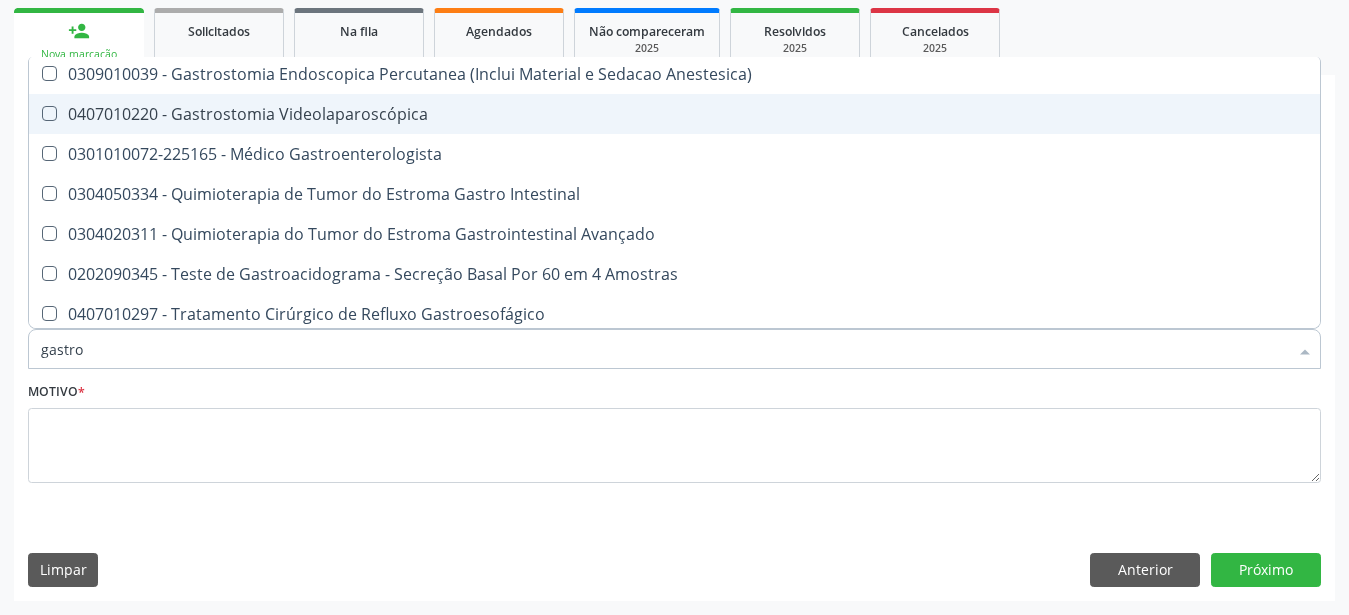 scroll, scrollTop: 448, scrollLeft: 0, axis: vertical 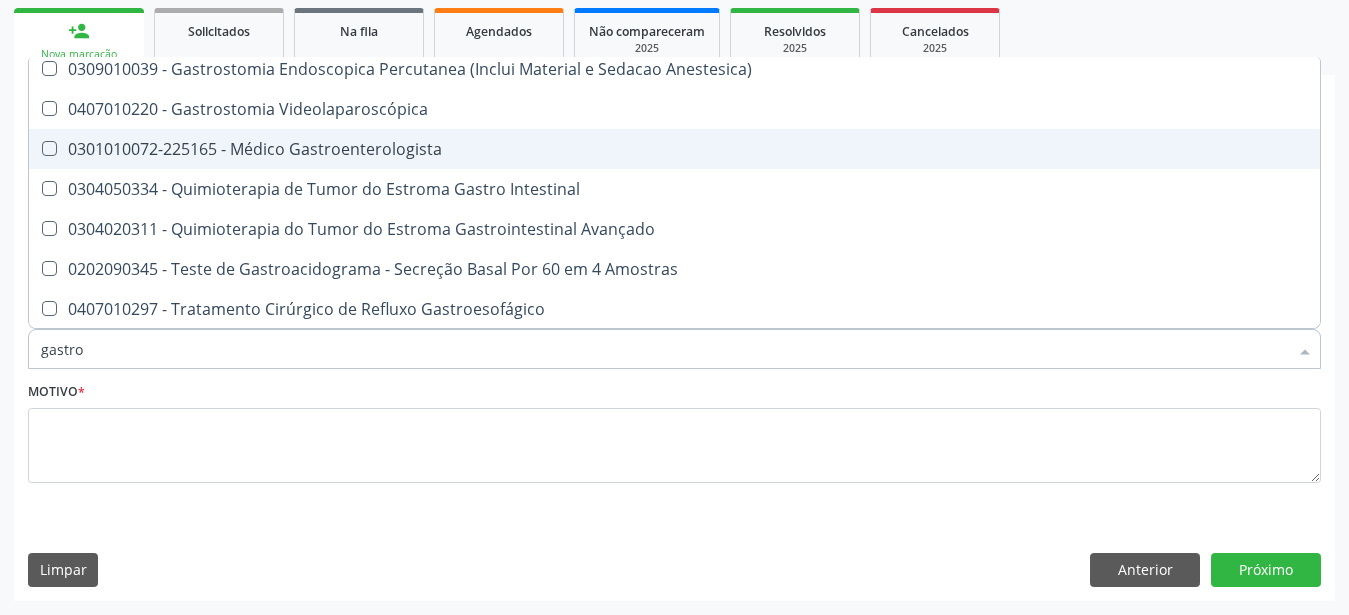 click on "0301010072-225165 - Médico Gastroenterologista" at bounding box center (674, 149) 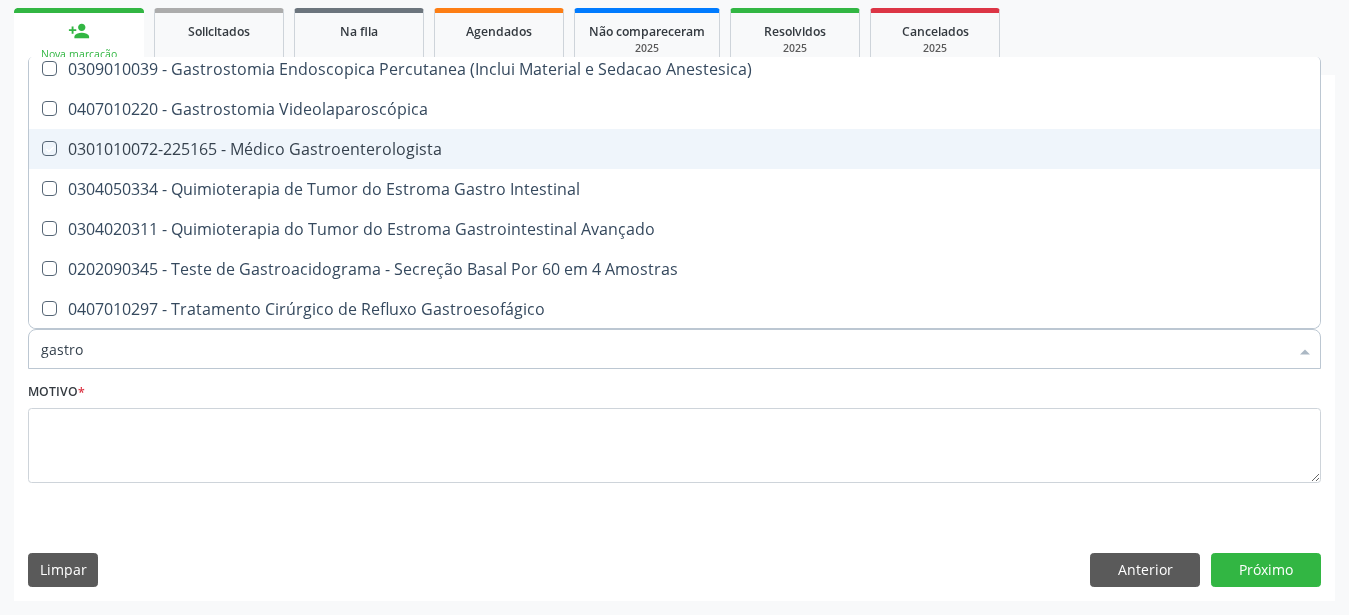 checkbox on "true" 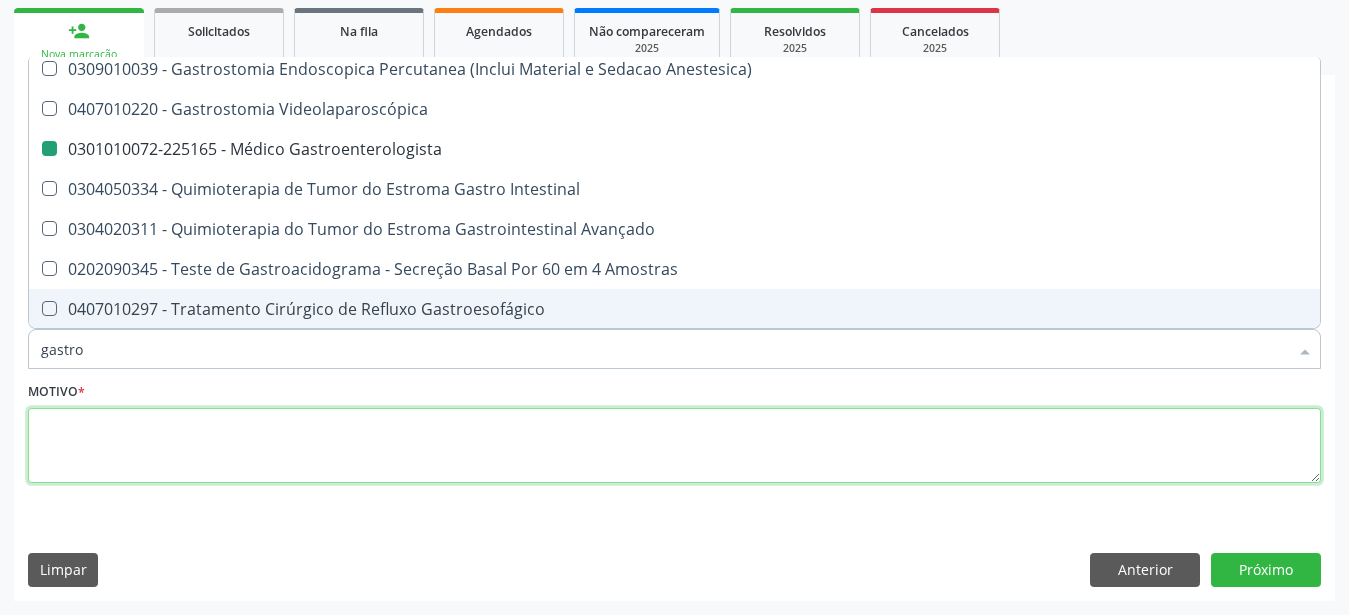 click at bounding box center [674, 446] 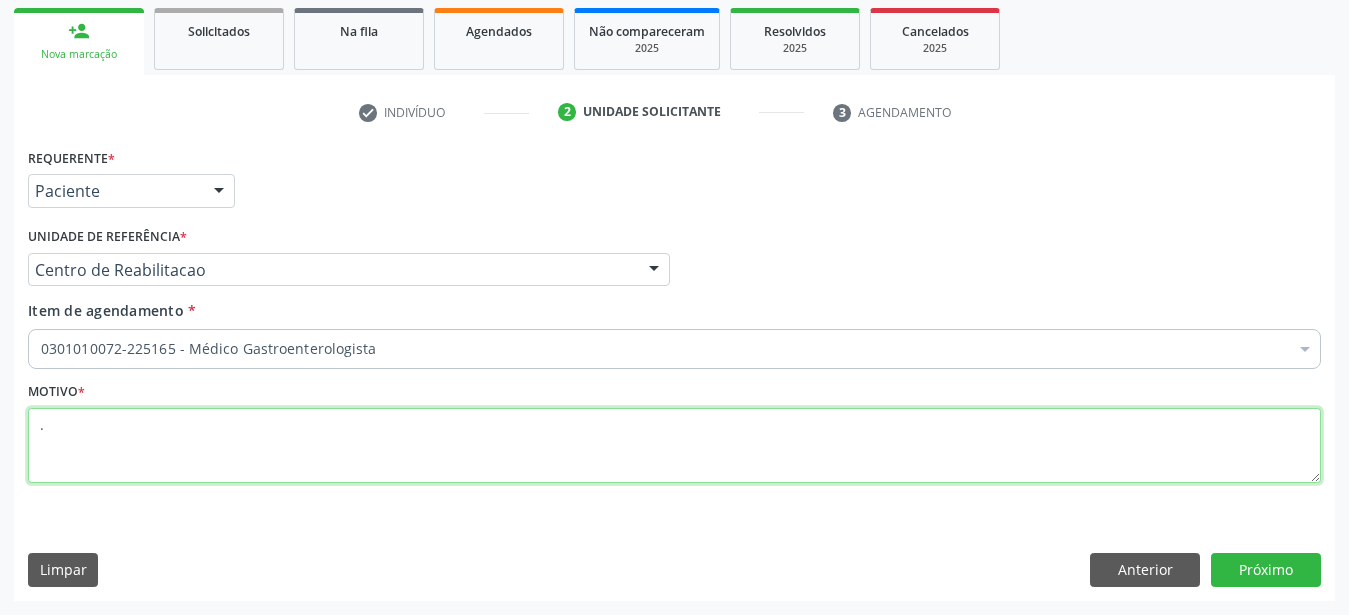 scroll, scrollTop: 0, scrollLeft: 0, axis: both 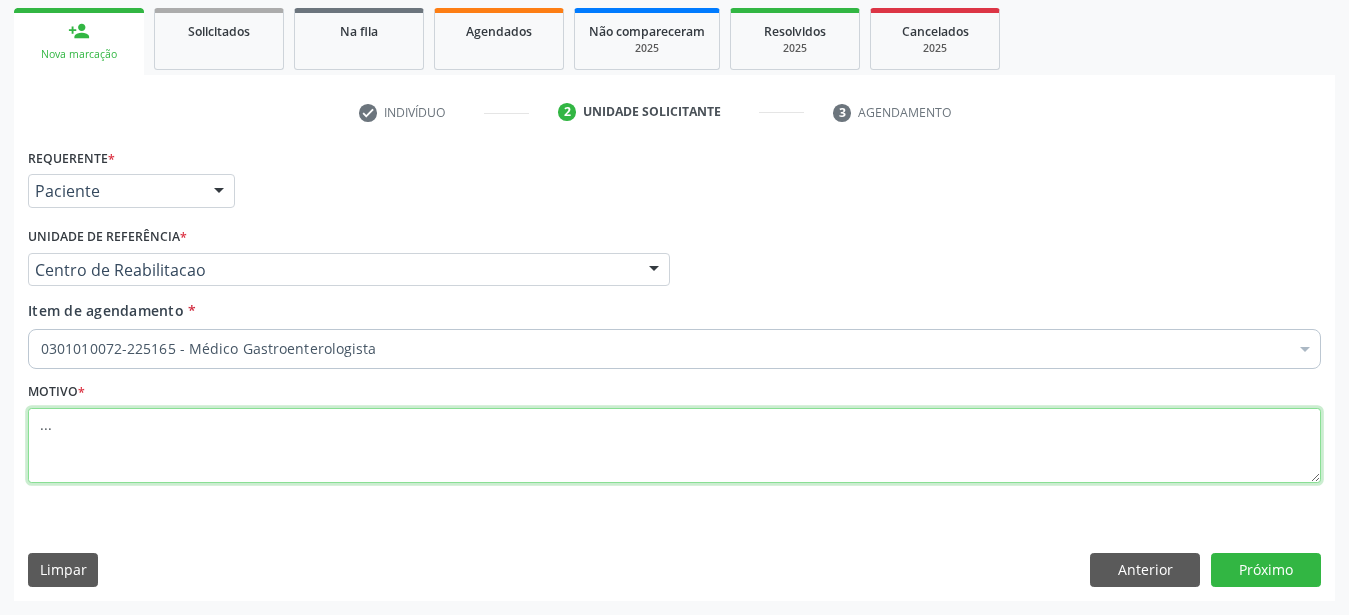 type on "..." 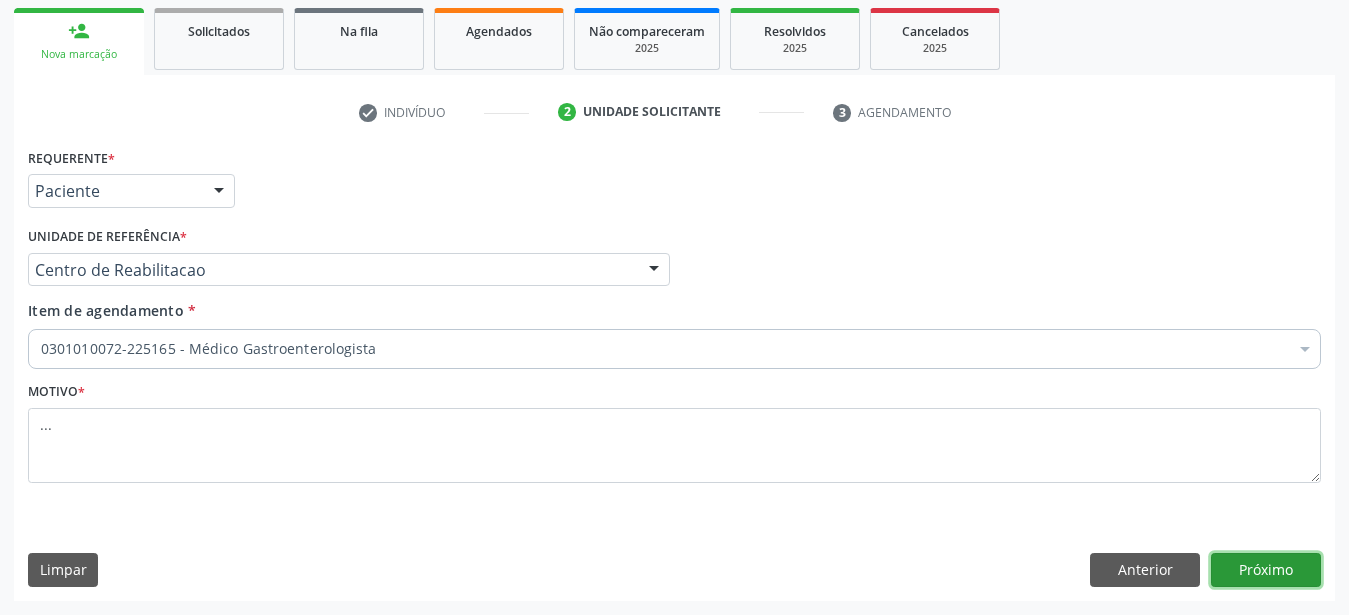 click on "Próximo" at bounding box center (1266, 570) 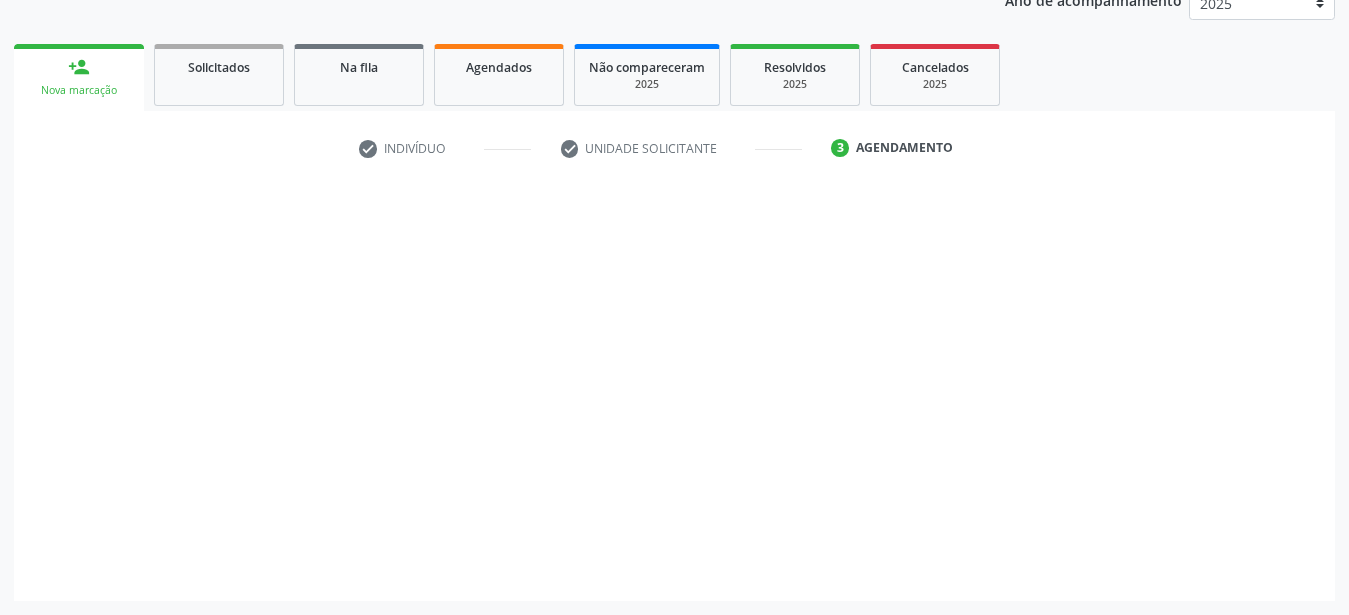scroll, scrollTop: 255, scrollLeft: 0, axis: vertical 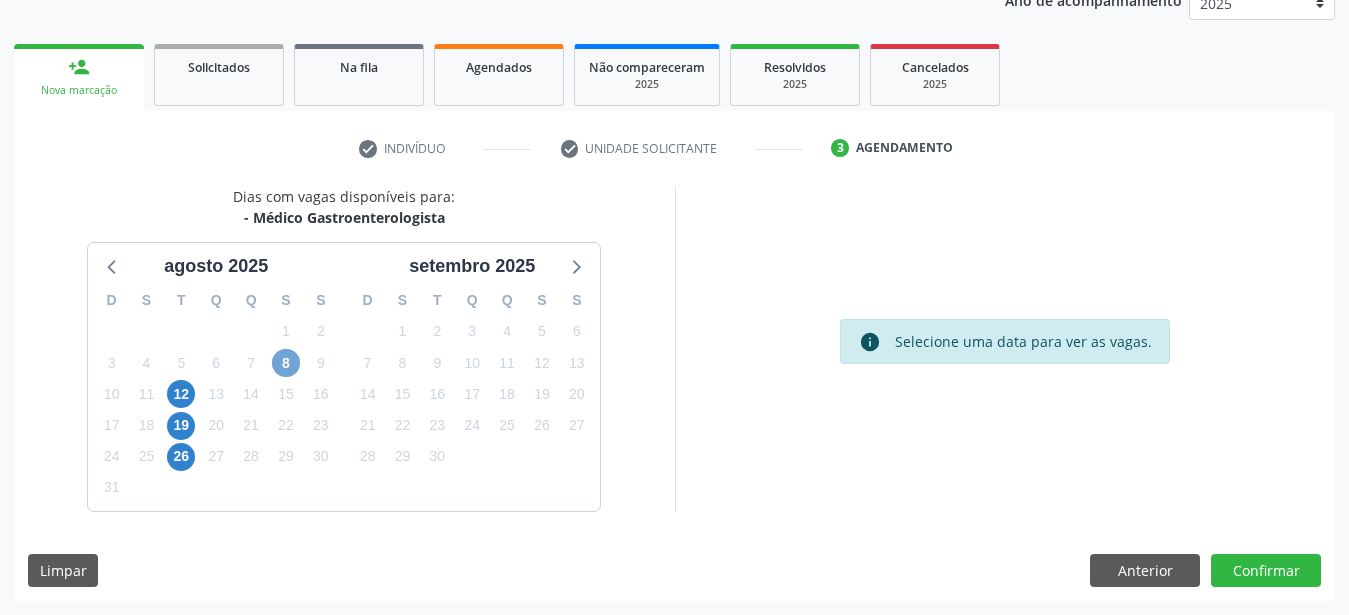 click on "8" at bounding box center [286, 363] 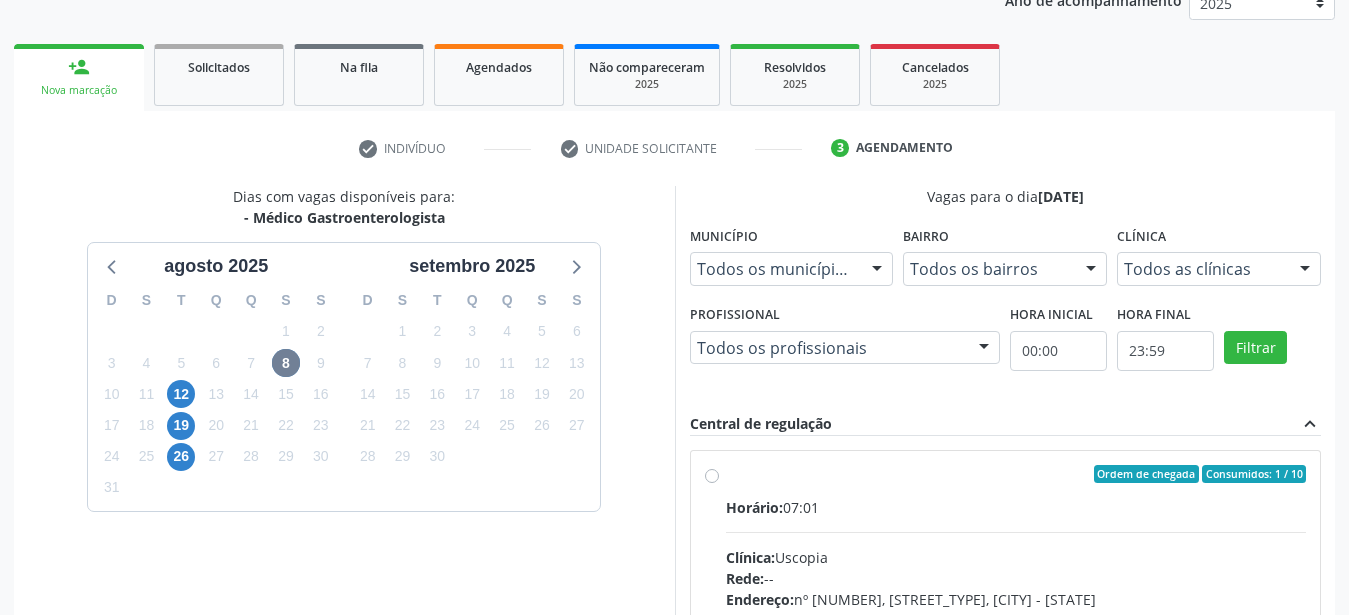 click on "Ordem de chegada
Consumidos: 1 / 10
Horário:   07:01
Clínica:  Uscopia
Rede:
--
Endereço:   nº 400, Aabb, Serra Talhada - PE
Telefone:   --
Profissional:
--
Informações adicionais sobre o atendimento
Idade de atendimento:
Sem restrição
Gênero(s) atendido(s):
Sem restrição
Informações adicionais:
--" at bounding box center [1016, 618] 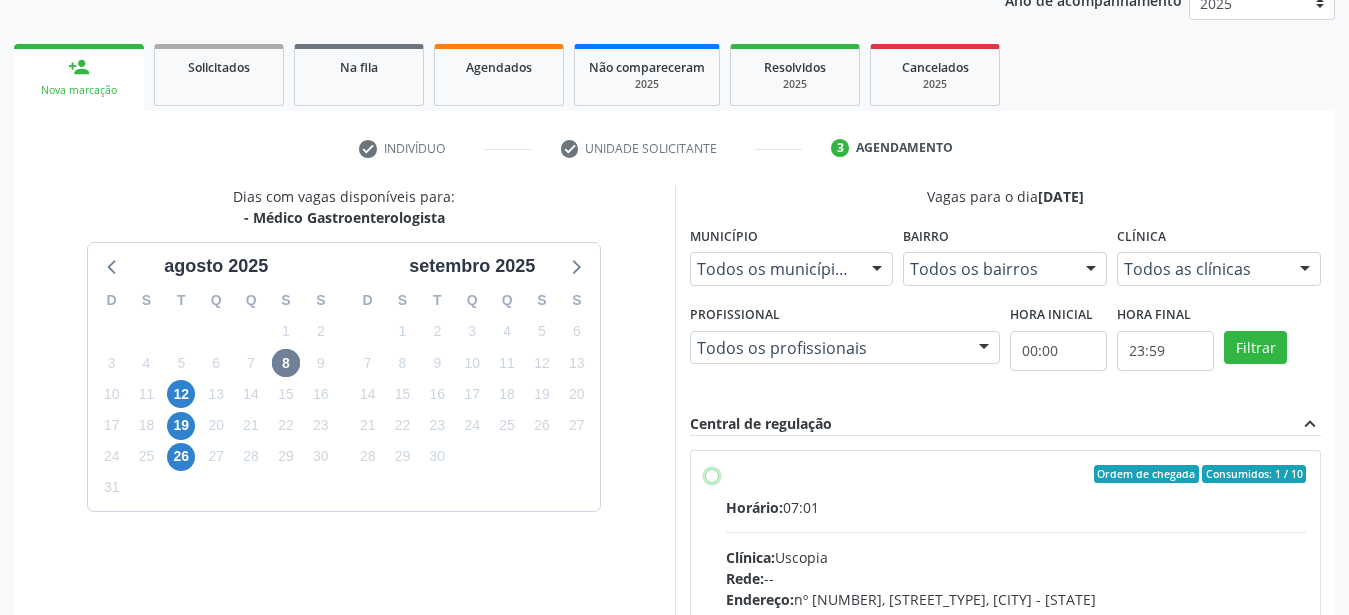 radio on "true" 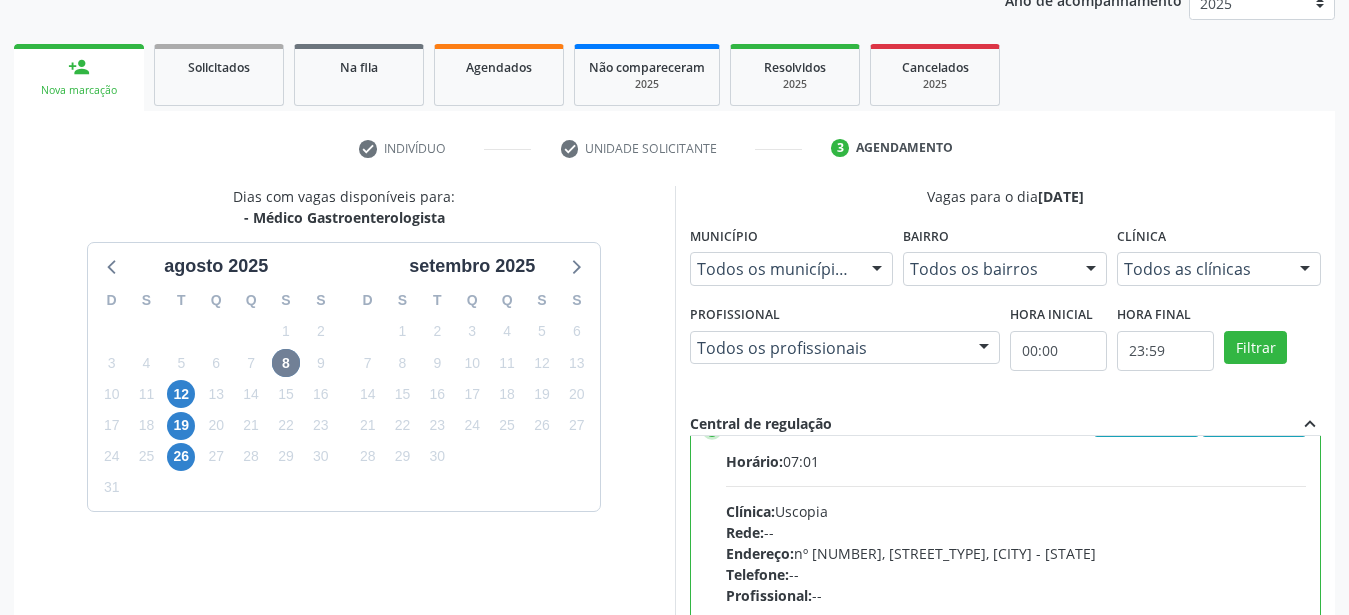 scroll, scrollTop: 99, scrollLeft: 0, axis: vertical 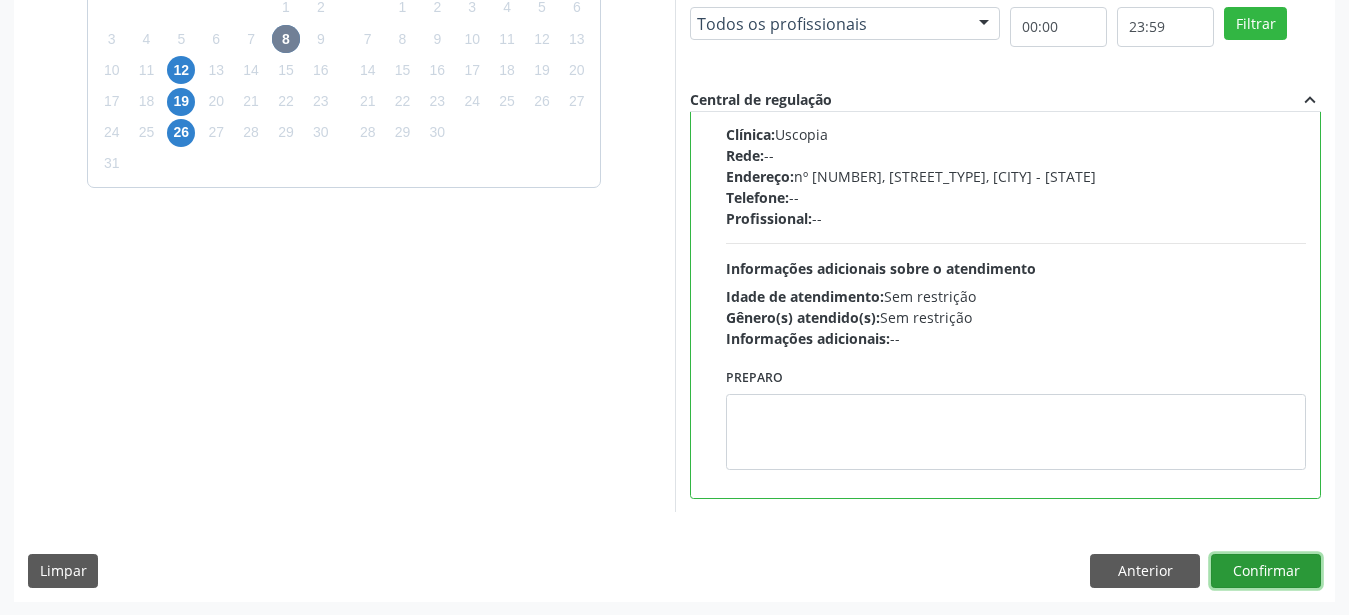 click on "Confirmar" at bounding box center (1266, 571) 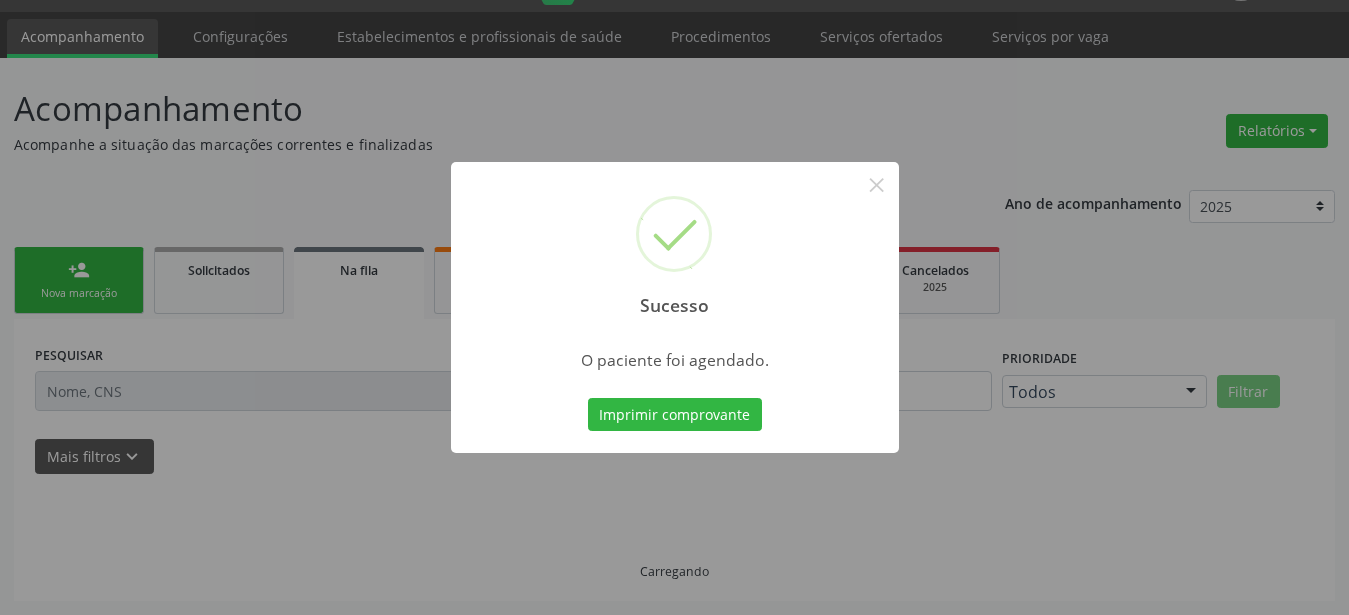 scroll, scrollTop: 51, scrollLeft: 0, axis: vertical 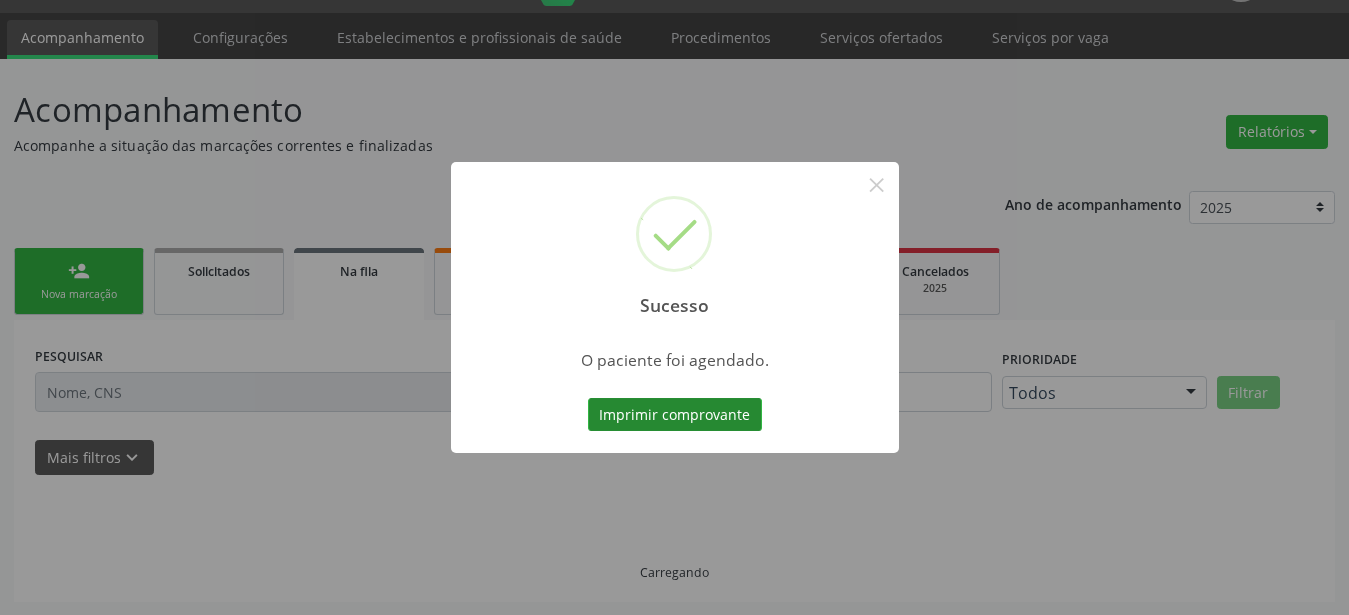 click on "Imprimir comprovante" at bounding box center (675, 415) 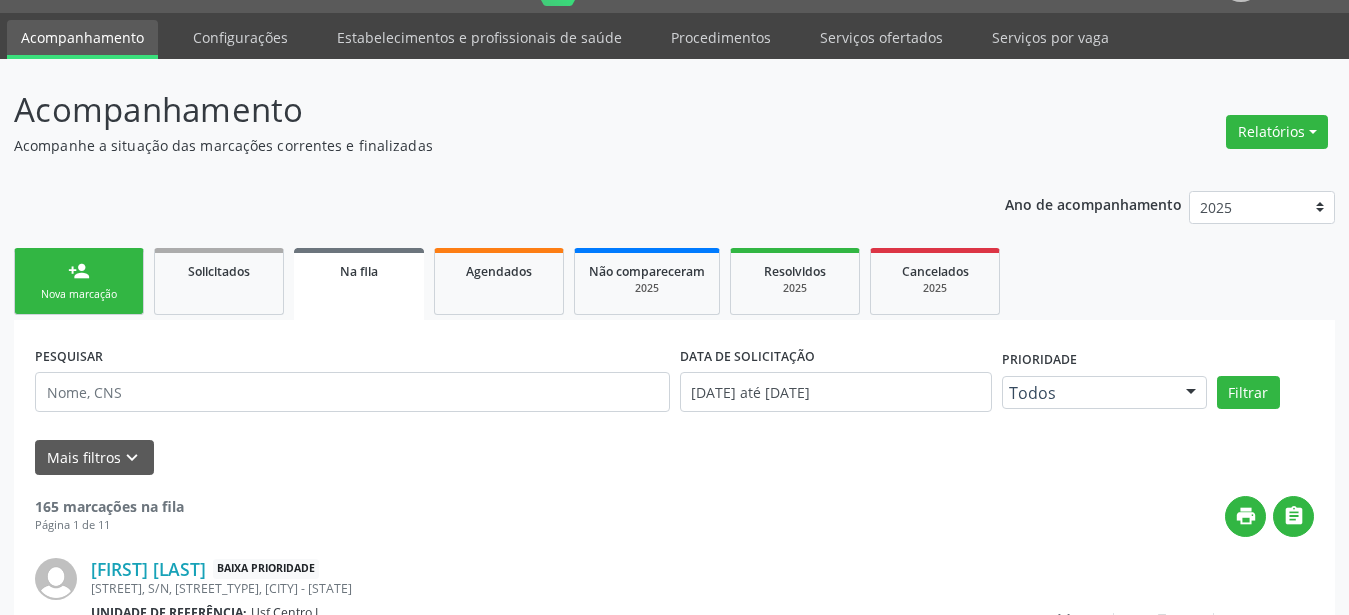 scroll, scrollTop: 50, scrollLeft: 0, axis: vertical 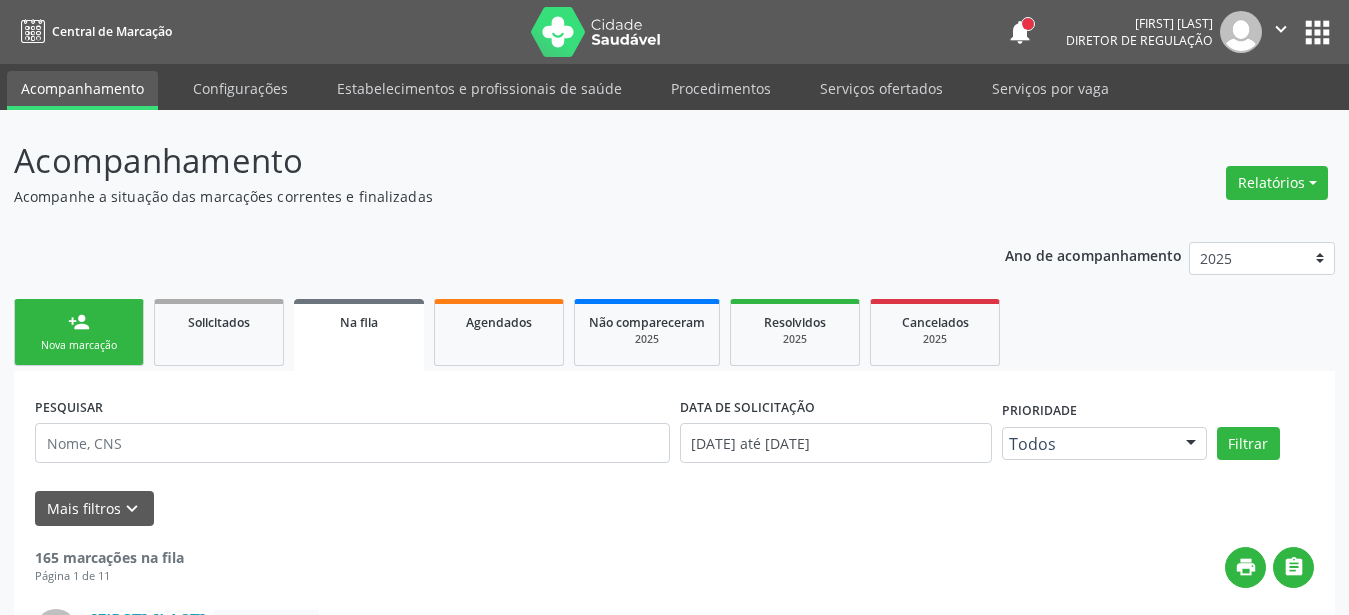 click on "apps" at bounding box center [1317, 32] 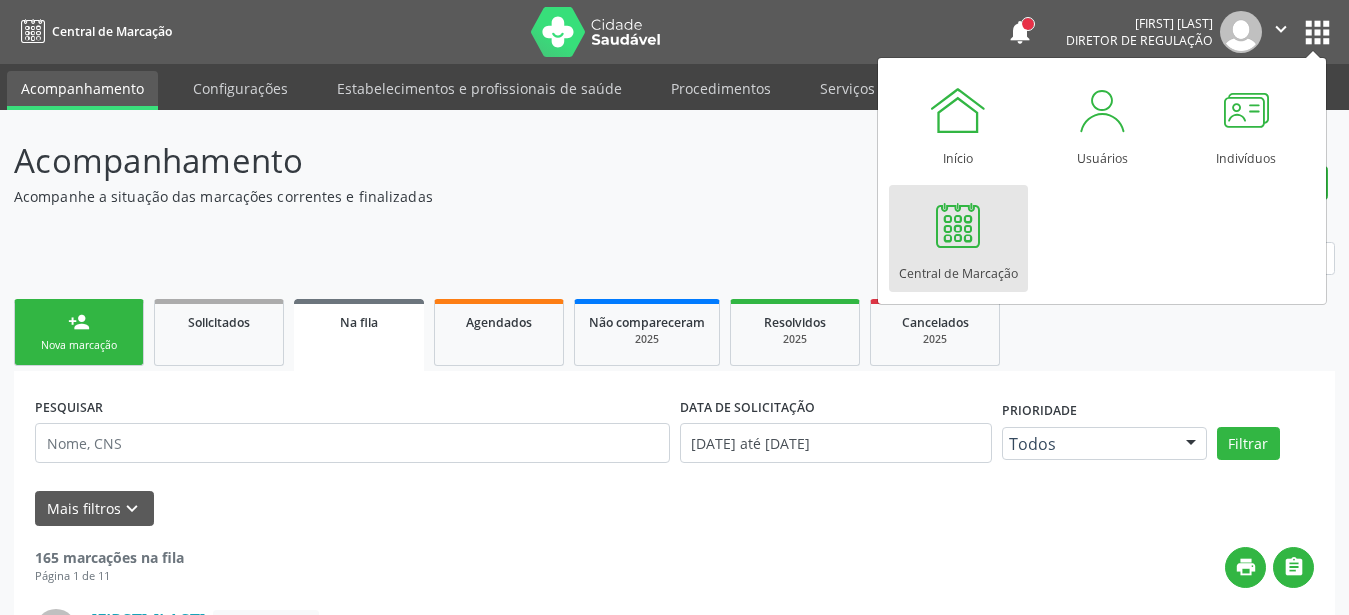 click on "Central de Marcação" at bounding box center (958, 238) 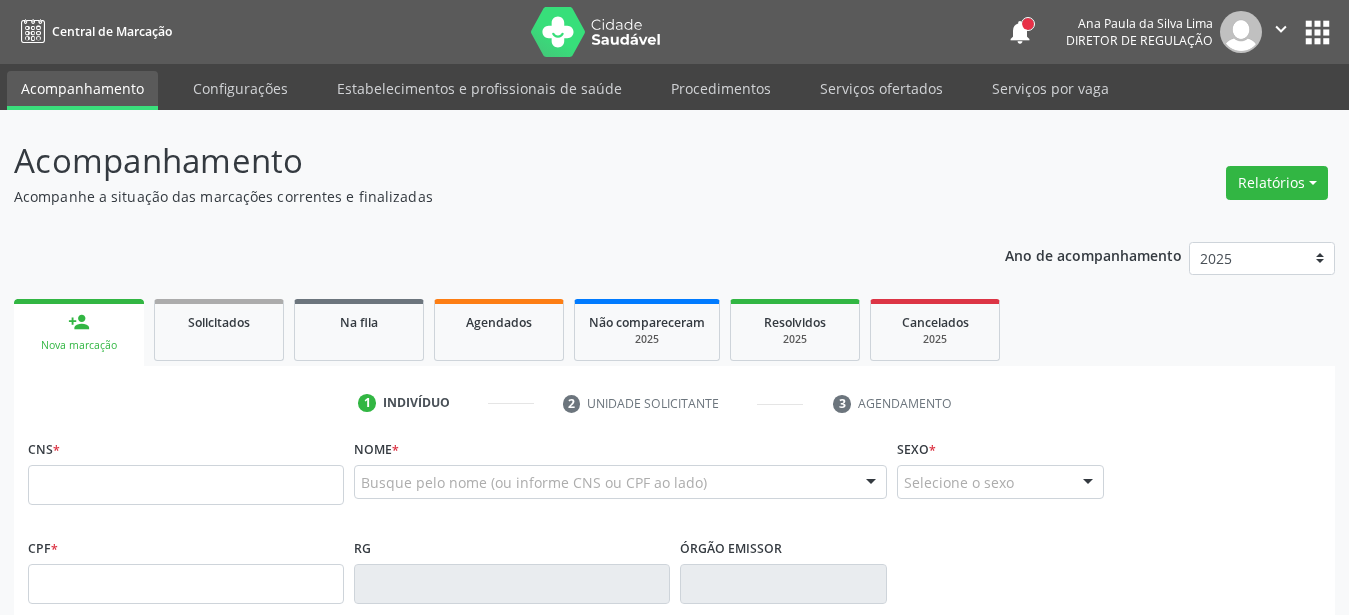 scroll, scrollTop: 0, scrollLeft: 0, axis: both 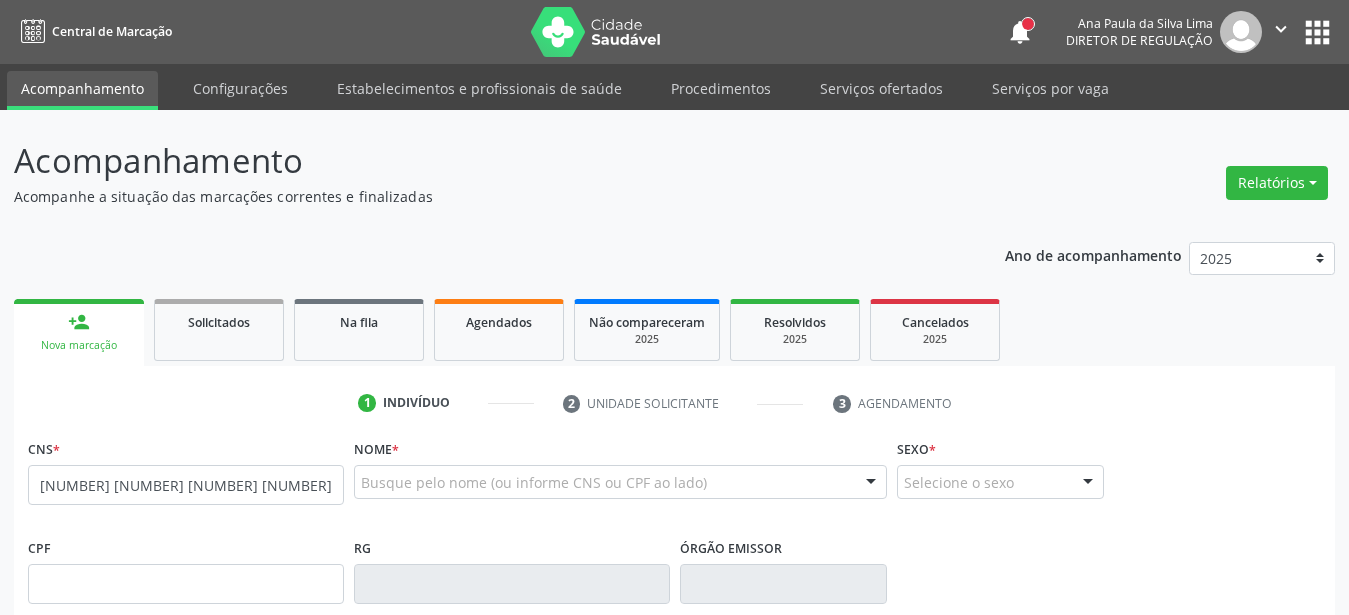 type on "[NUMBER] [NUMBER] [NUMBER] [NUMBER]" 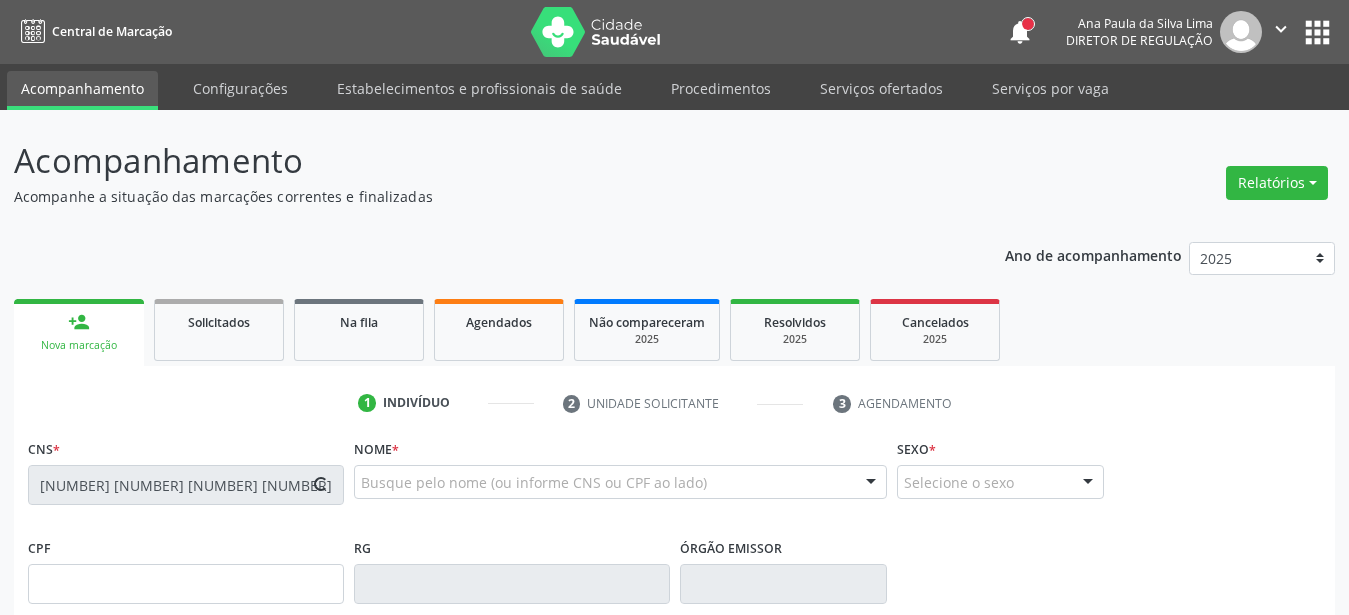 scroll, scrollTop: 102, scrollLeft: 0, axis: vertical 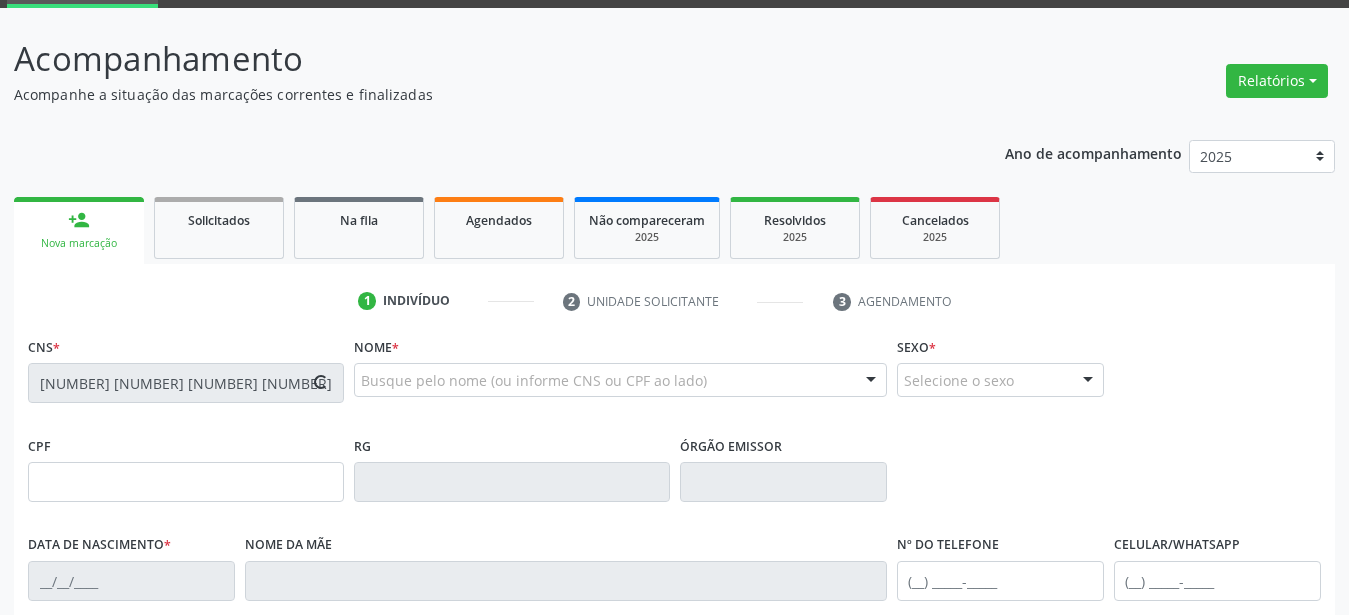 type on "[DATE]" 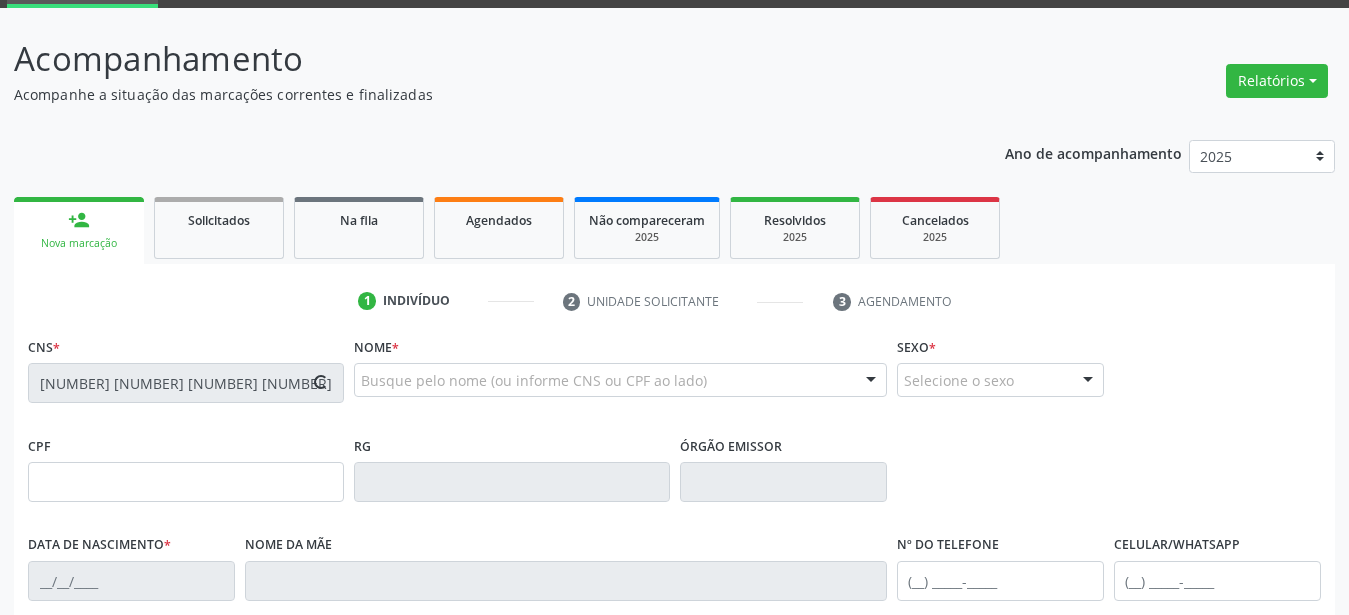 type on "[FIRST] [LAST] de [LAST] [LAST]" 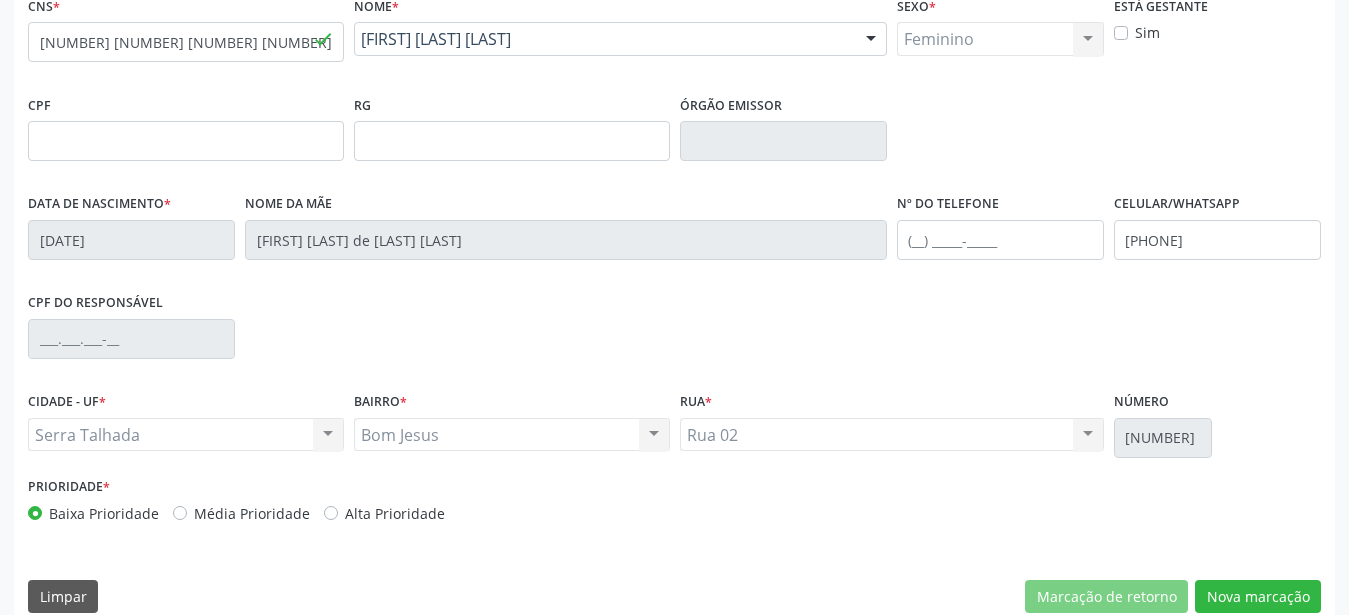 scroll, scrollTop: 469, scrollLeft: 0, axis: vertical 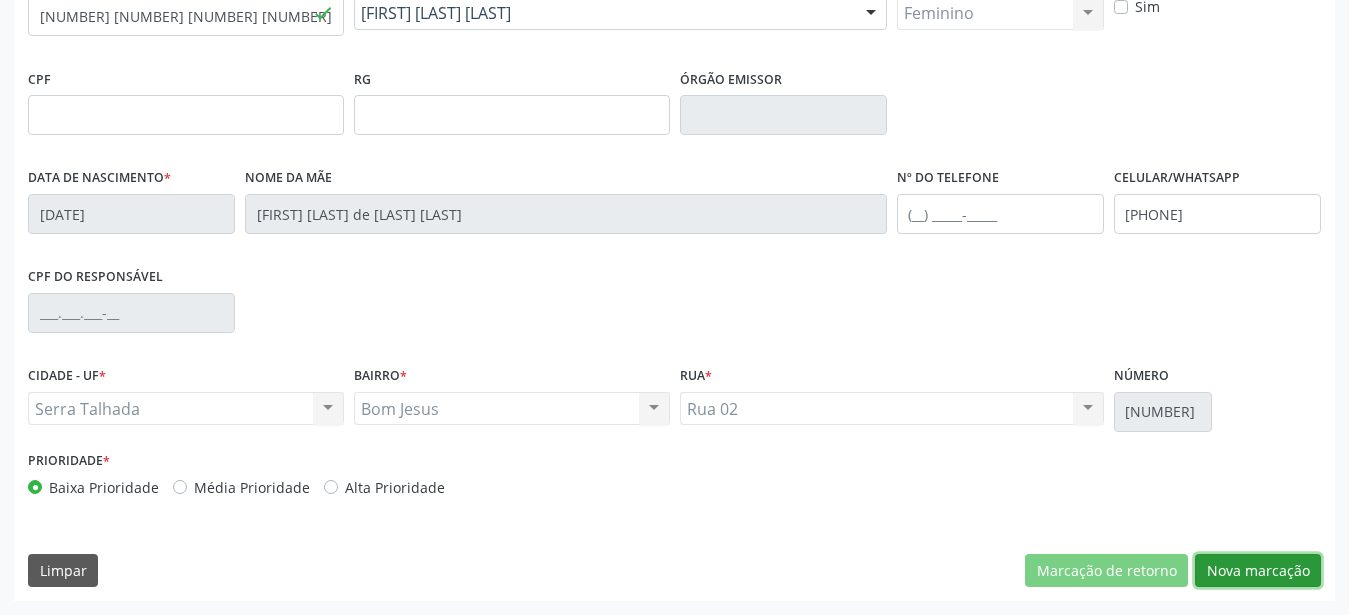 drag, startPoint x: 1257, startPoint y: 561, endPoint x: 1068, endPoint y: 495, distance: 200.19241 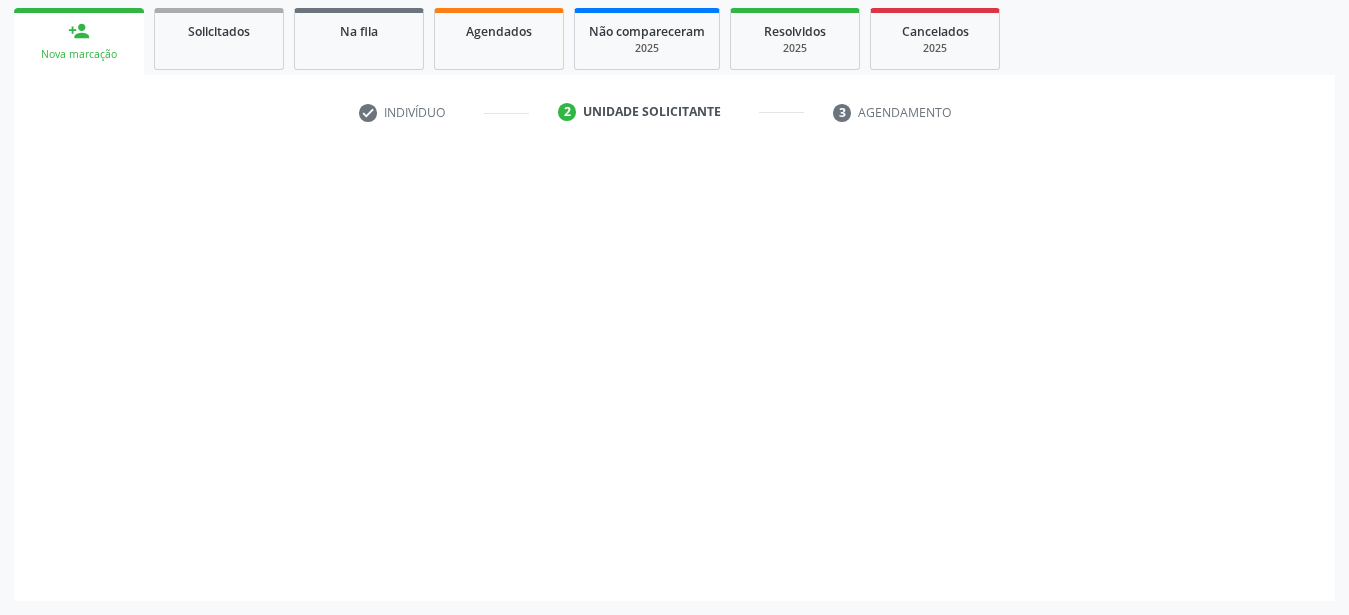 scroll, scrollTop: 307, scrollLeft: 0, axis: vertical 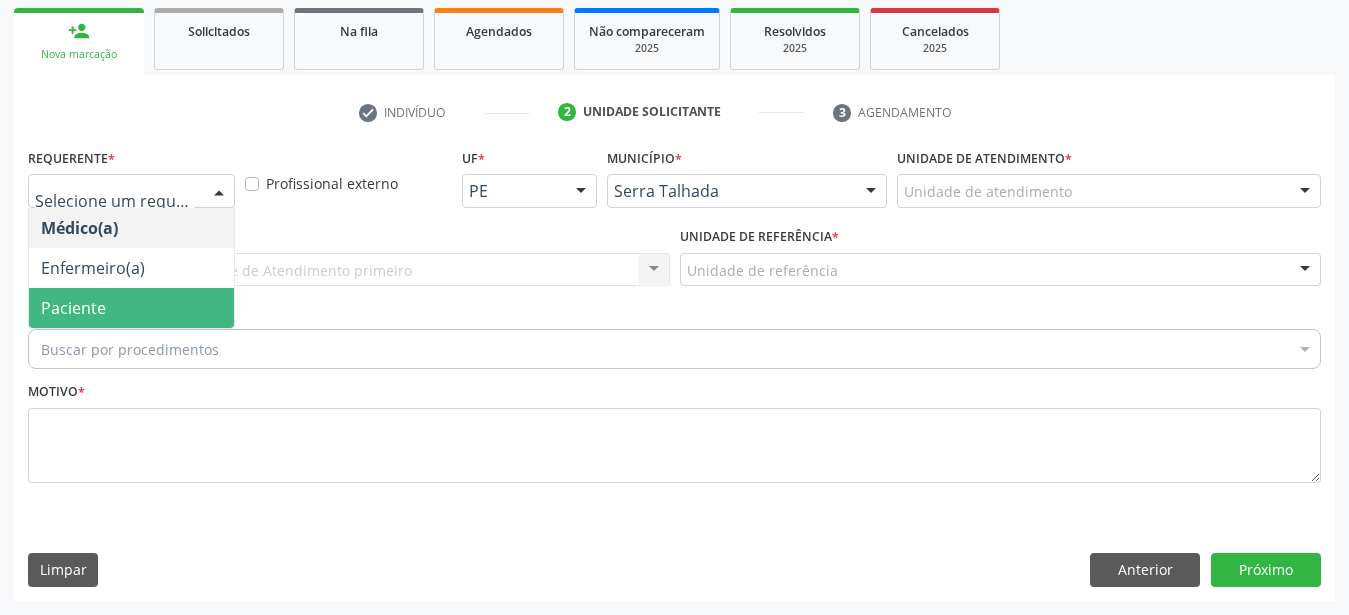 click on "Paciente" at bounding box center [131, 308] 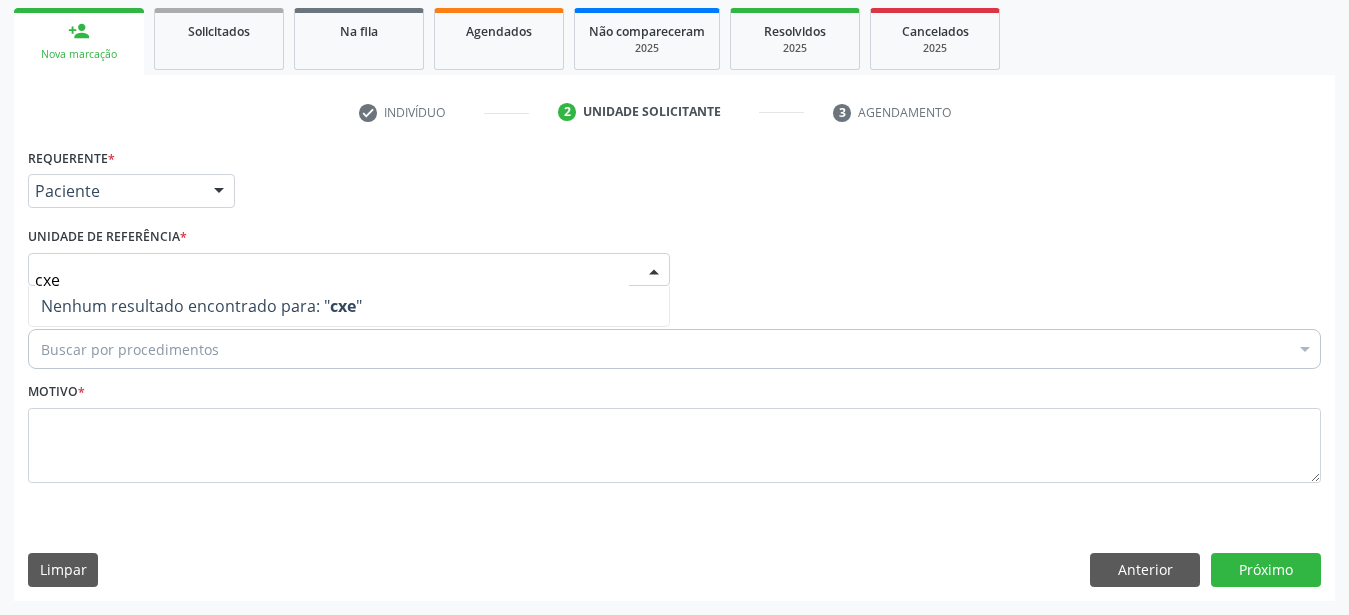 click on "cxe" at bounding box center (332, 280) 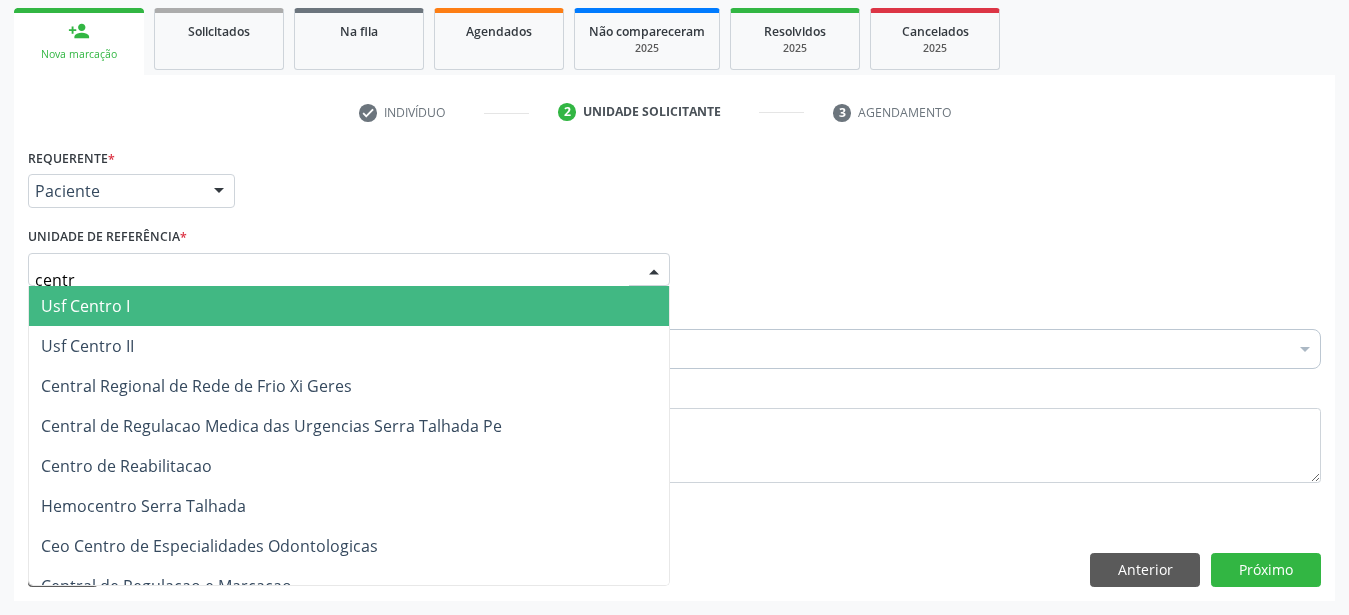 type on "centro" 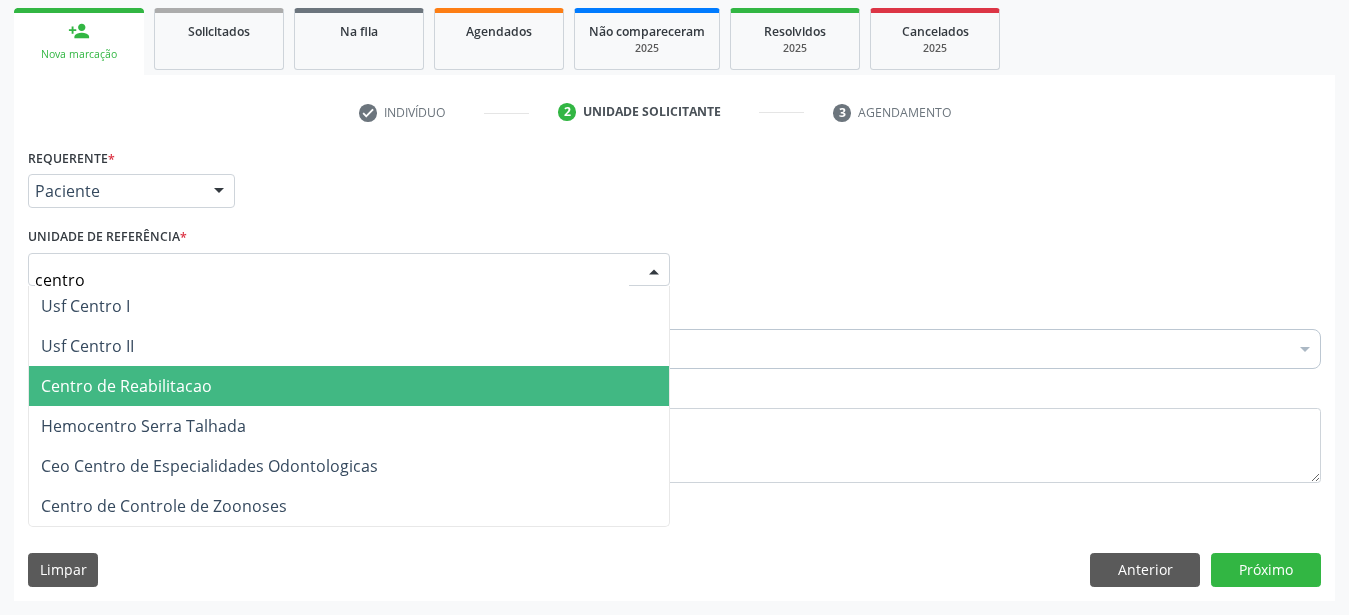 click on "Centro de Reabilitacao" at bounding box center [349, 386] 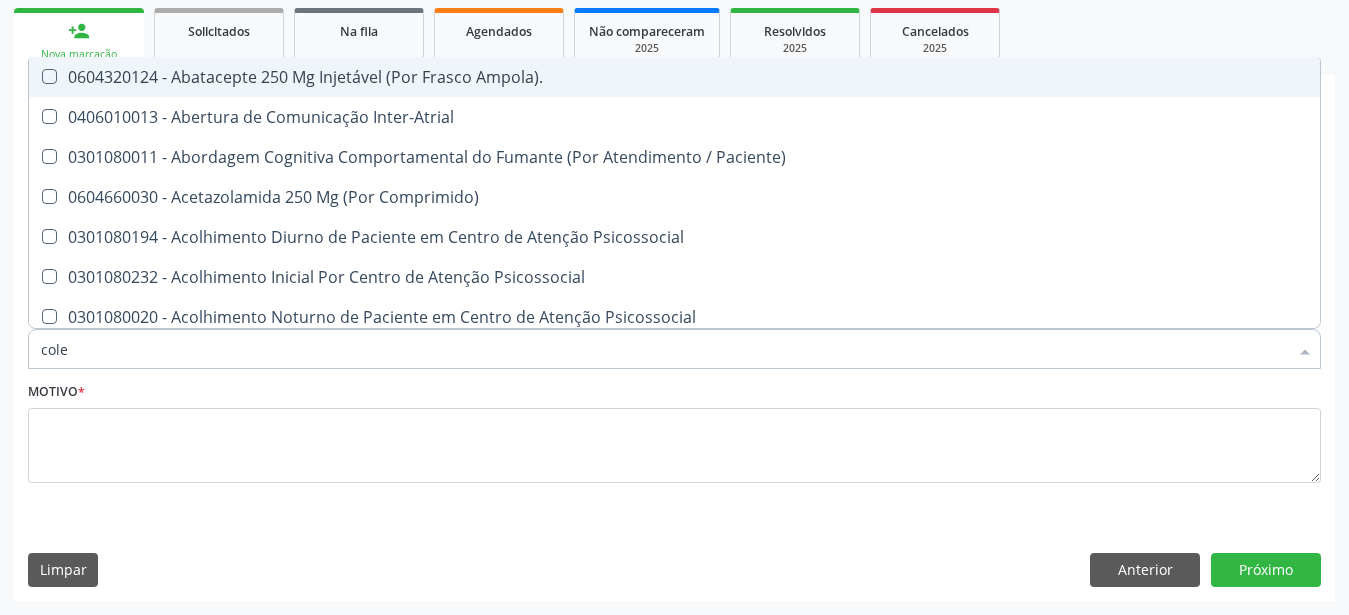 type on "coles" 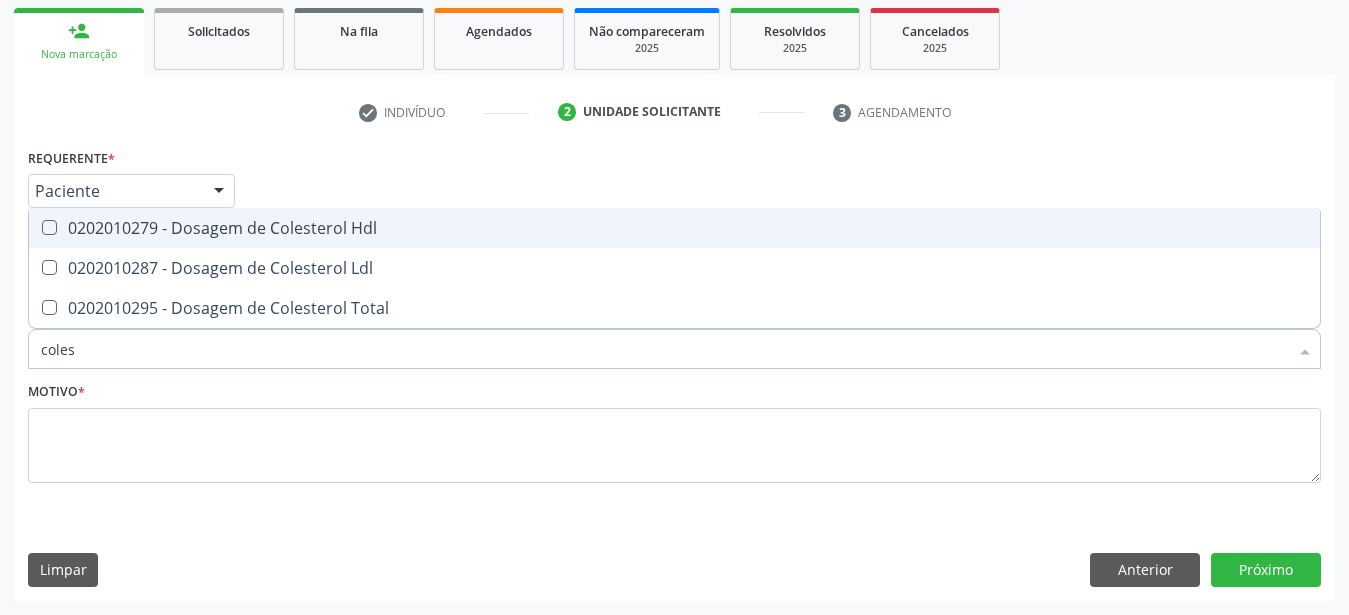 click on "0202010279 - Dosagem de Colesterol Hdl" at bounding box center (674, 228) 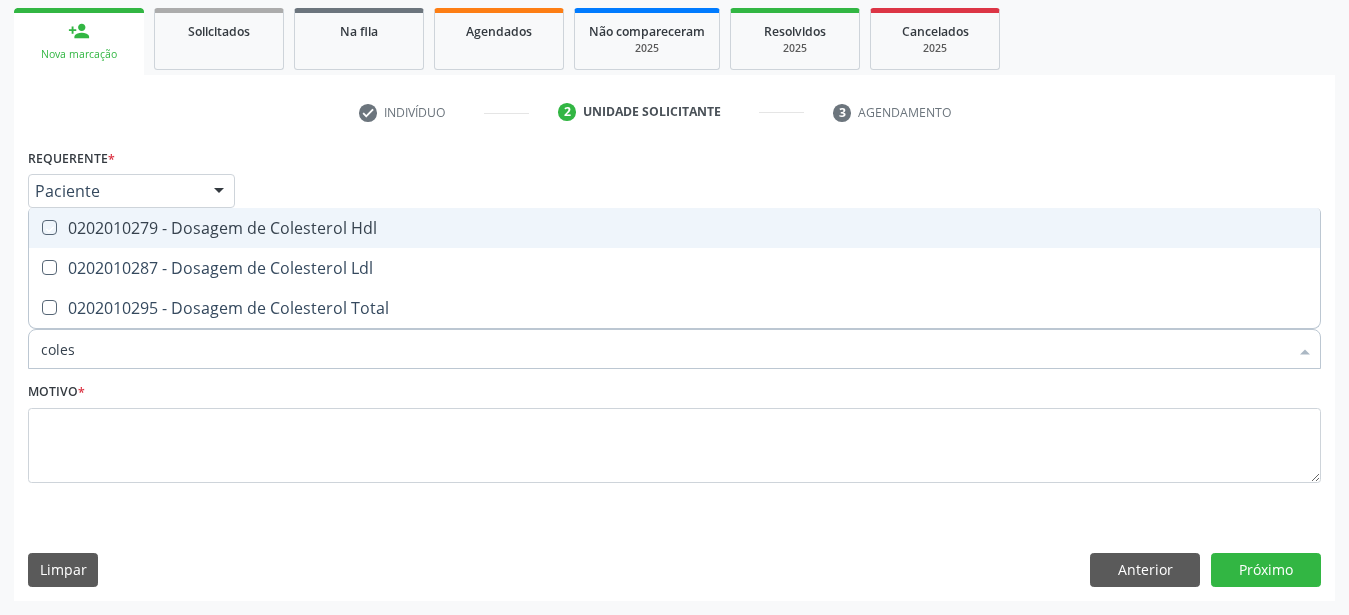 checkbox on "true" 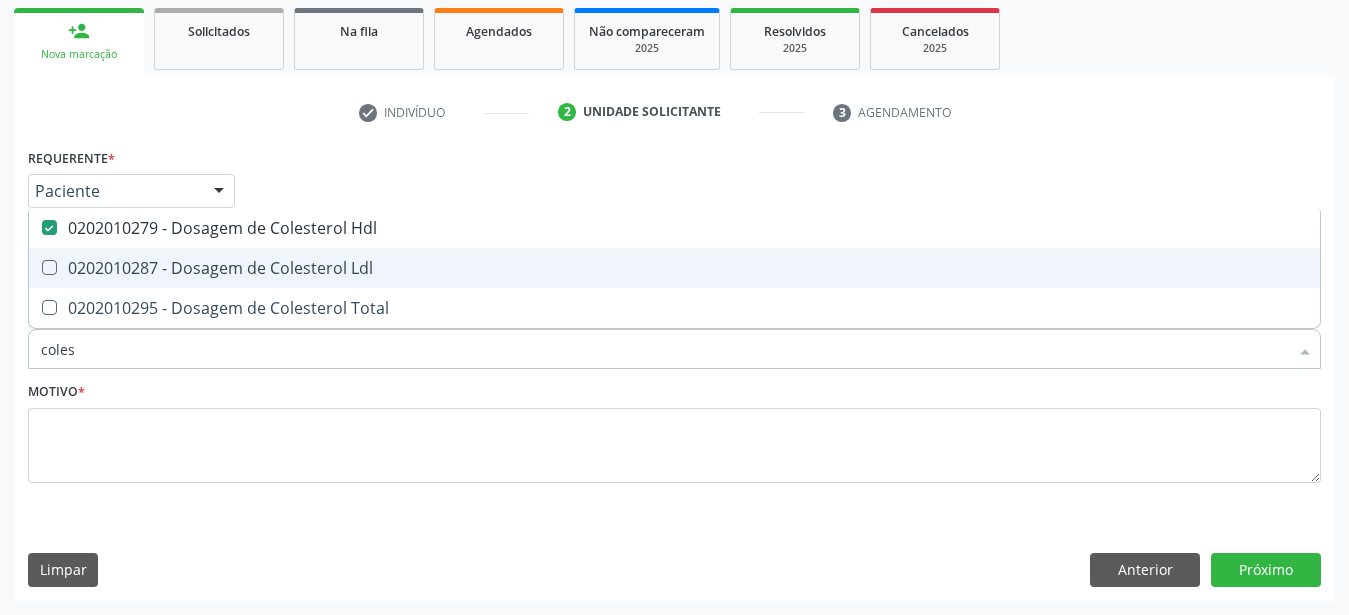 click on "0202010287 - Dosagem de Colesterol Ldl" at bounding box center [674, 268] 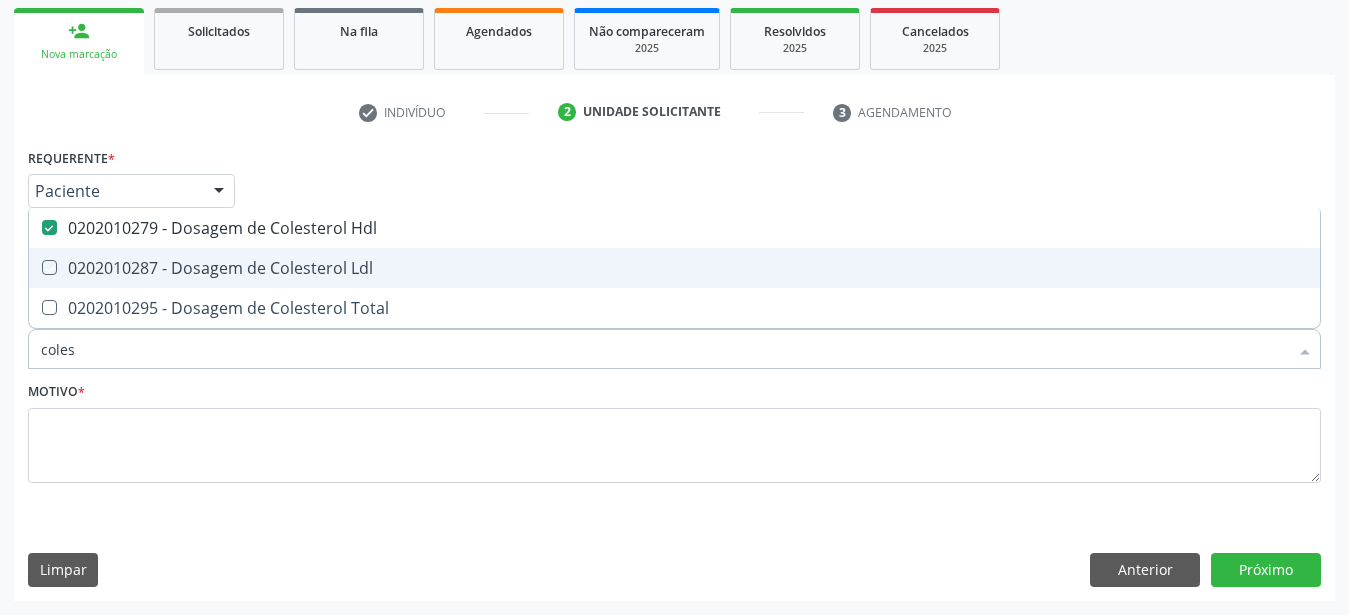 checkbox on "true" 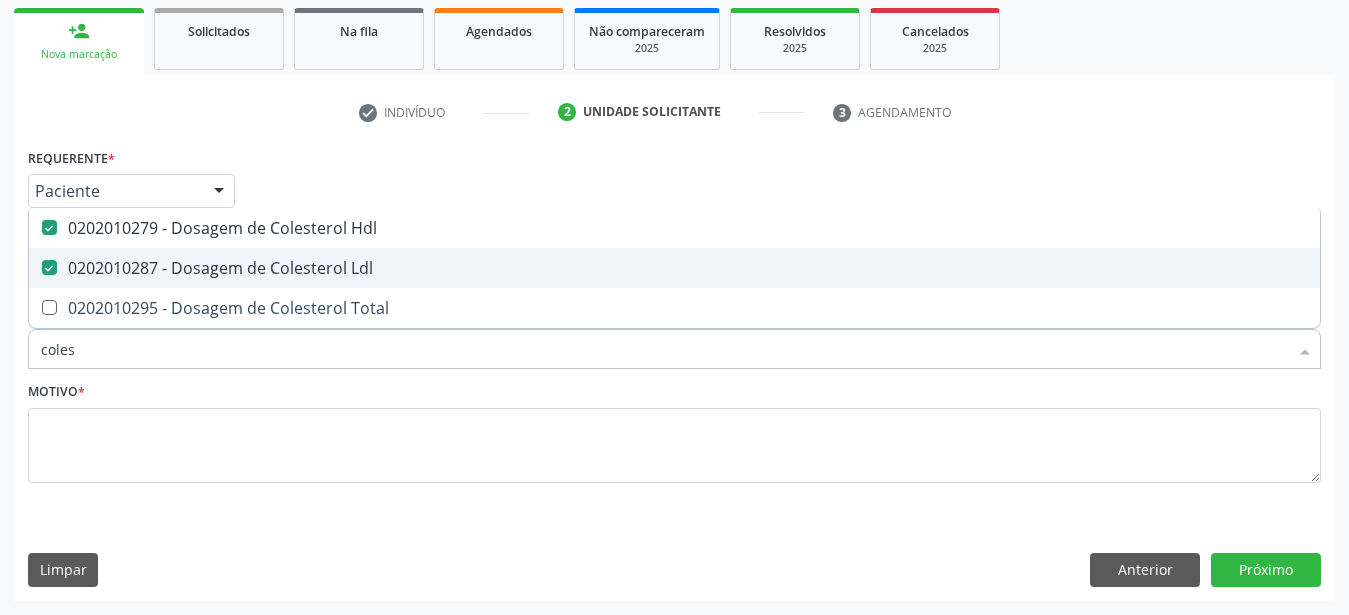click on "0202010295 - Dosagem de Colesterol Total" at bounding box center (674, 308) 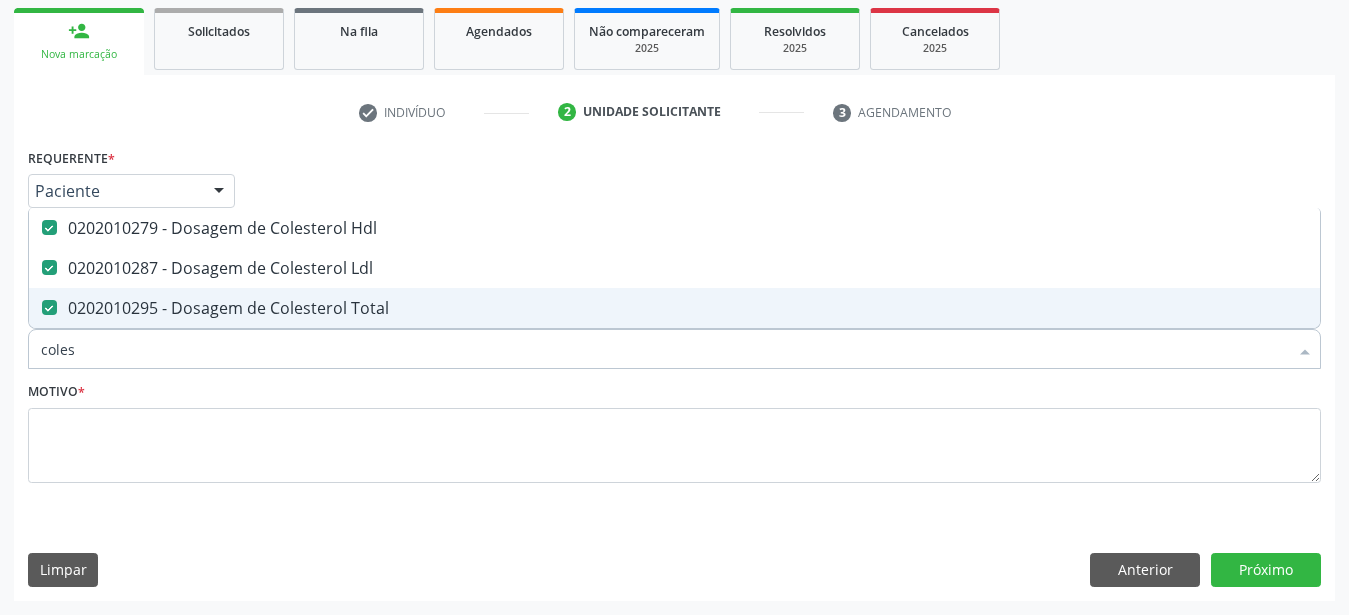 checkbox on "true" 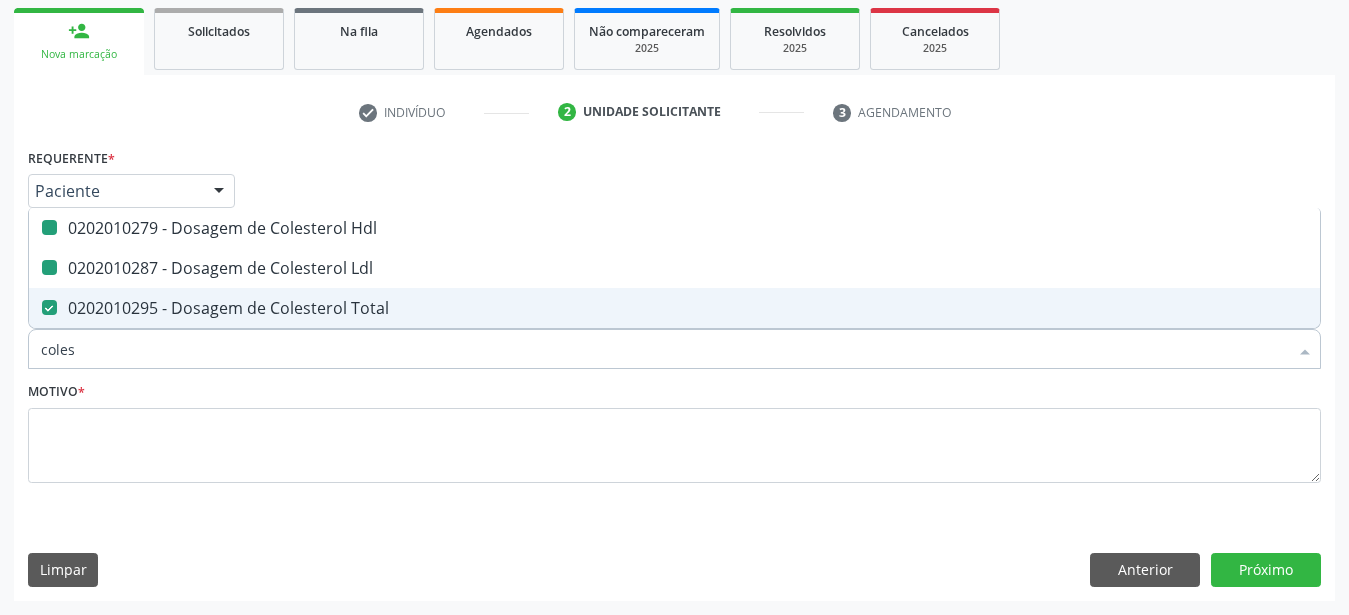 type on "cole" 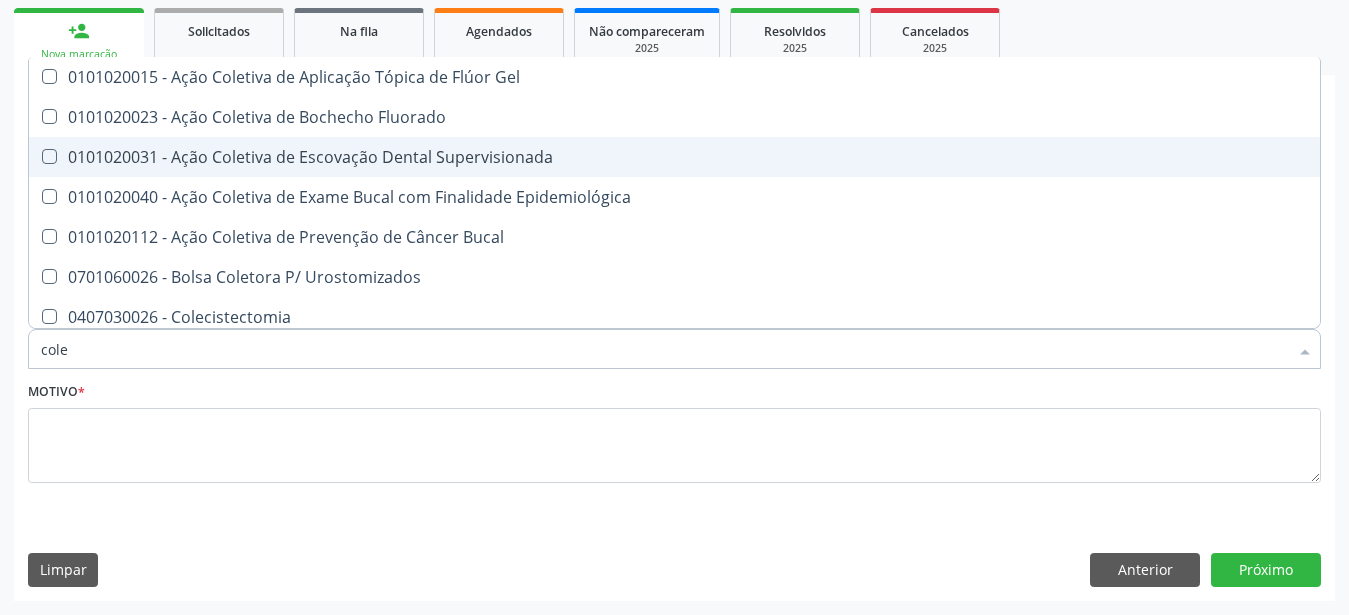 type on "col" 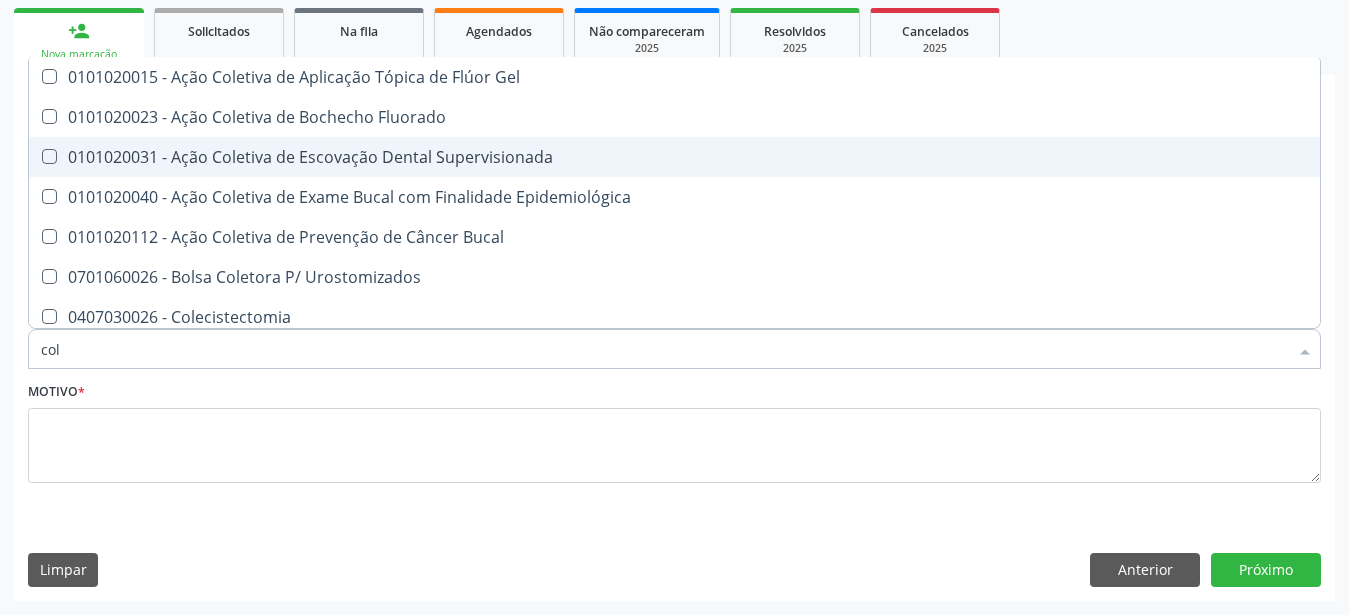 checkbox on "false" 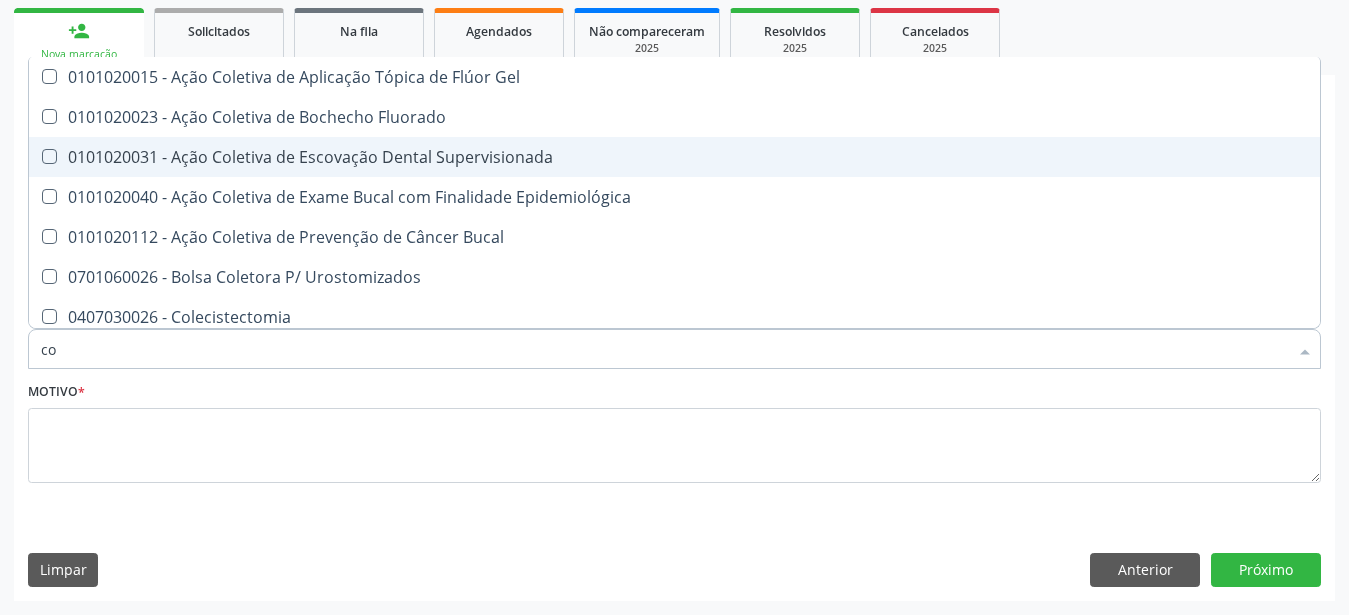 type on "c" 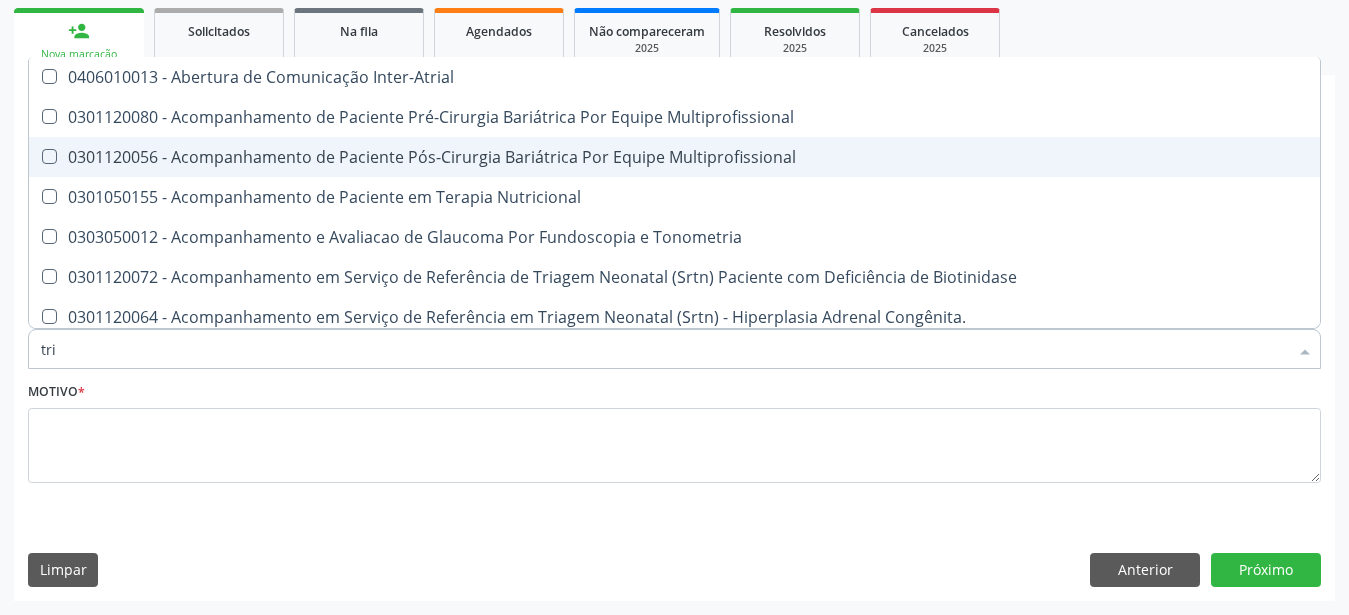 type on "trig" 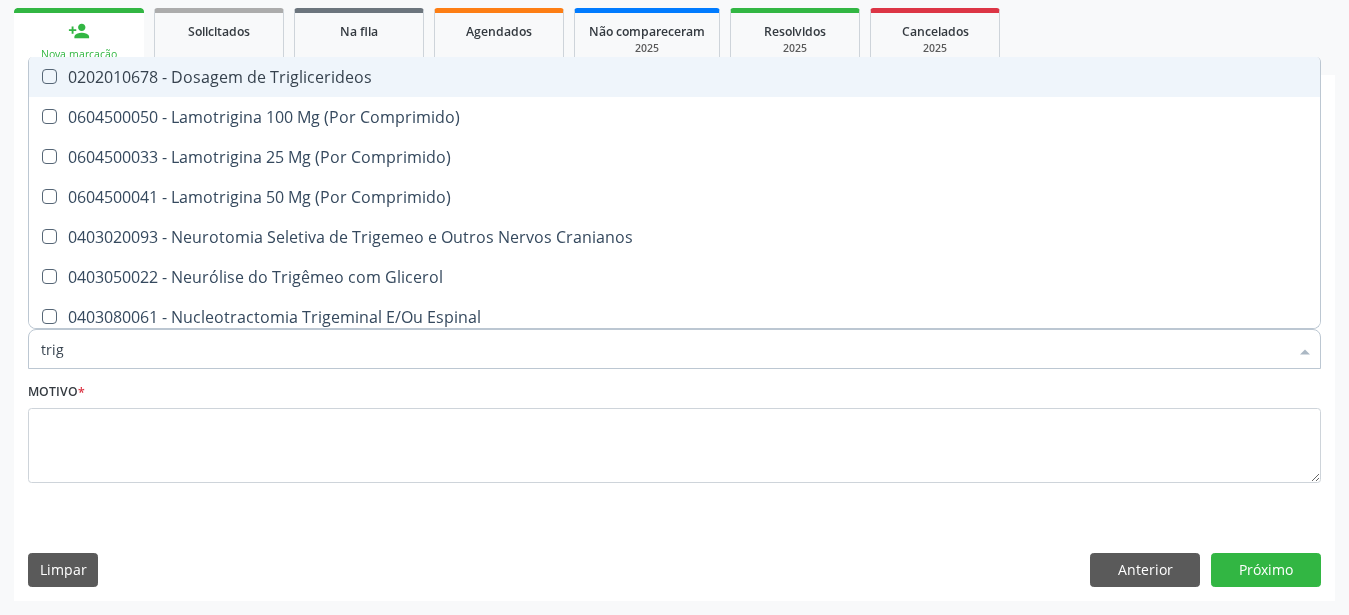 click on "0202010678 - Dosagem de Triglicerideos" at bounding box center [674, 77] 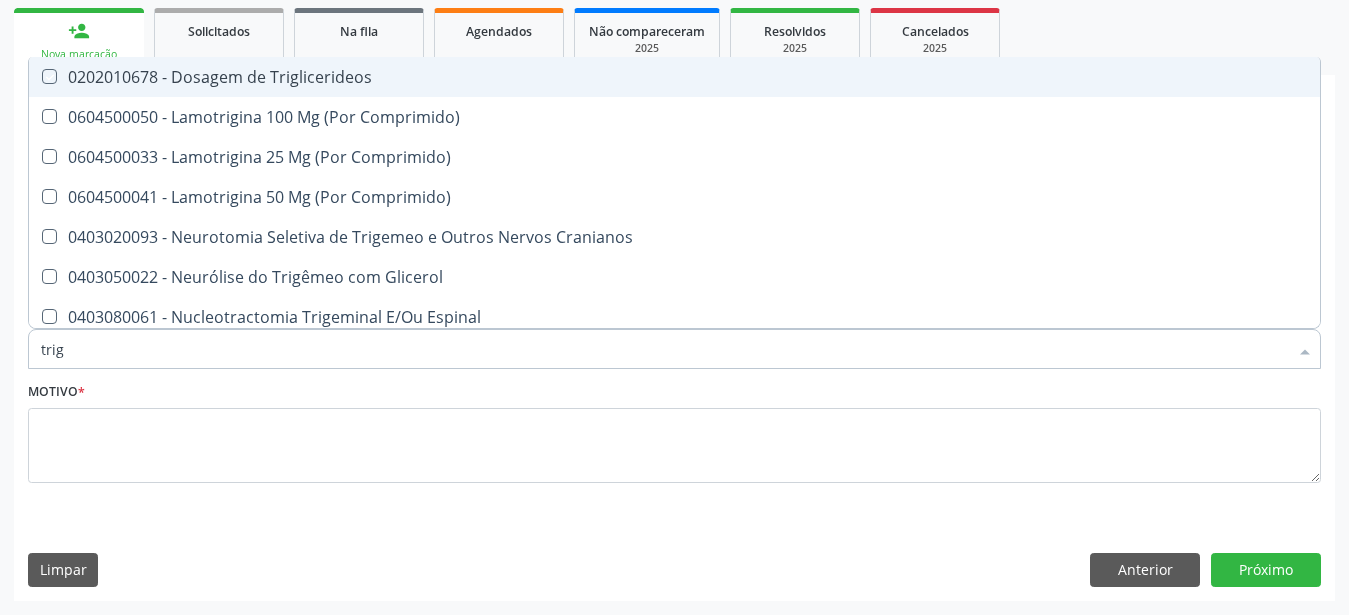 checkbox on "true" 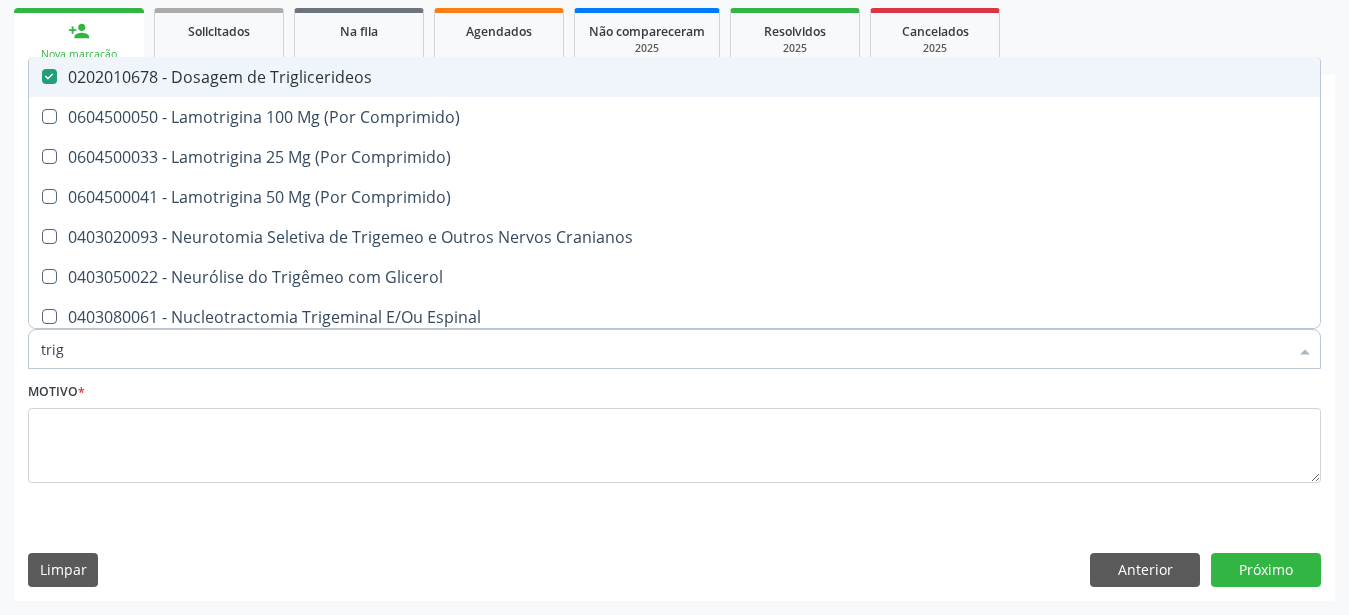 type on "tri" 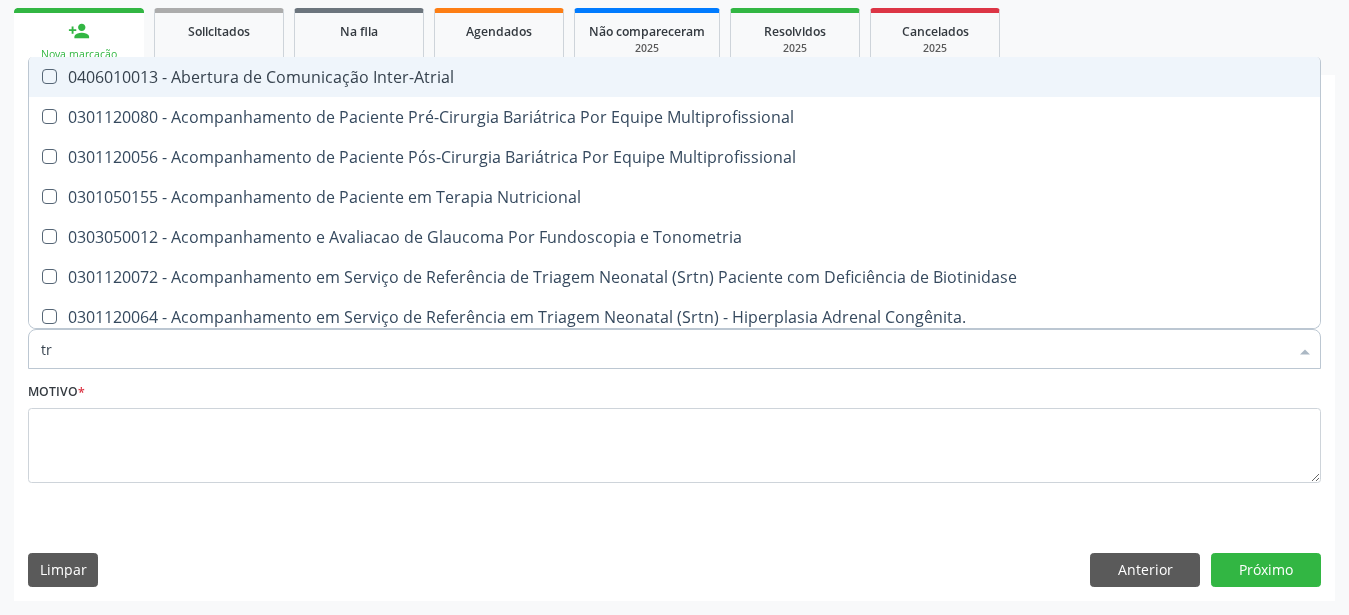 type on "t" 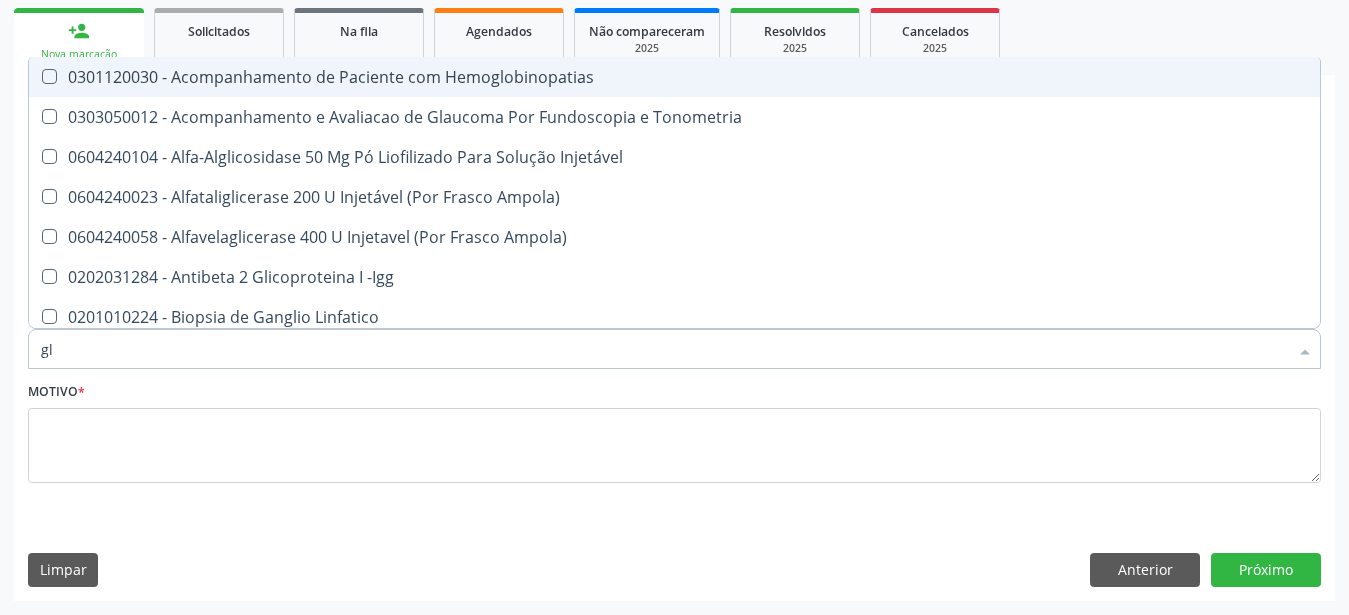 type on "gli" 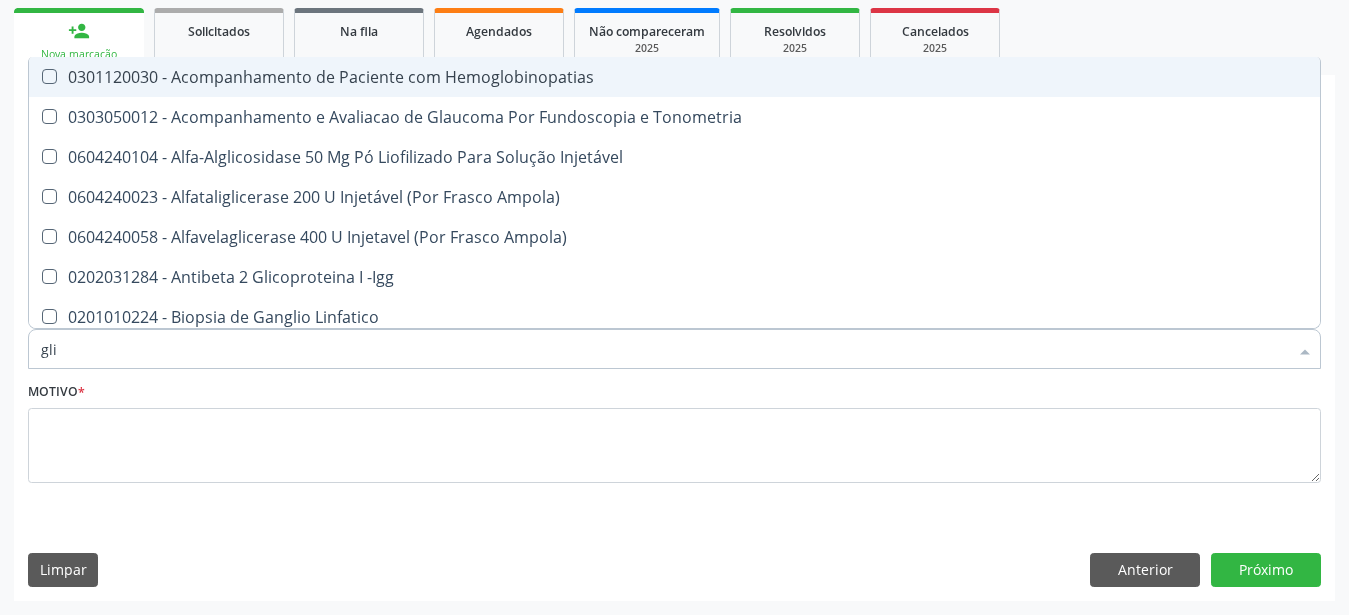 type on "glic" 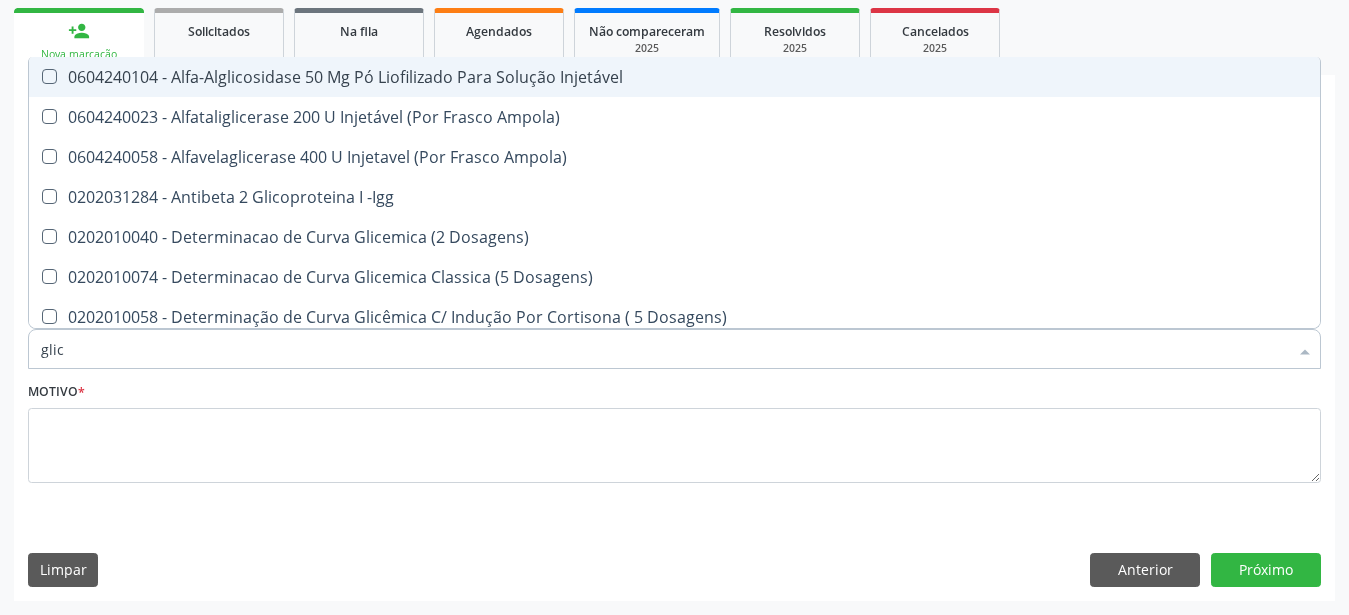 type on "glico" 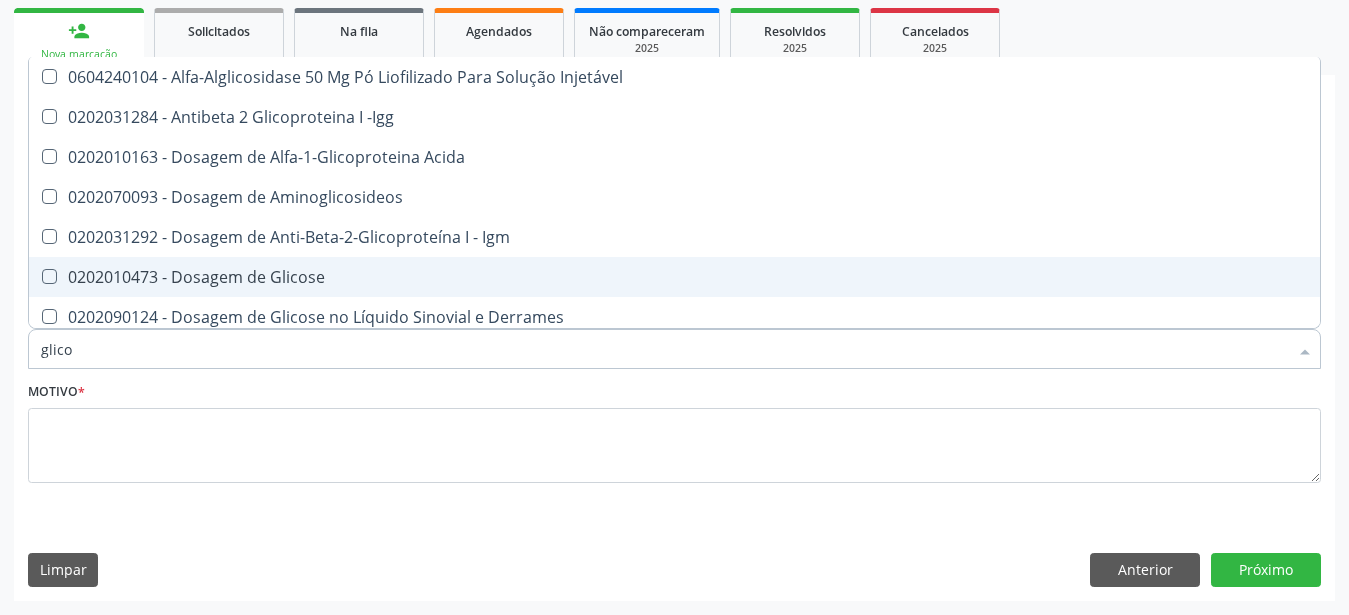click on "0202010473 - Dosagem de Glicose" at bounding box center (674, 277) 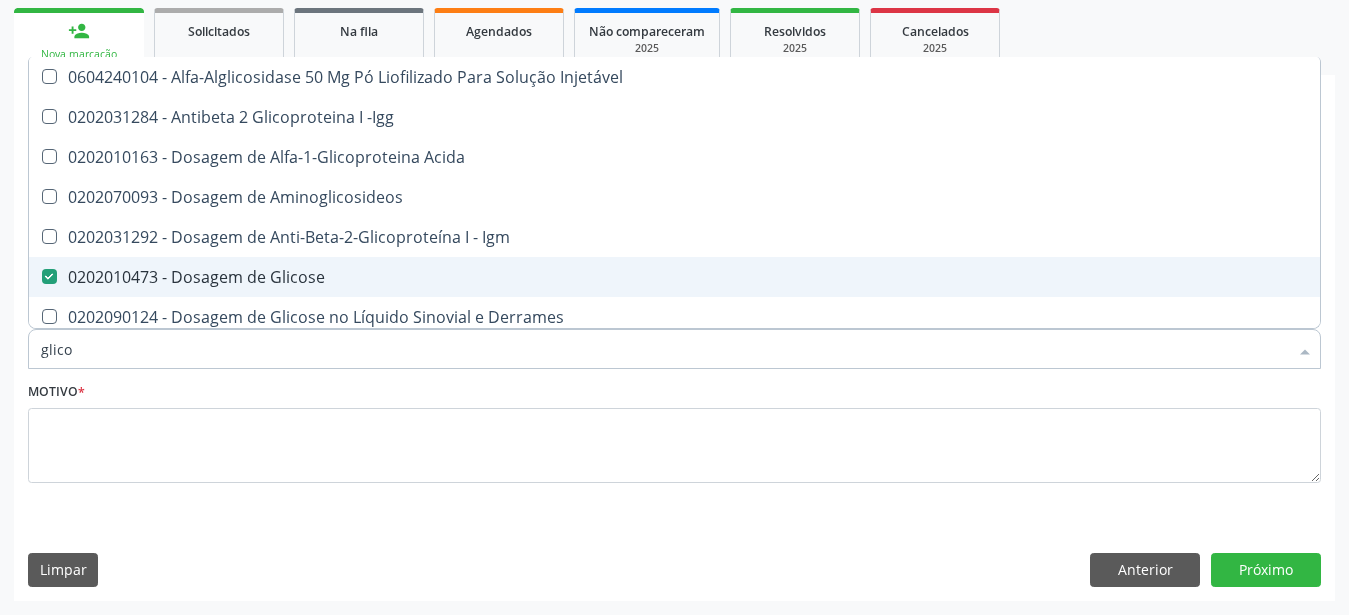 checkbox on "true" 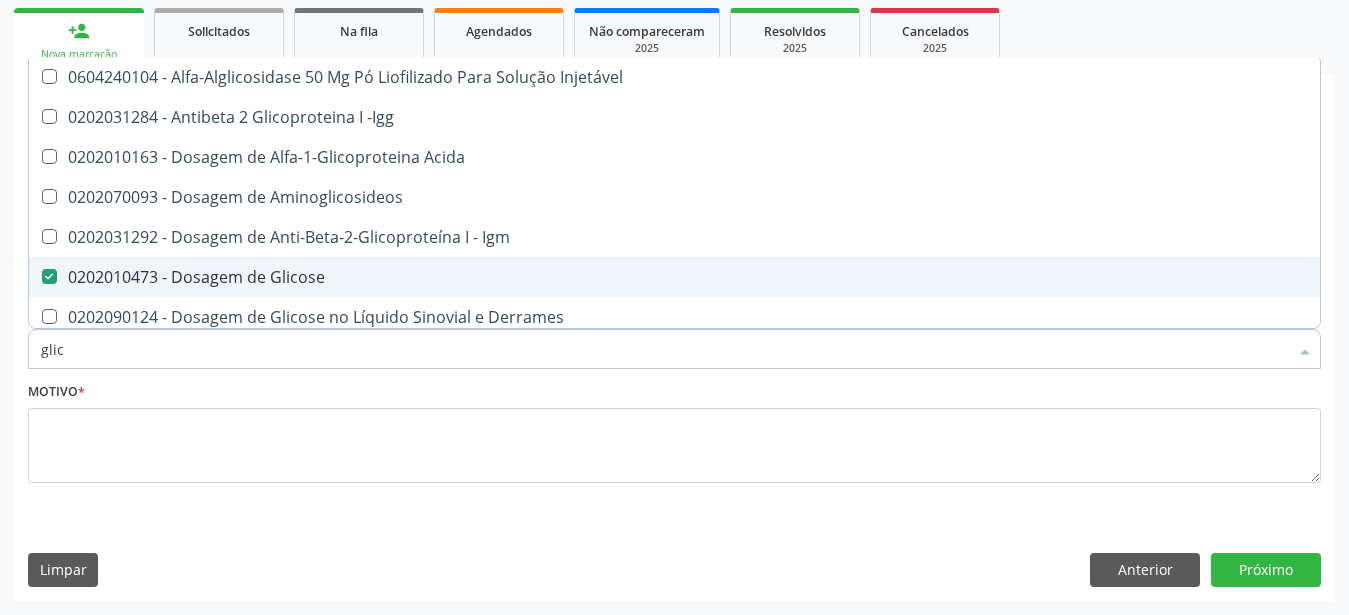 checkbox on "false" 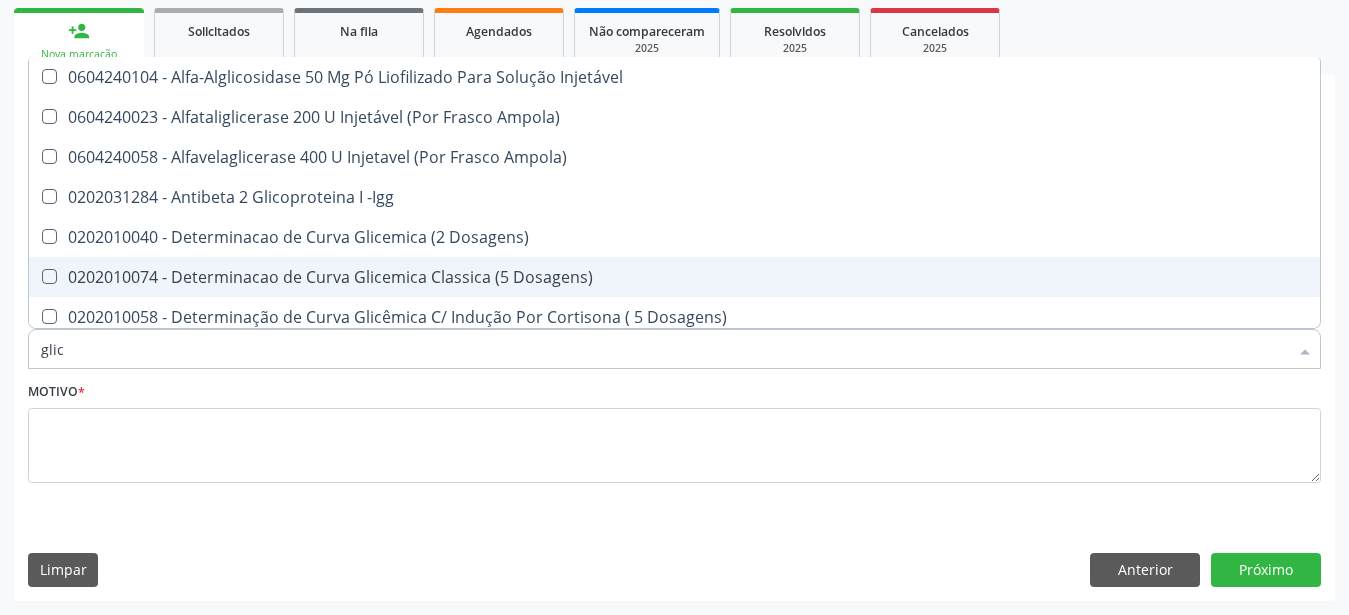 type on "gli" 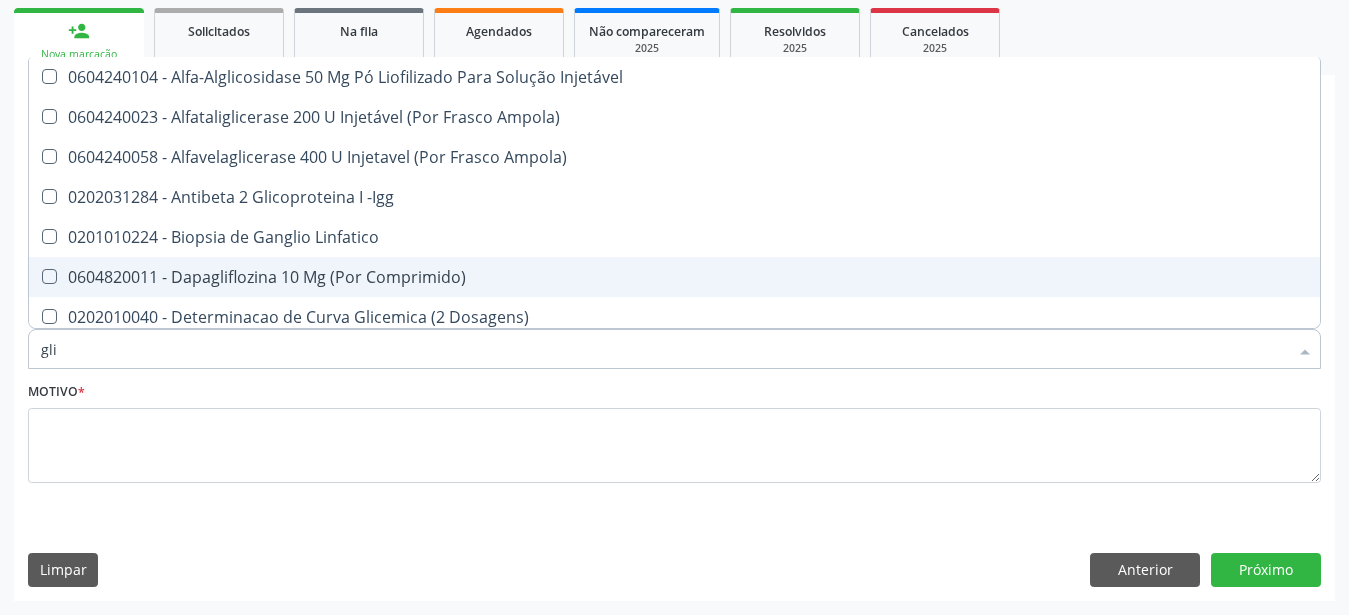 type on "gl" 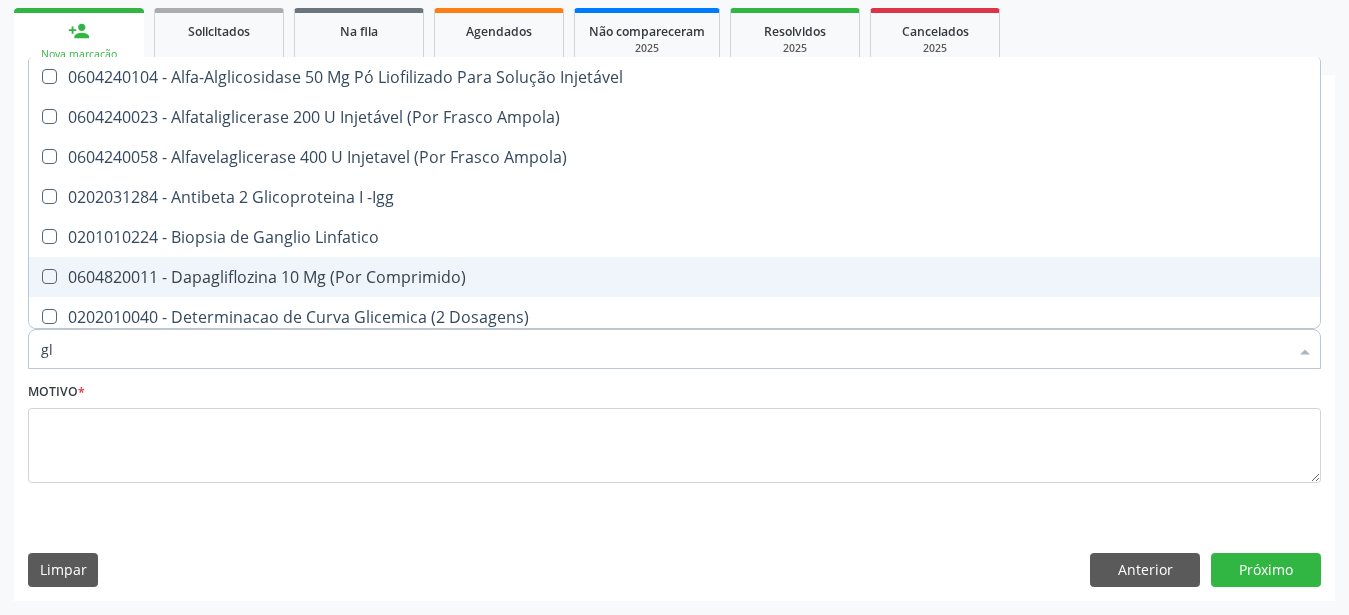 type on "g" 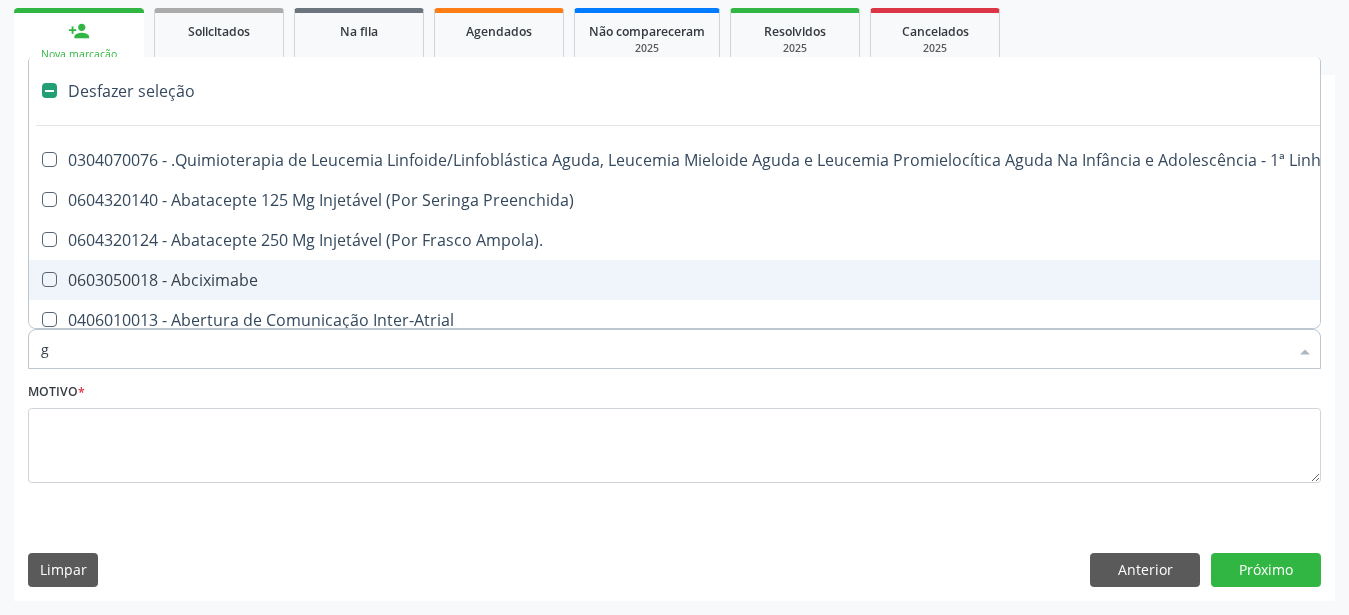 type on "gl" 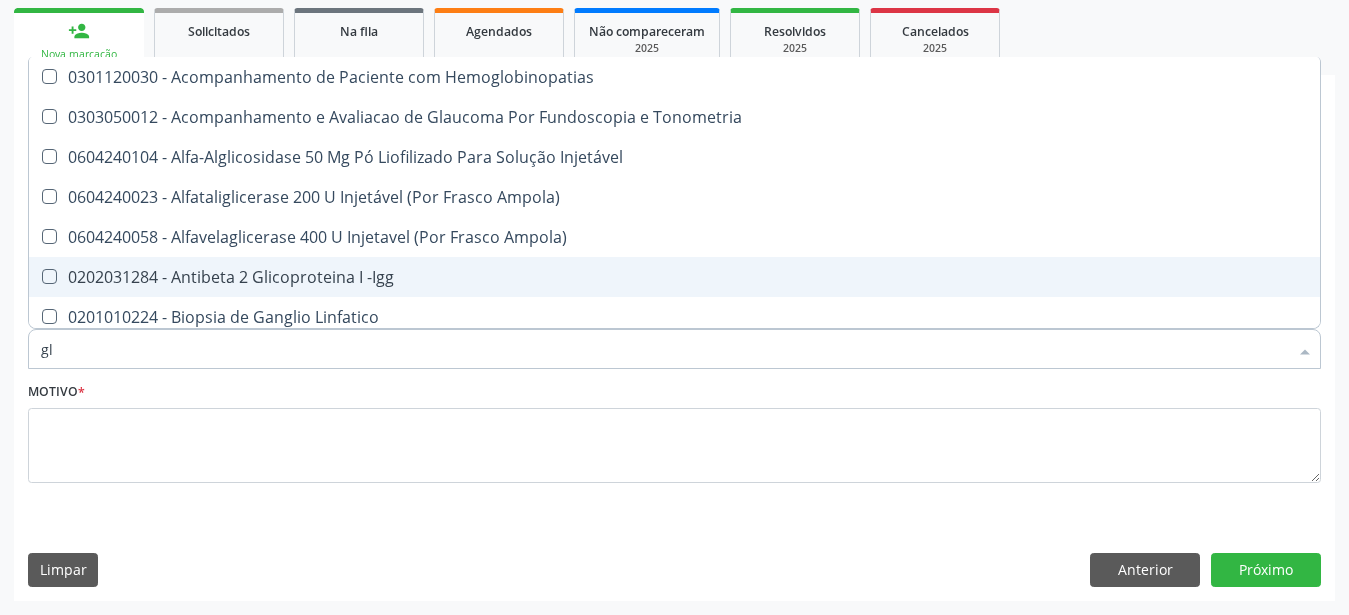 type on "gli" 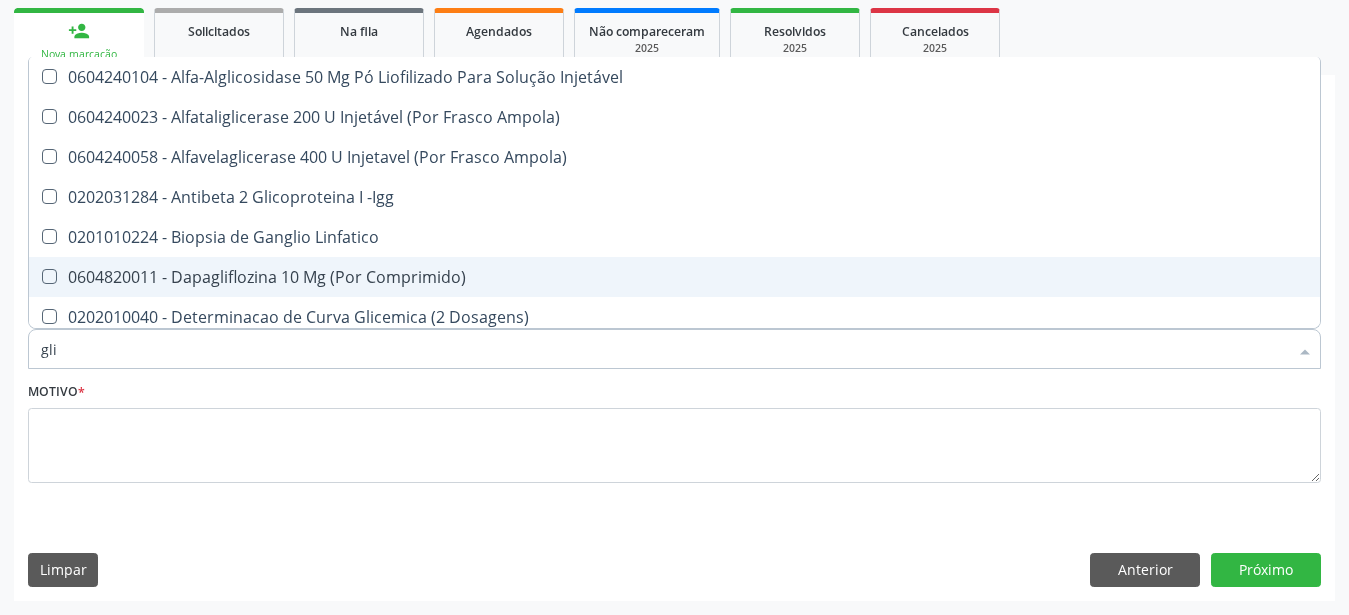 type on "glic" 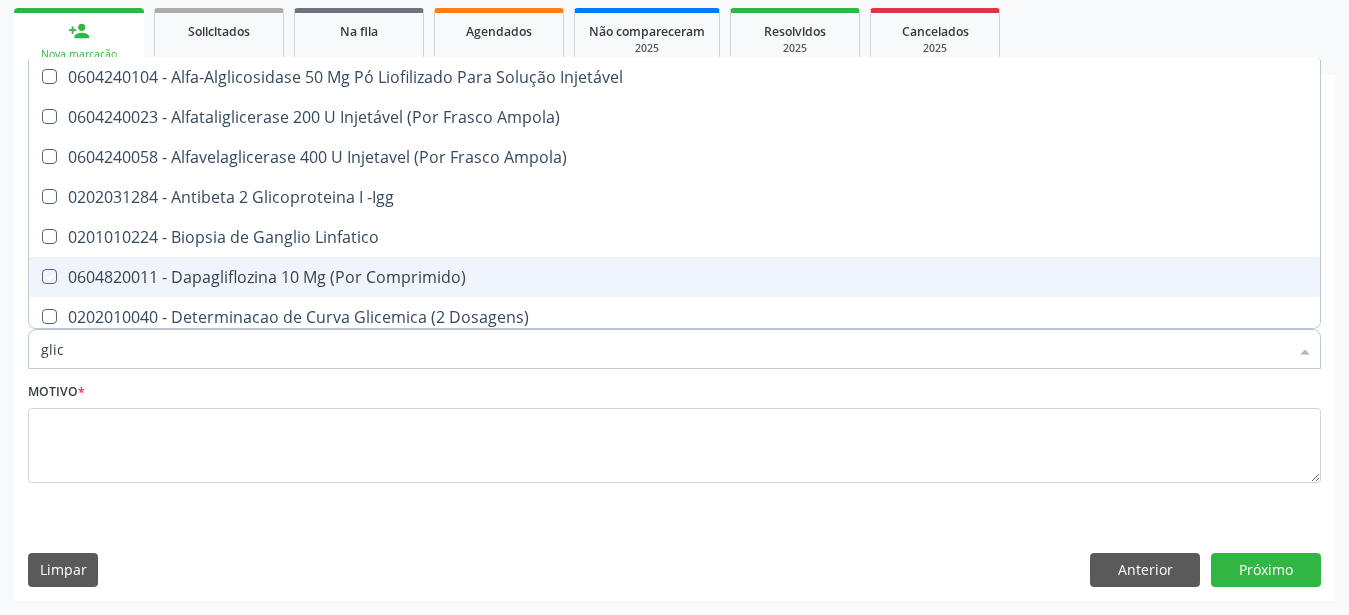 type on "glico" 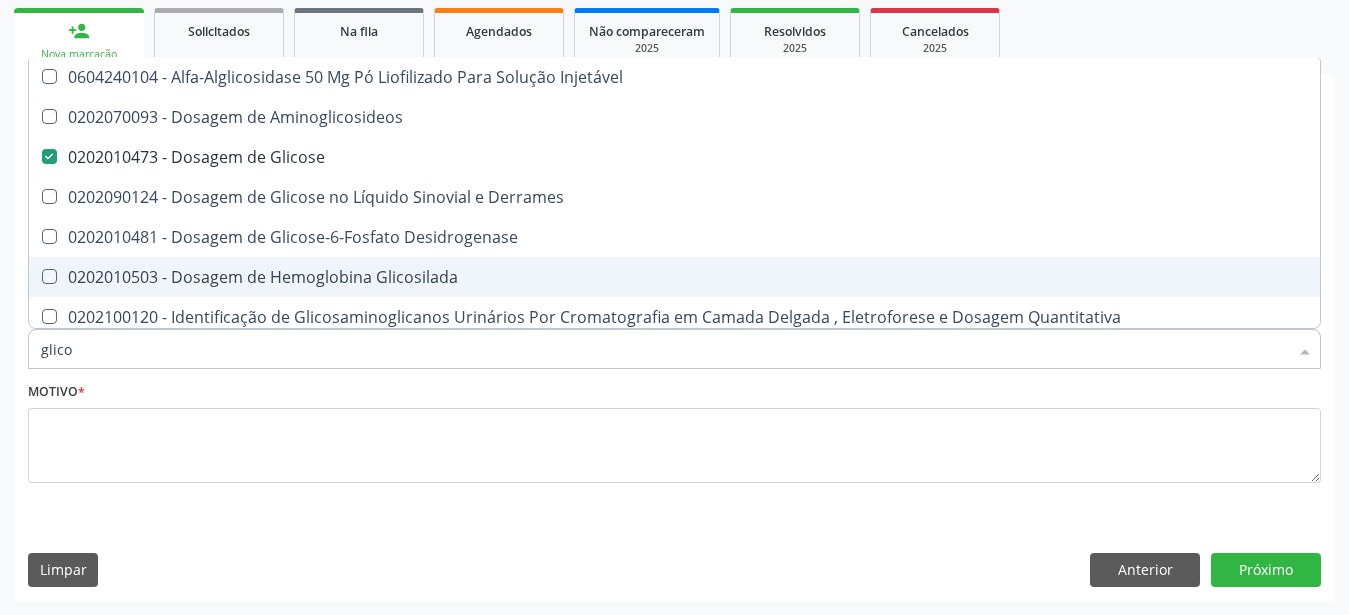 type on "glicos" 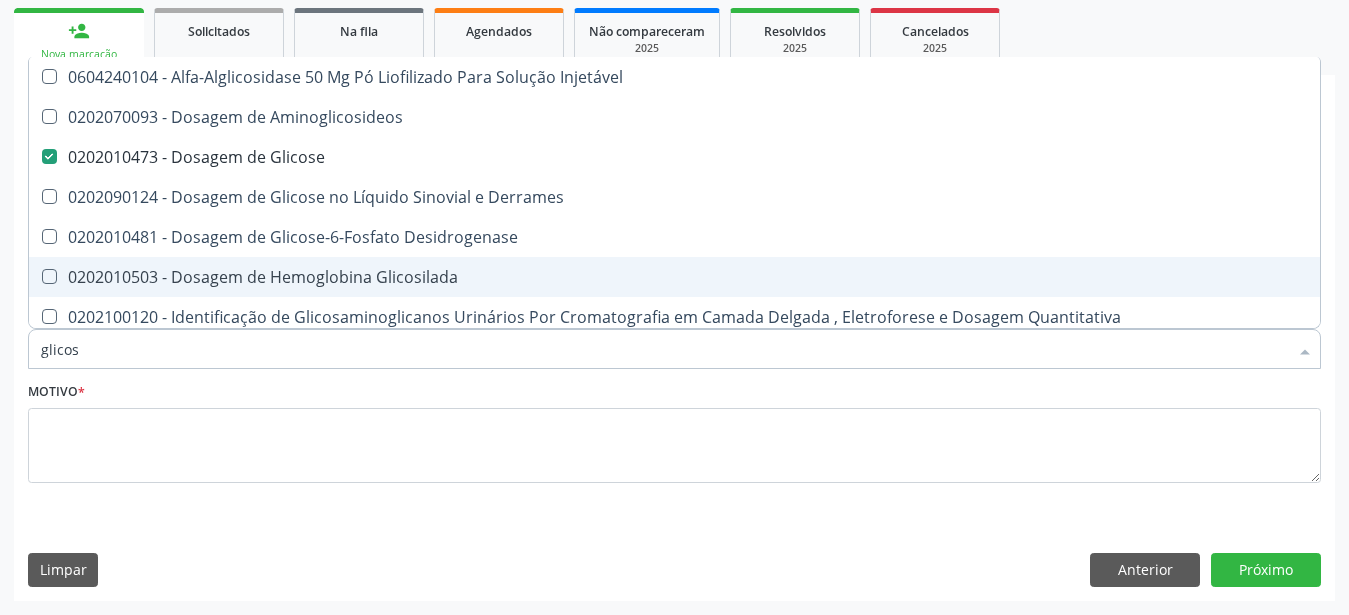 type on "glicosi" 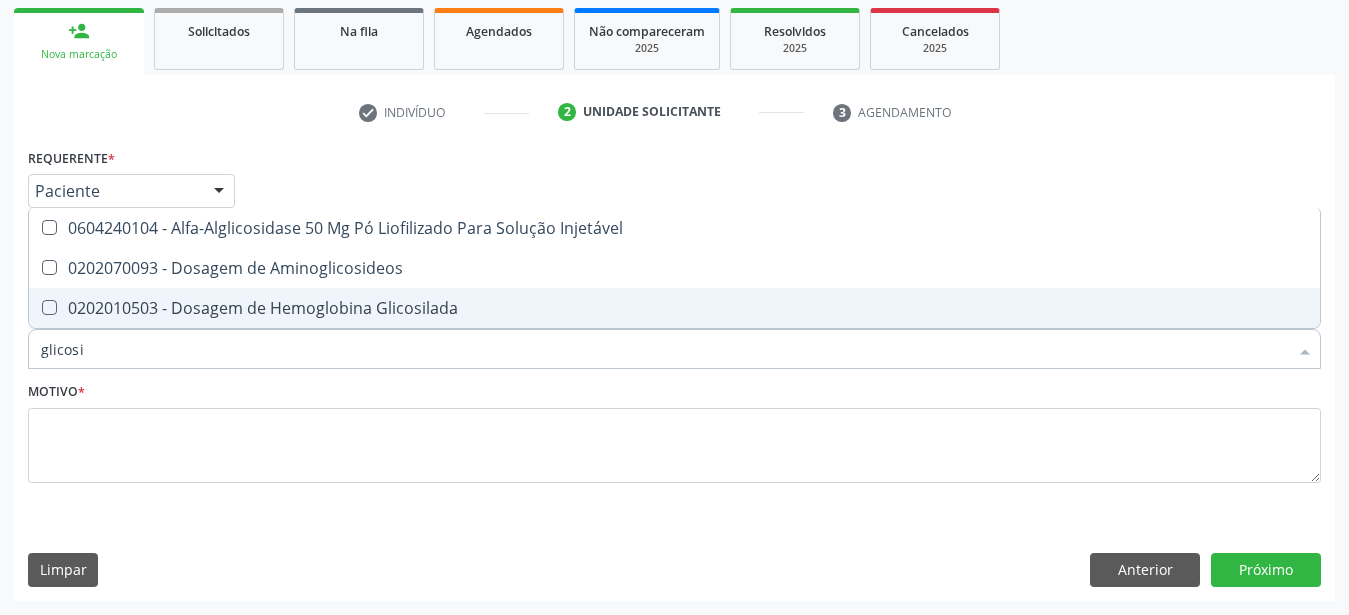 click on "0202010503 - Dosagem de Hemoglobina Glicosilada" at bounding box center (674, 308) 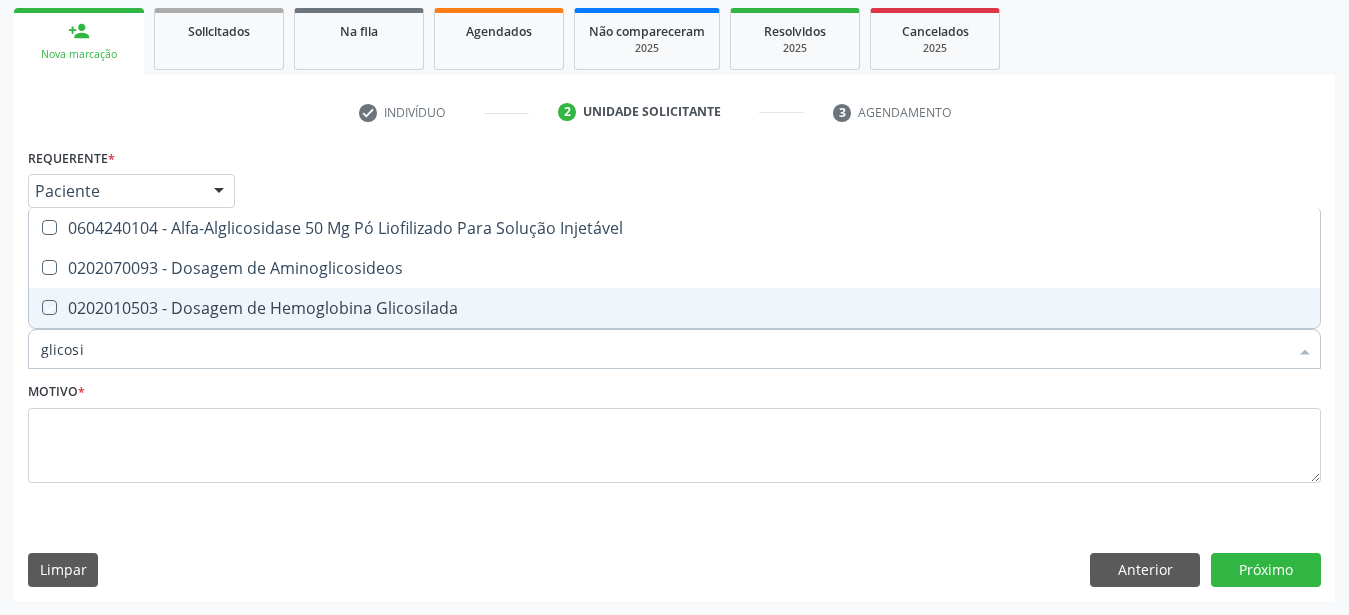 checkbox on "true" 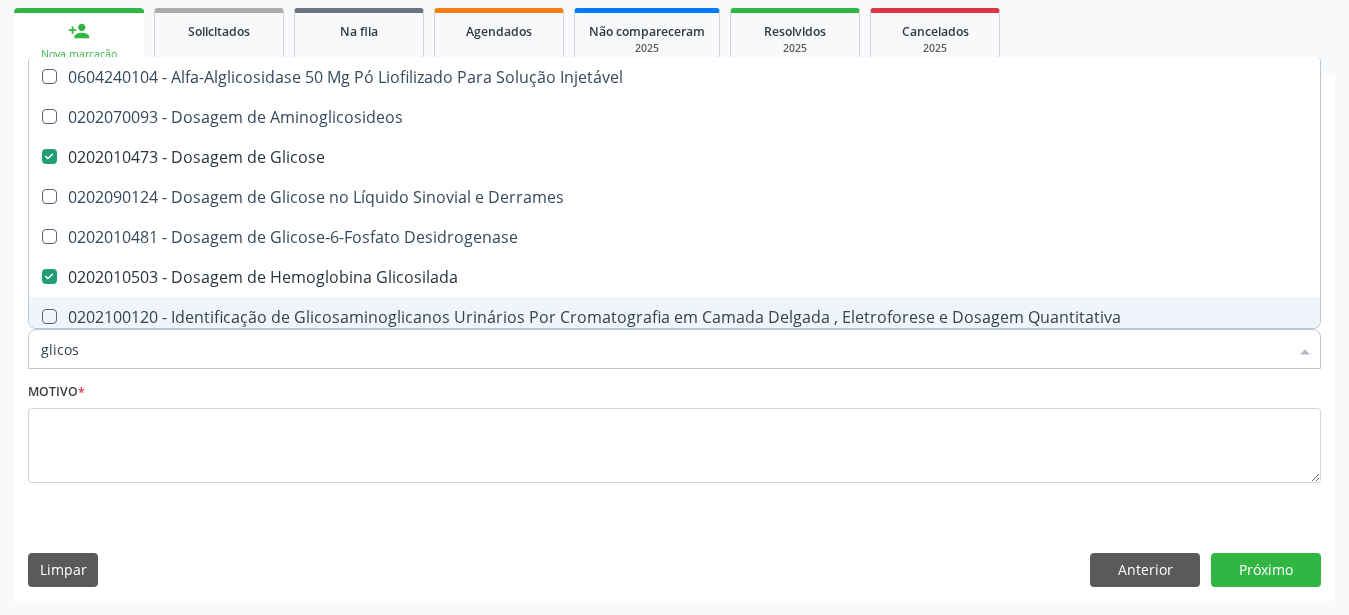 type on "glico" 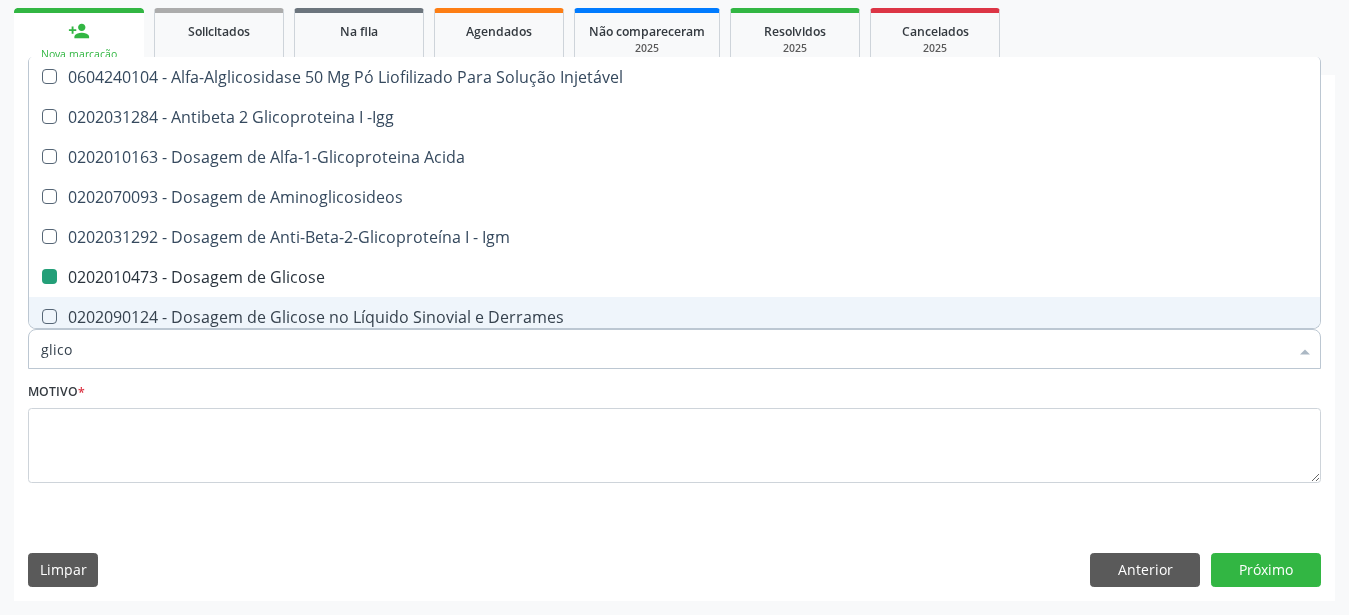type on "glic" 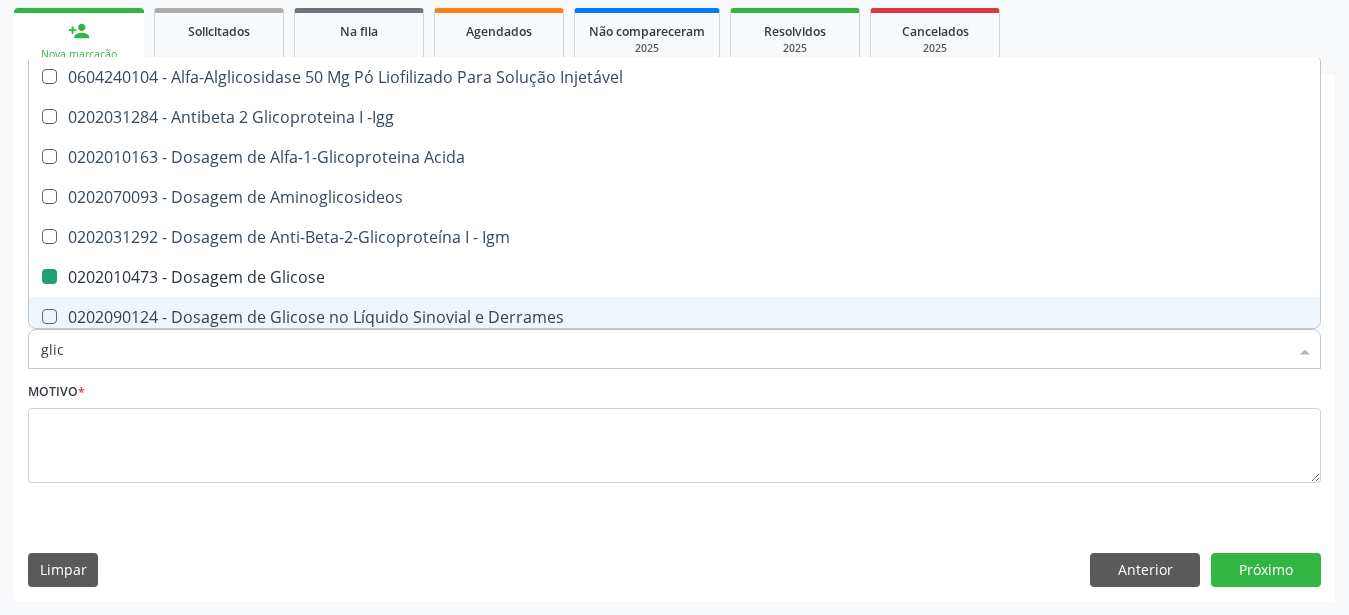 type on "gli" 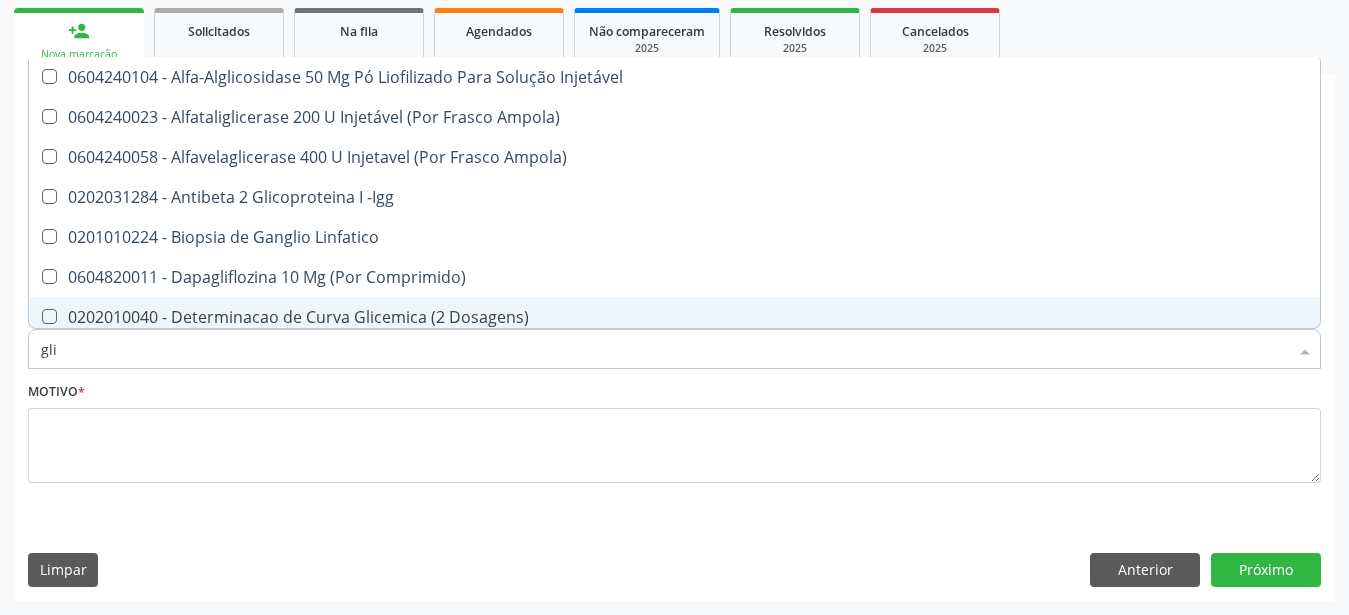 type on "gl" 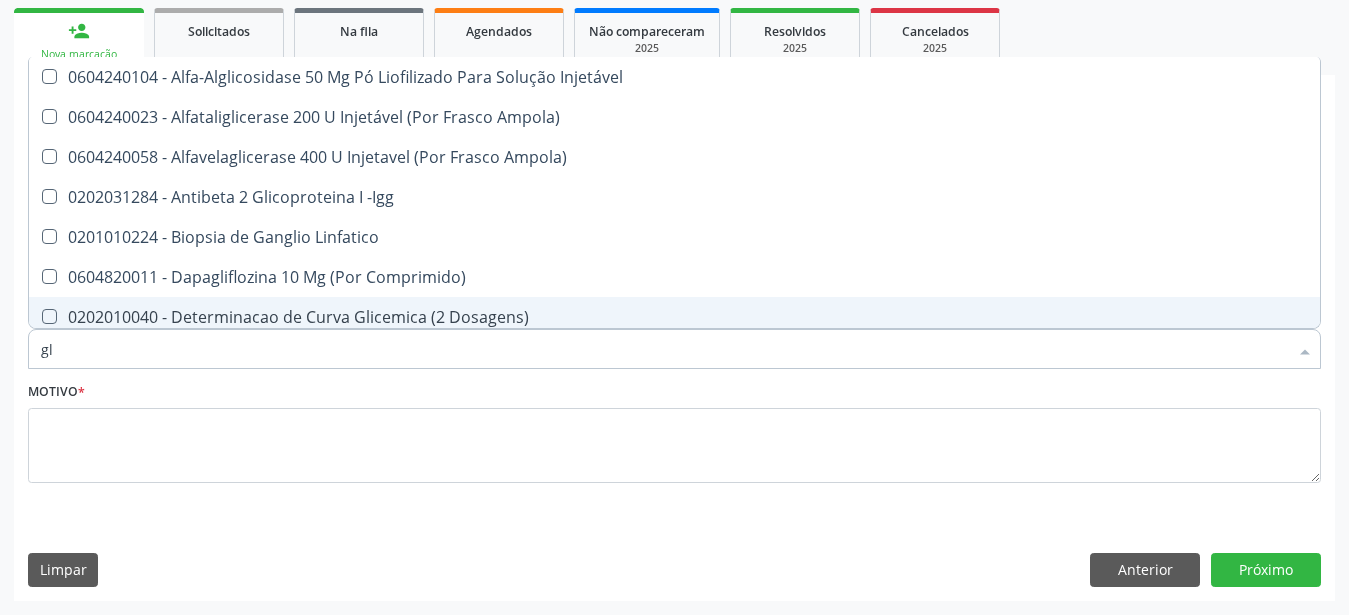 checkbox on "false" 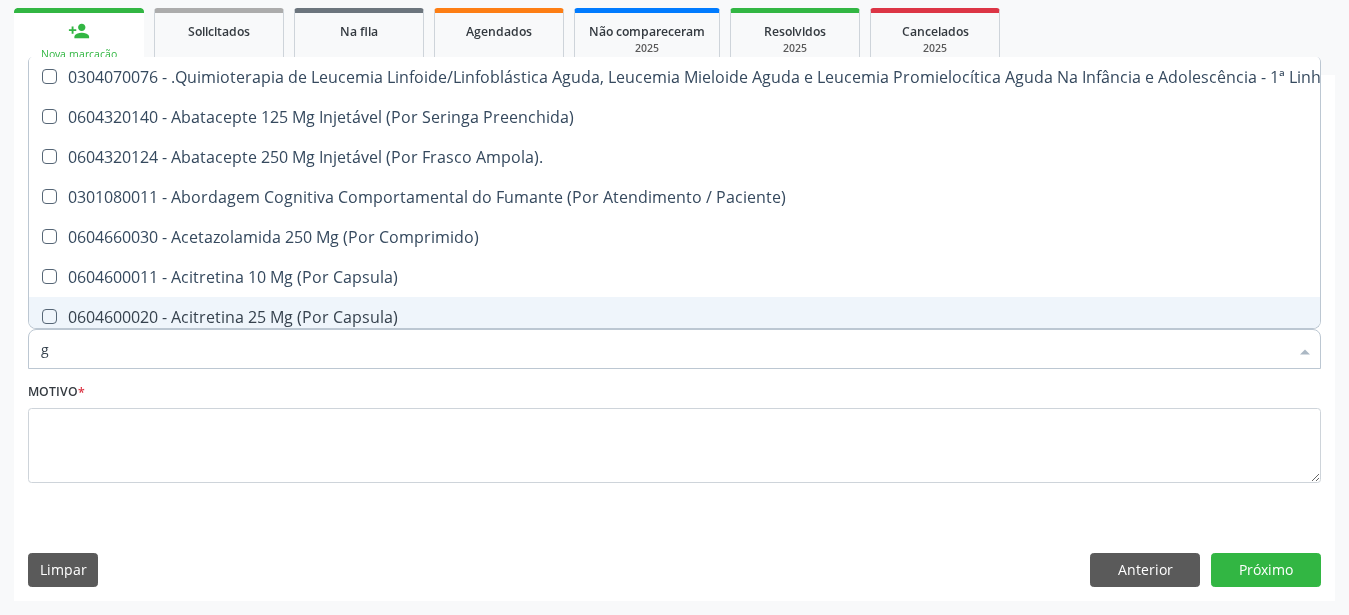 type 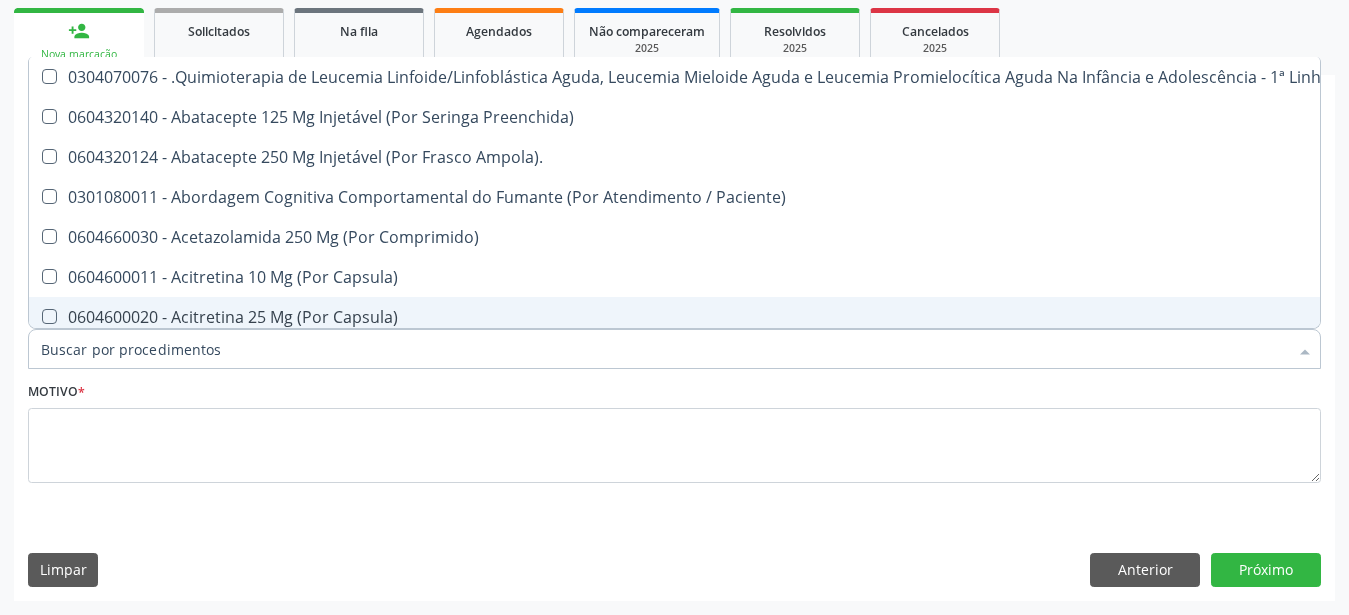 checkbox on "false" 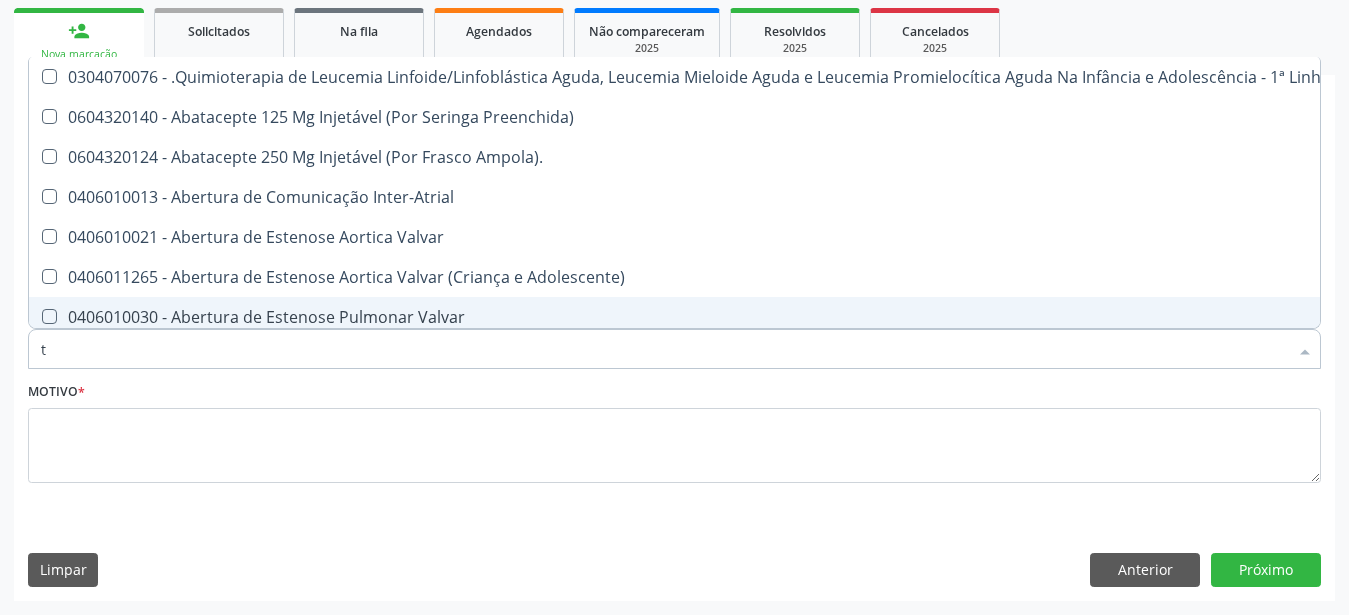 type on "t4" 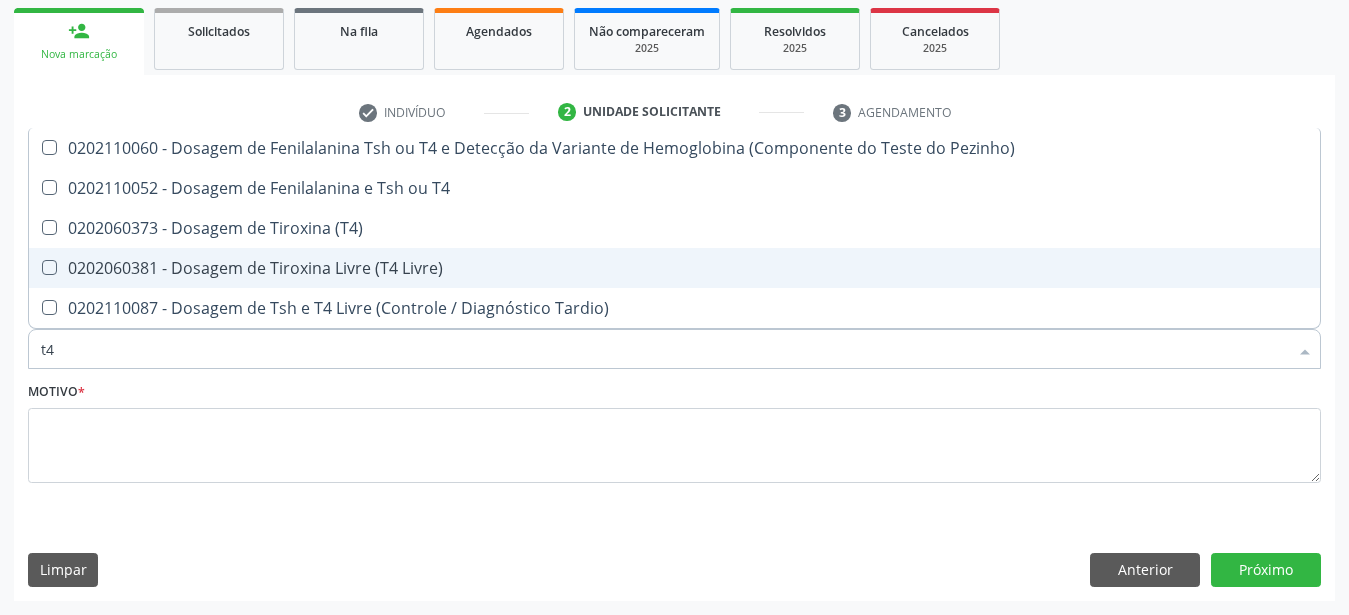 click on "0202060381 - Dosagem de Tiroxina Livre (T4 Livre)" at bounding box center (674, 268) 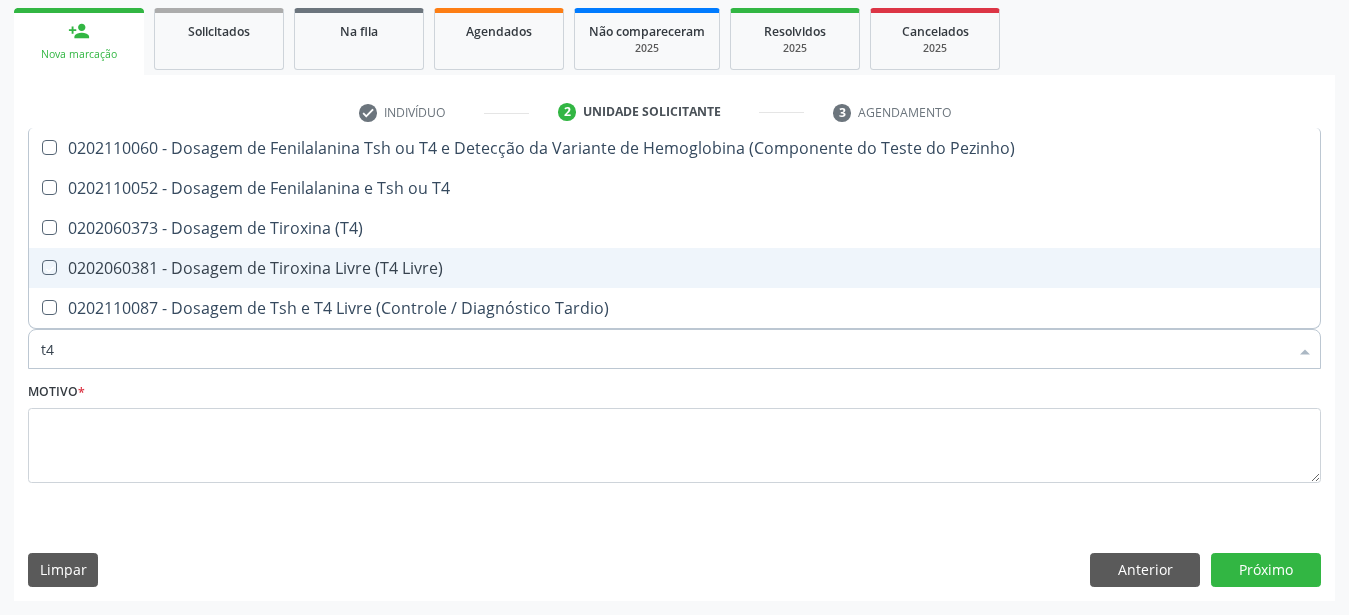 checkbox on "true" 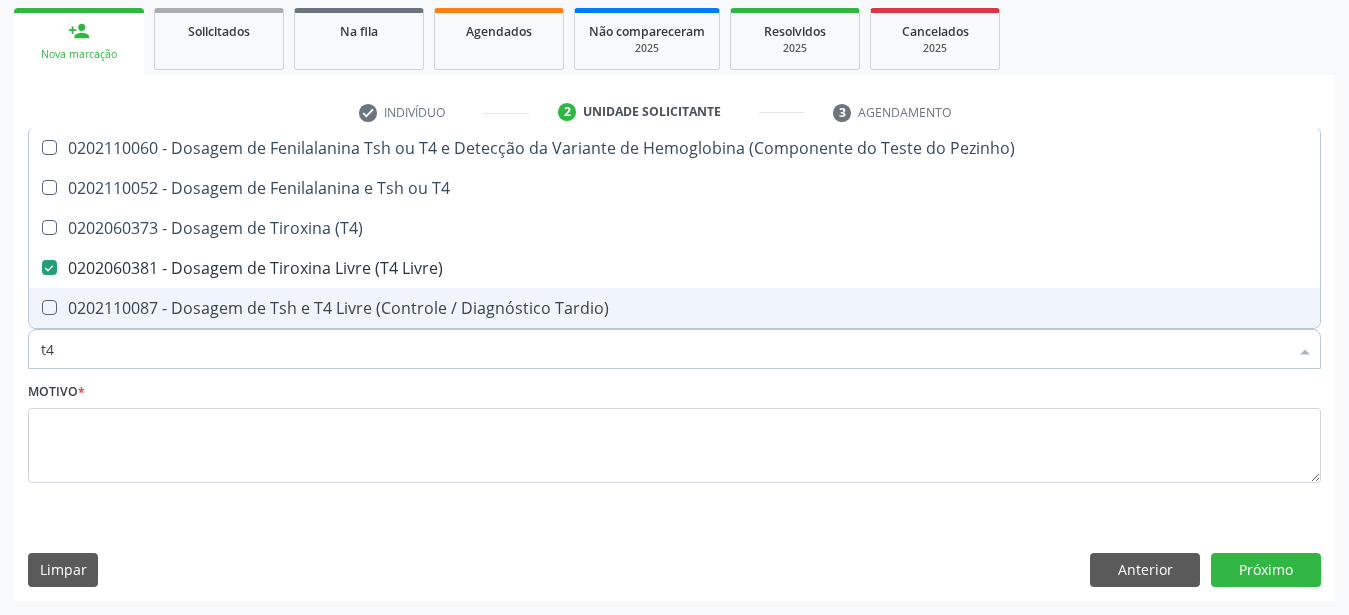 click on "t4" at bounding box center (664, 349) 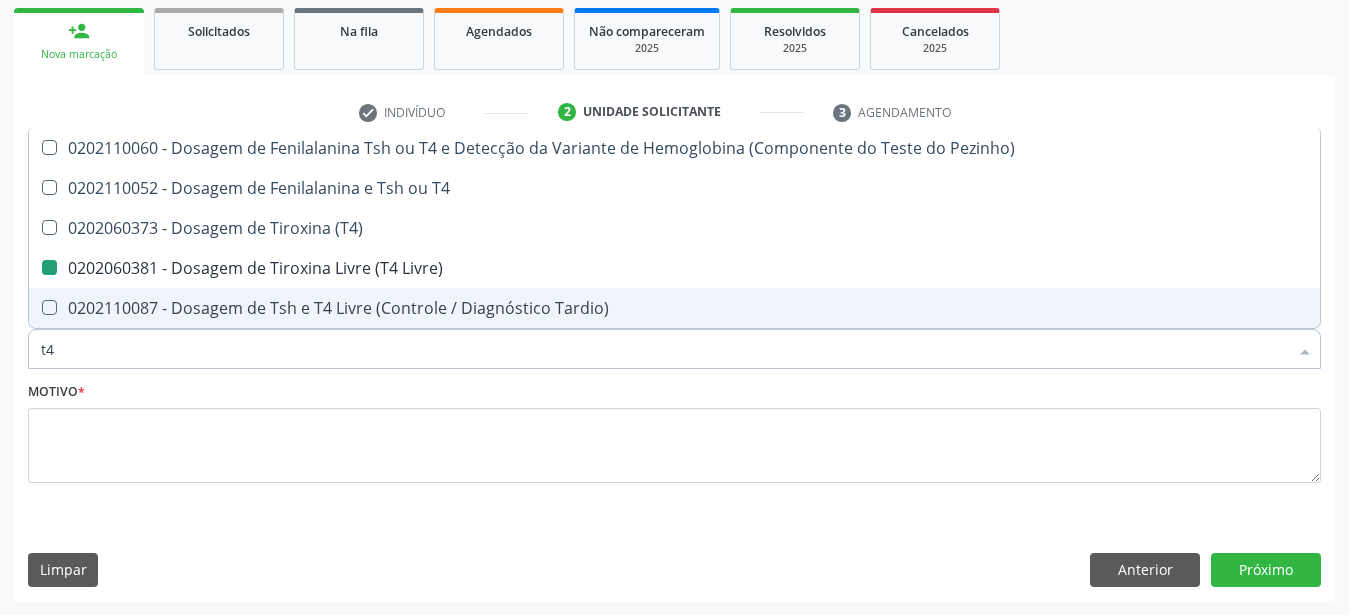 type on "t" 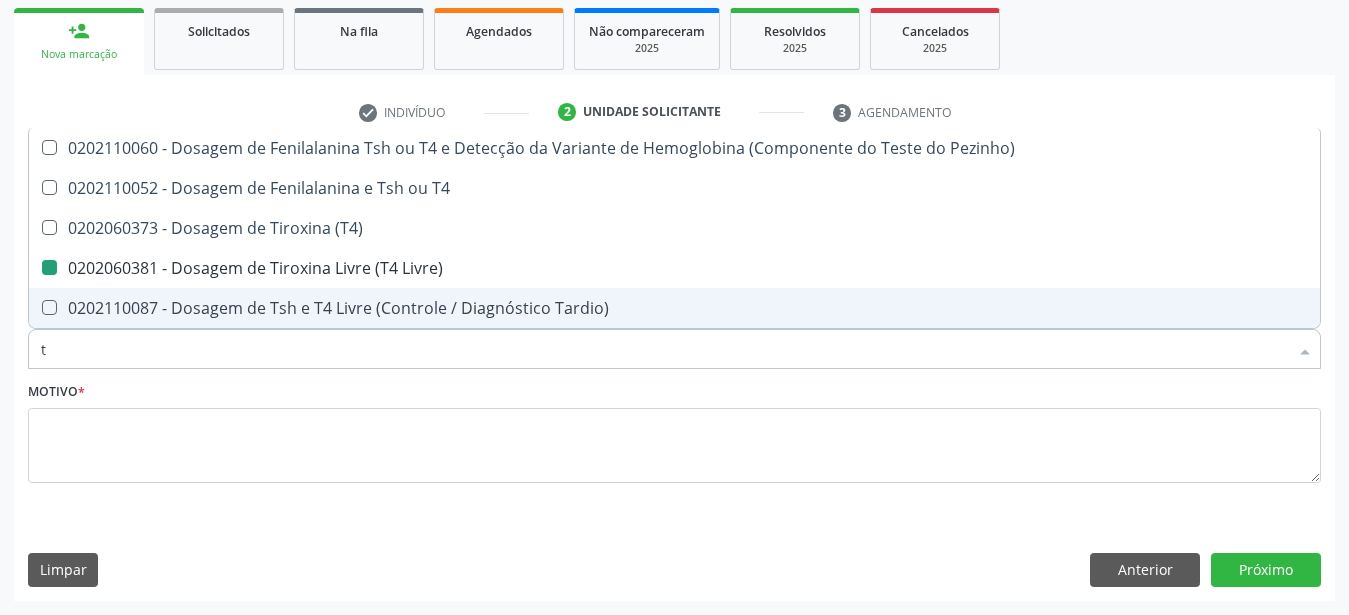checkbox on "false" 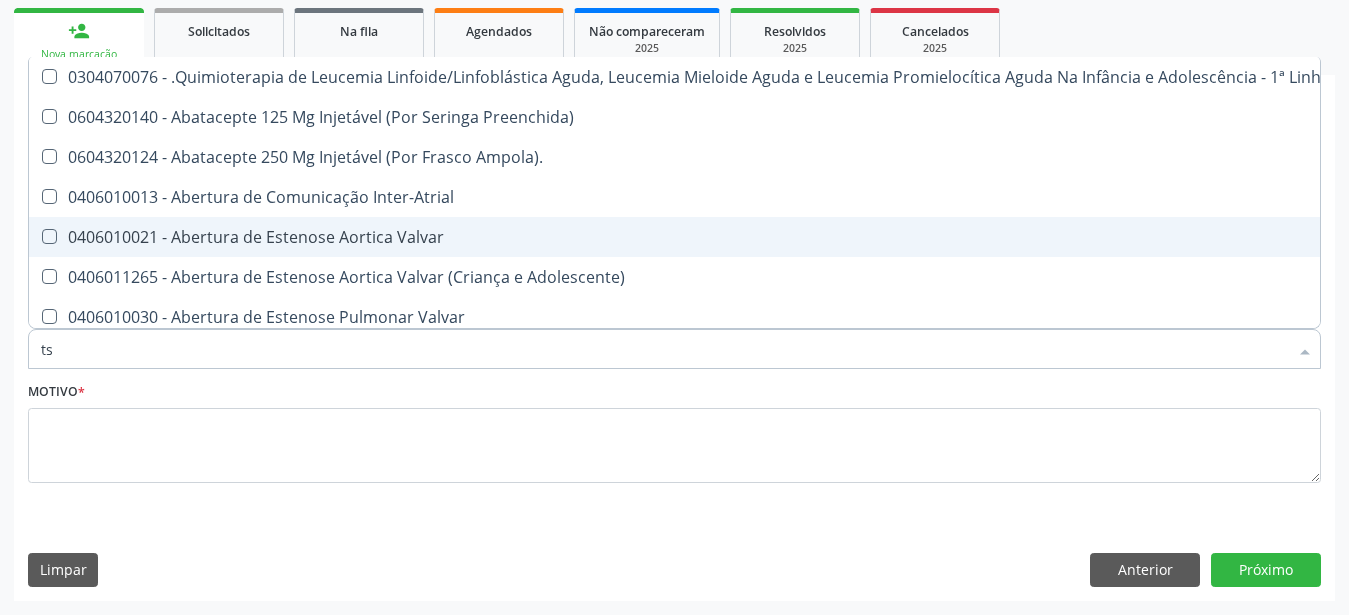 type on "tsh" 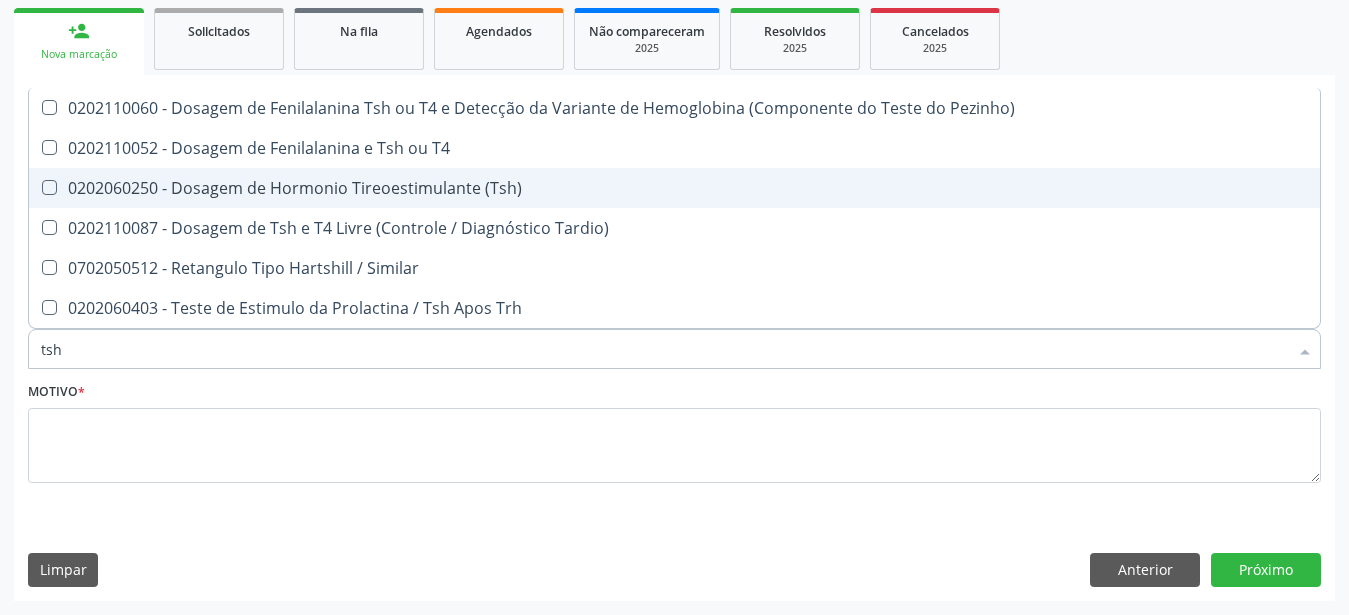 click on "0202060250 - Dosagem de Hormonio Tireoestimulante (Tsh)" at bounding box center [674, 188] 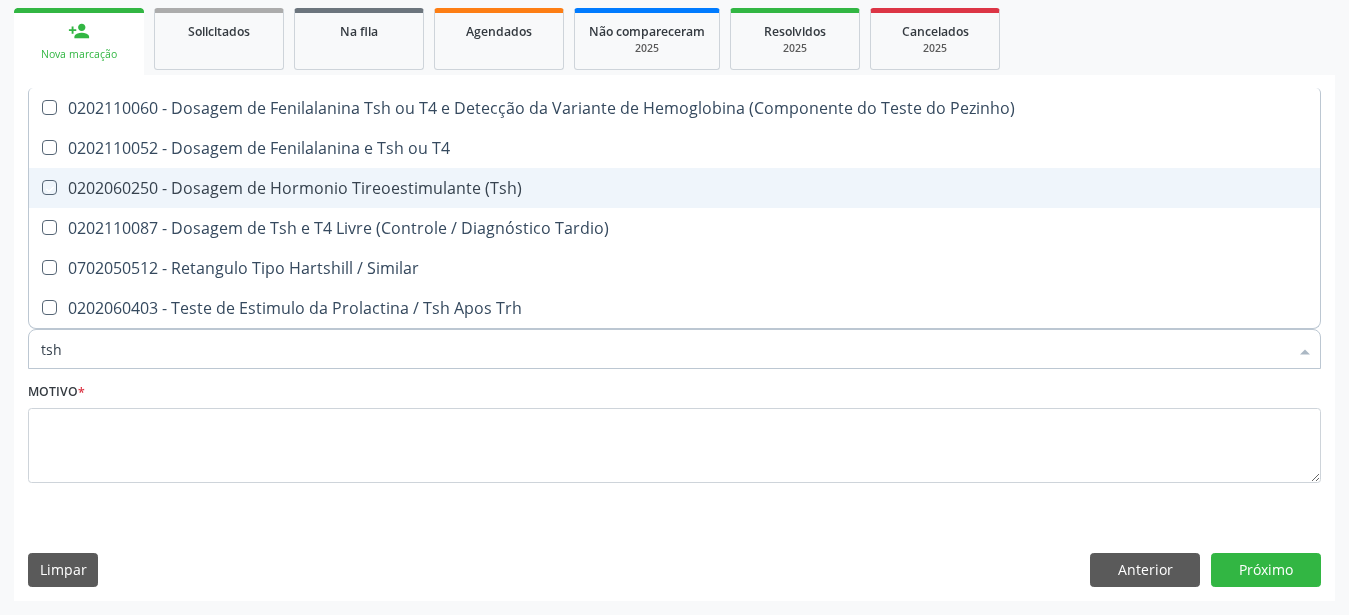checkbox on "true" 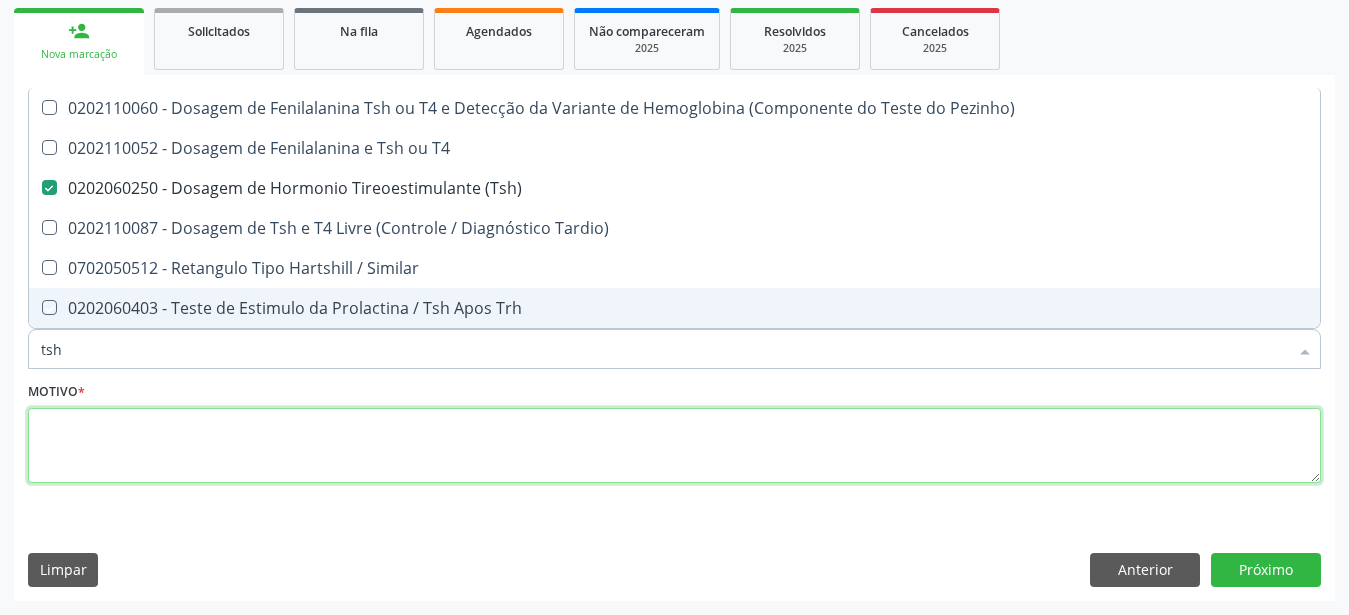 click at bounding box center (674, 446) 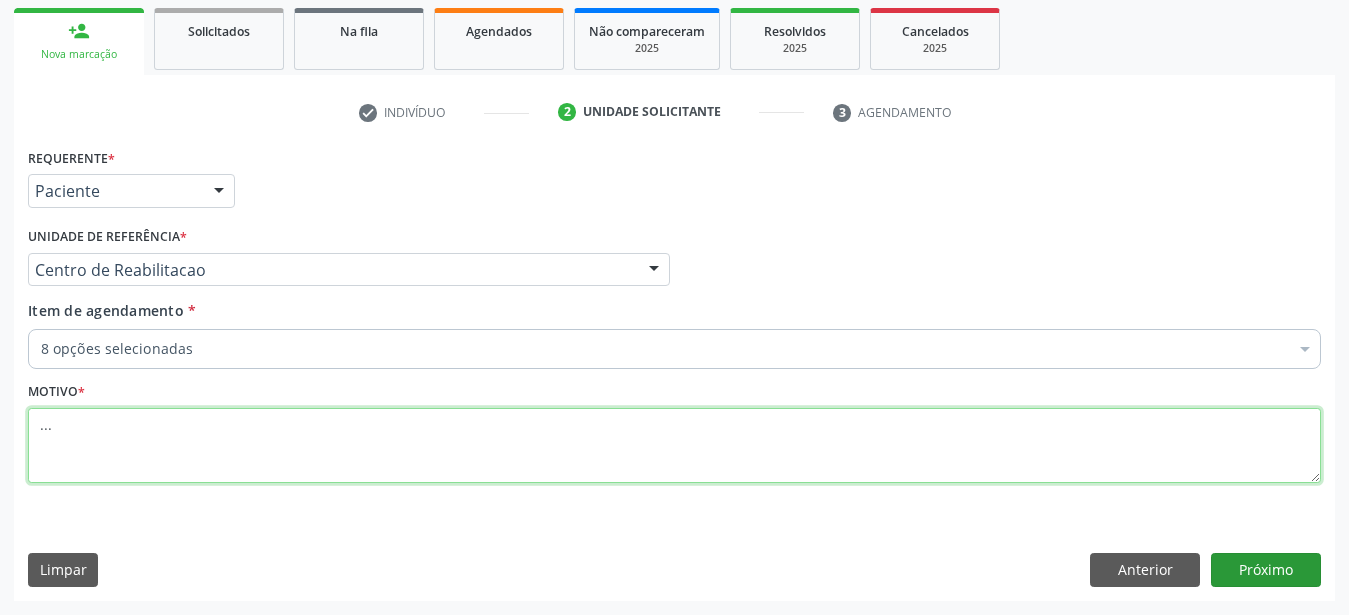 type on "..." 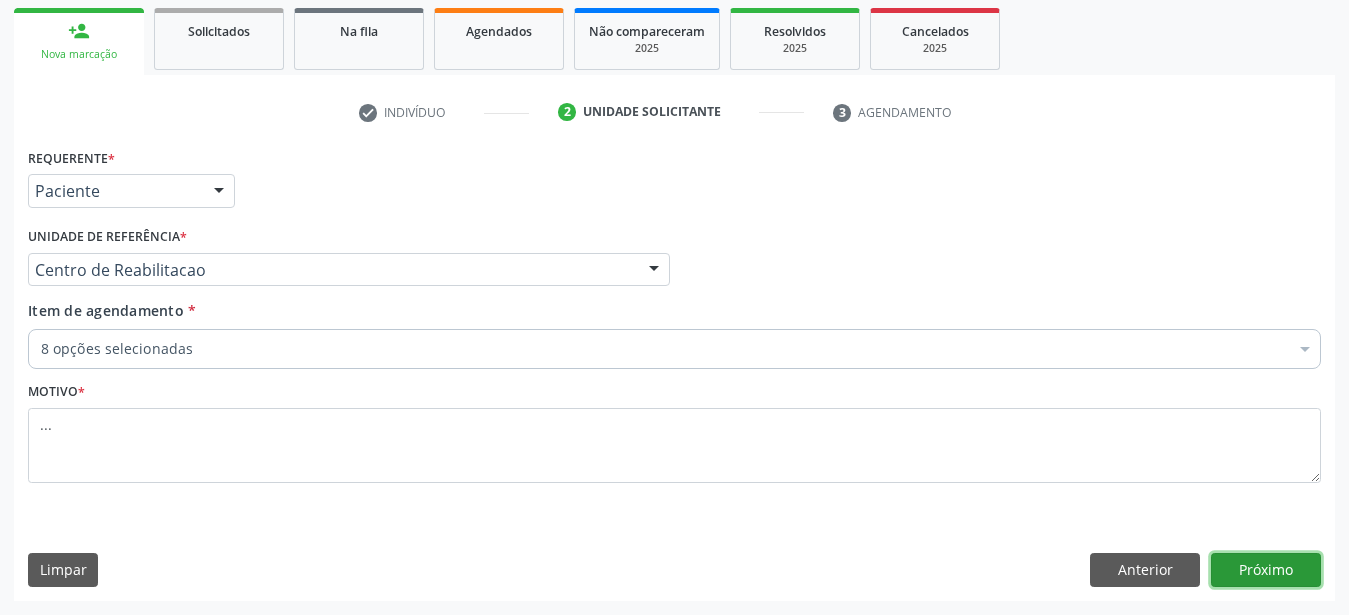 drag, startPoint x: 1294, startPoint y: 567, endPoint x: 343, endPoint y: 370, distance: 971.19 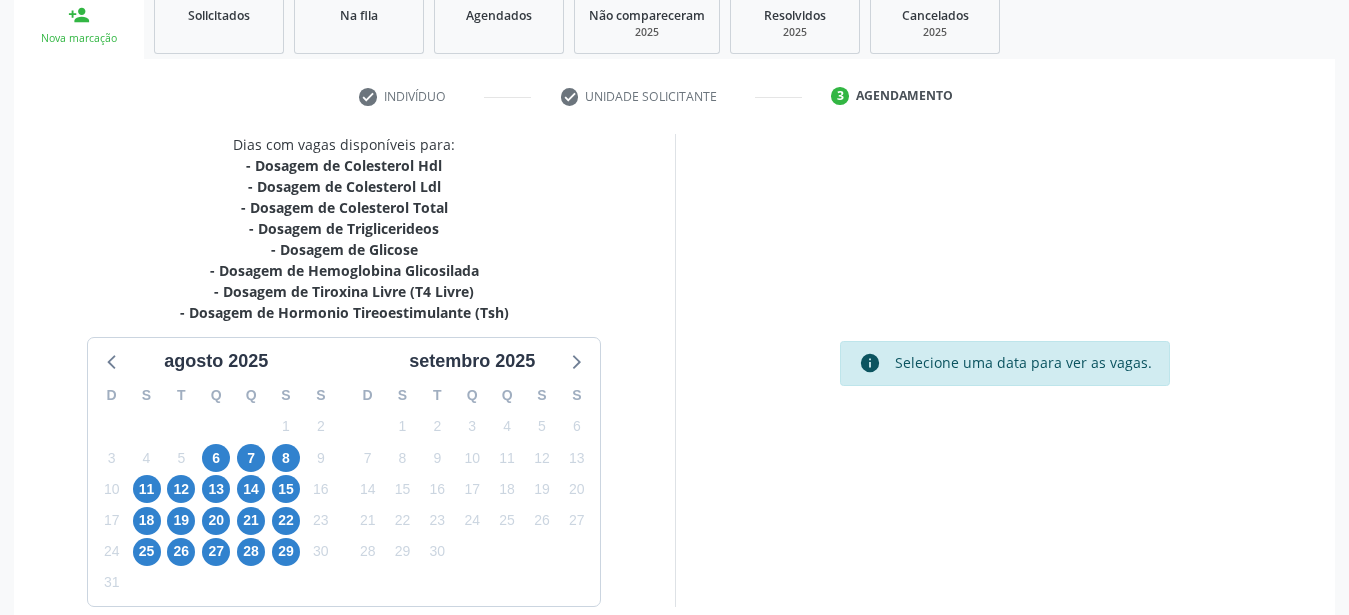 click on "12" at bounding box center [181, 489] 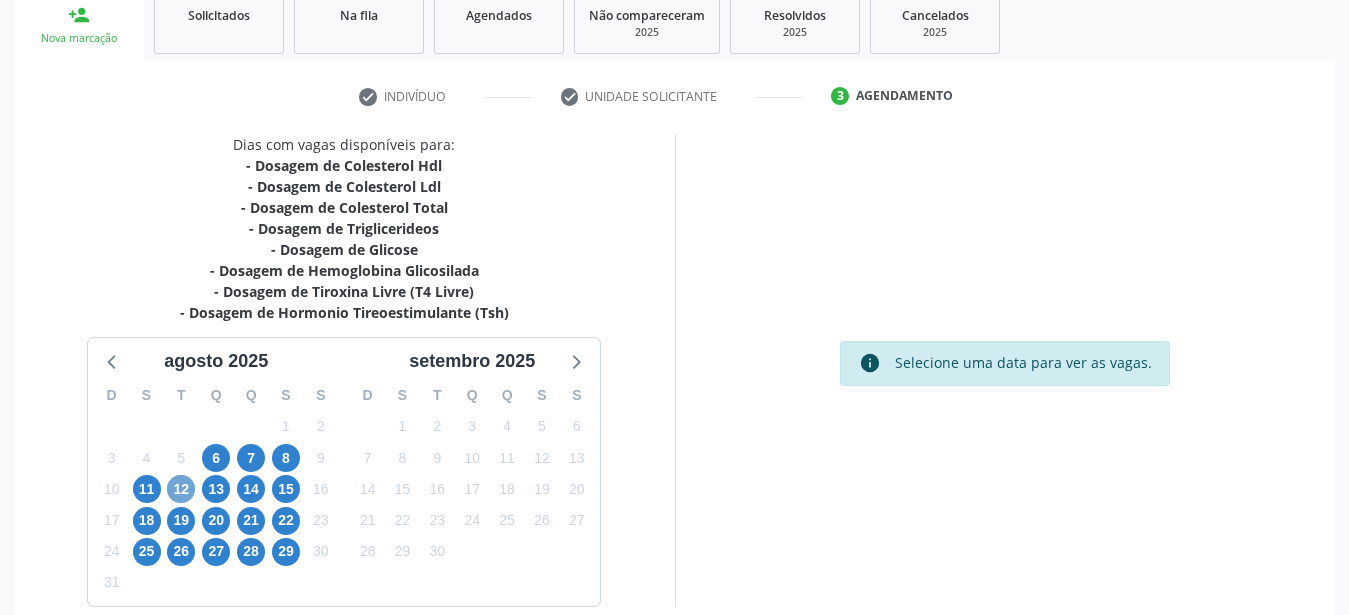 click on "12" at bounding box center [181, 489] 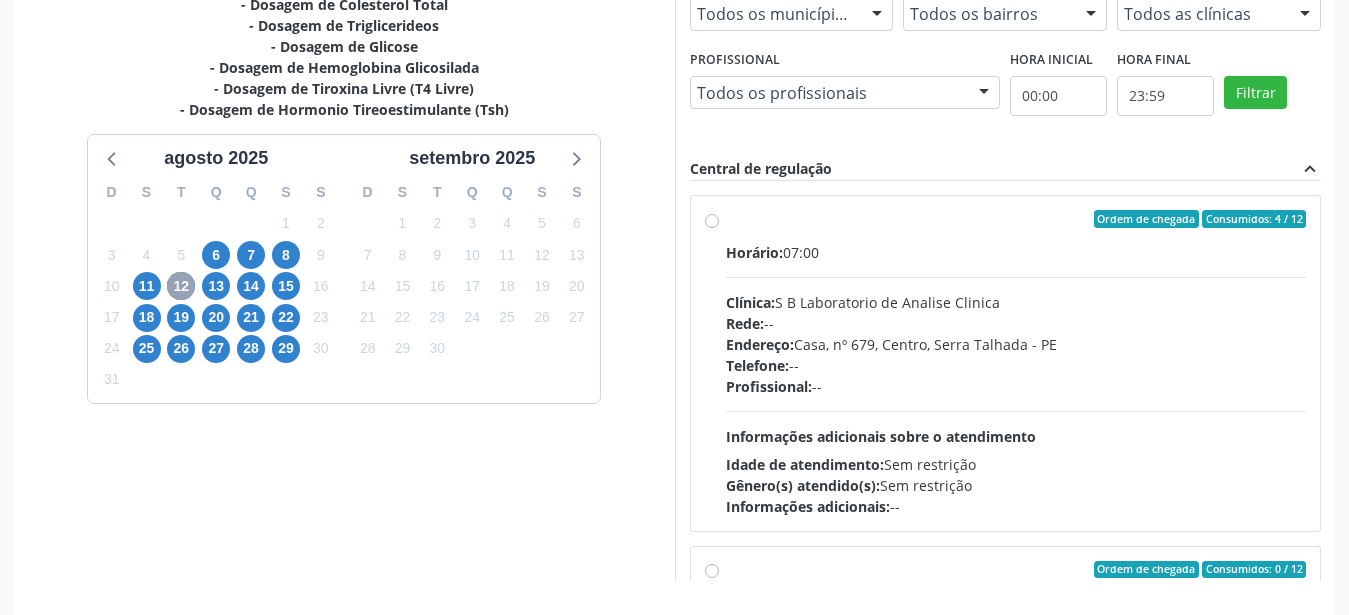scroll, scrollTop: 511, scrollLeft: 0, axis: vertical 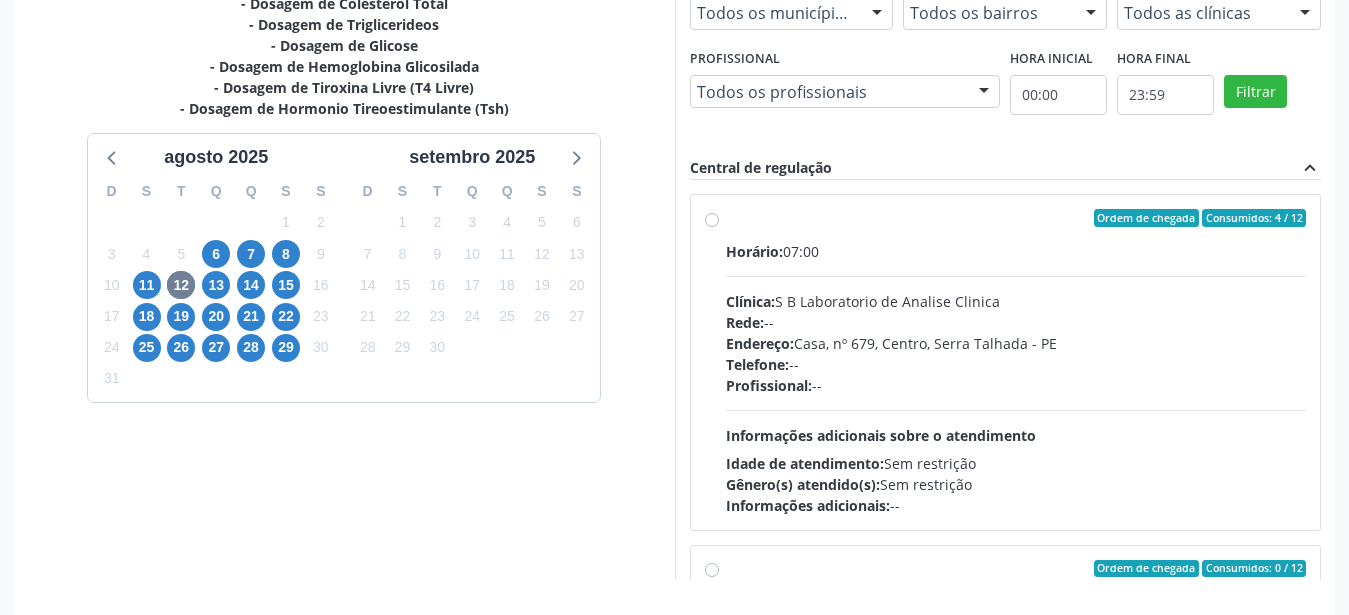click on "Ordem de chegada
Consumidos: 4 / 12
Horário:   07:00
Clínica:  S B Laboratorio de Analise Clinica
Rede:
--
Endereço:   Casa, nº 679, Centro, Serra Talhada - PE
Telefone:   --
Profissional:
--
Informações adicionais sobre o atendimento
Idade de atendimento:
Sem restrição
Gênero(s) atendido(s):
Sem restrição
Informações adicionais:
--" at bounding box center (1016, 362) 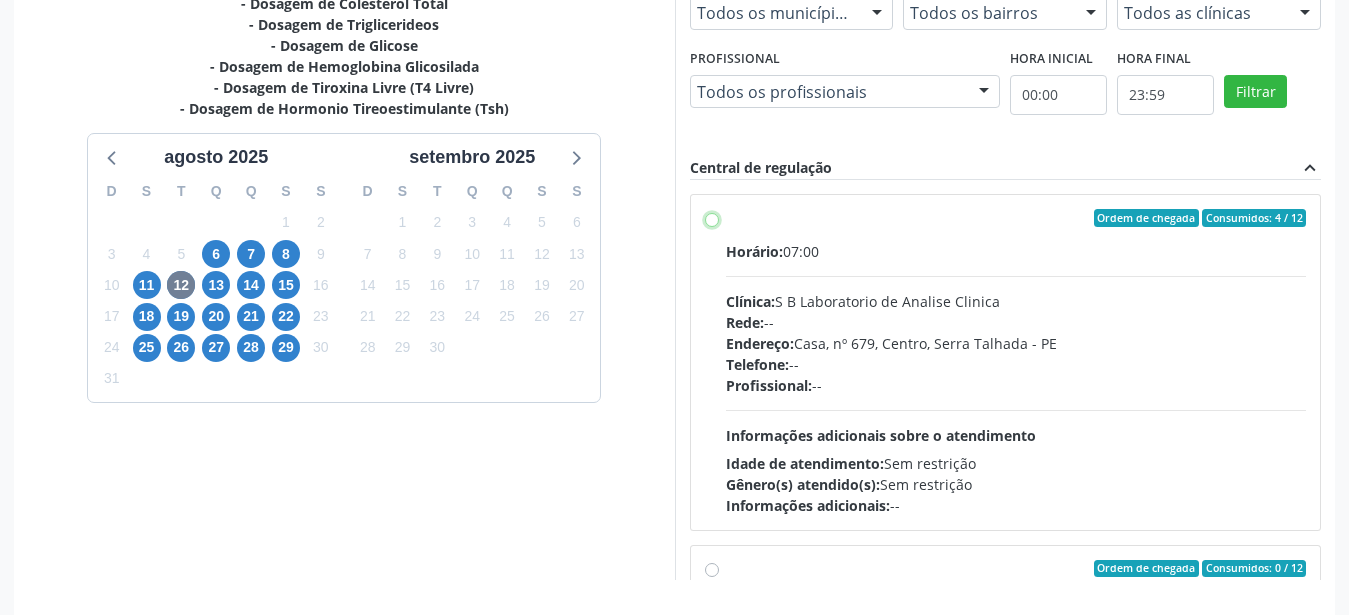 radio on "true" 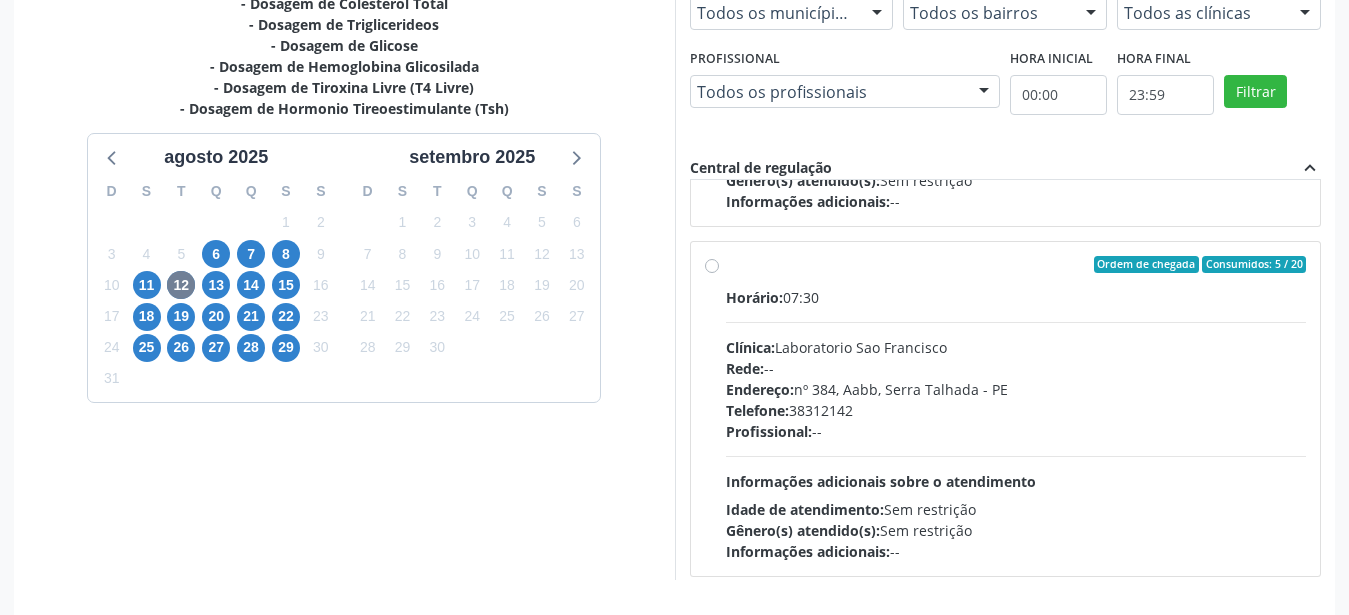 scroll, scrollTop: 1151, scrollLeft: 0, axis: vertical 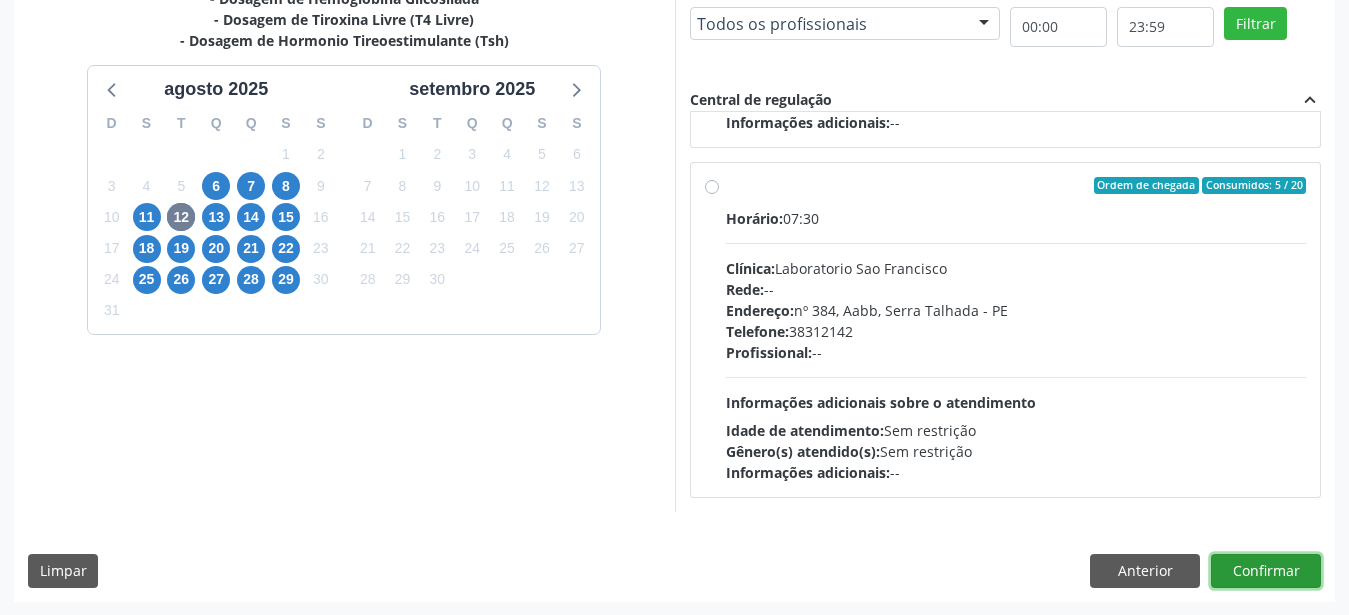 click on "Confirmar" at bounding box center [1266, 571] 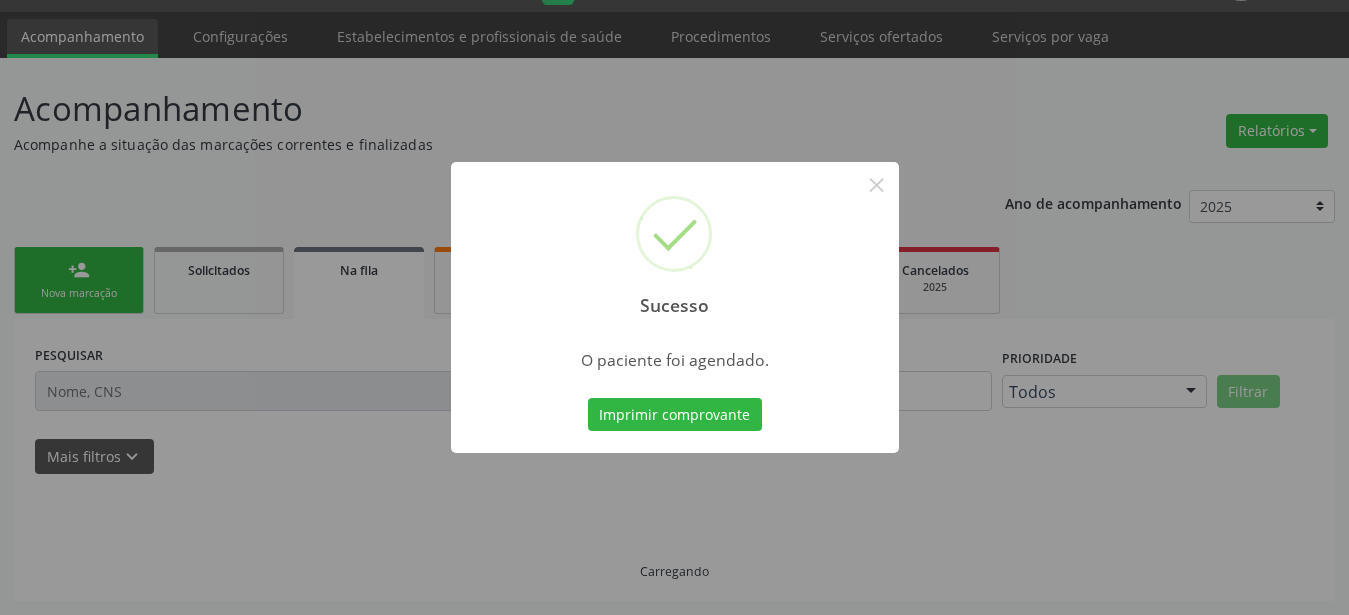 scroll, scrollTop: 51, scrollLeft: 0, axis: vertical 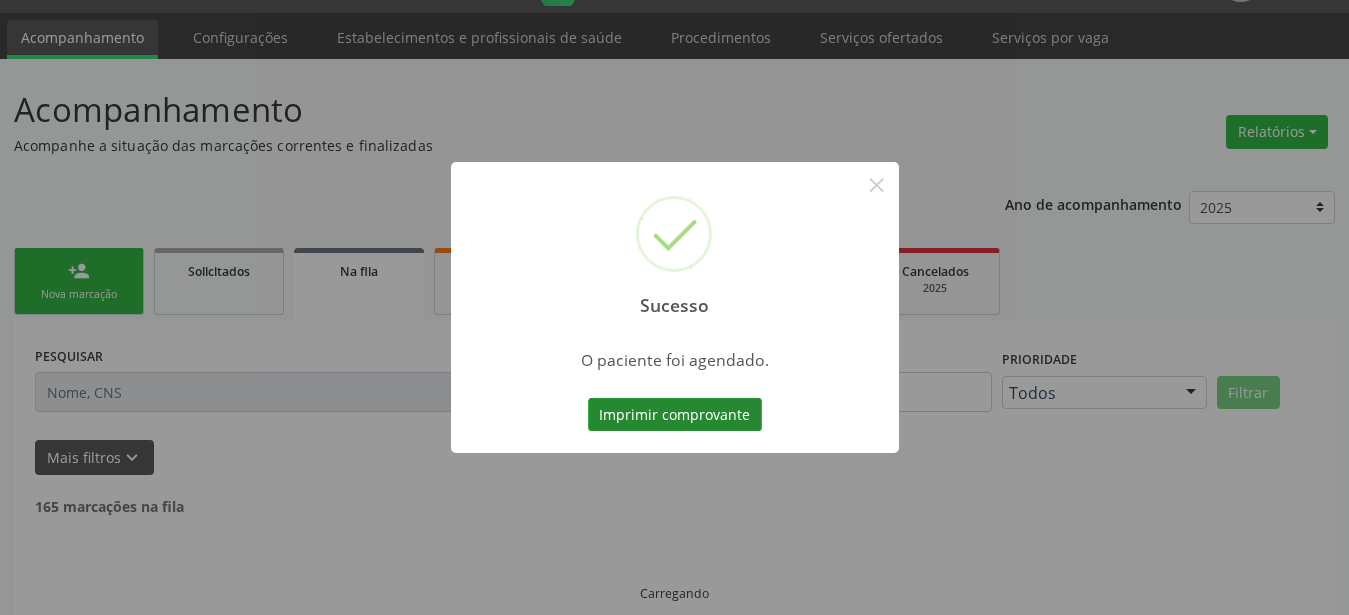 click on "Imprimir comprovante" at bounding box center [675, 415] 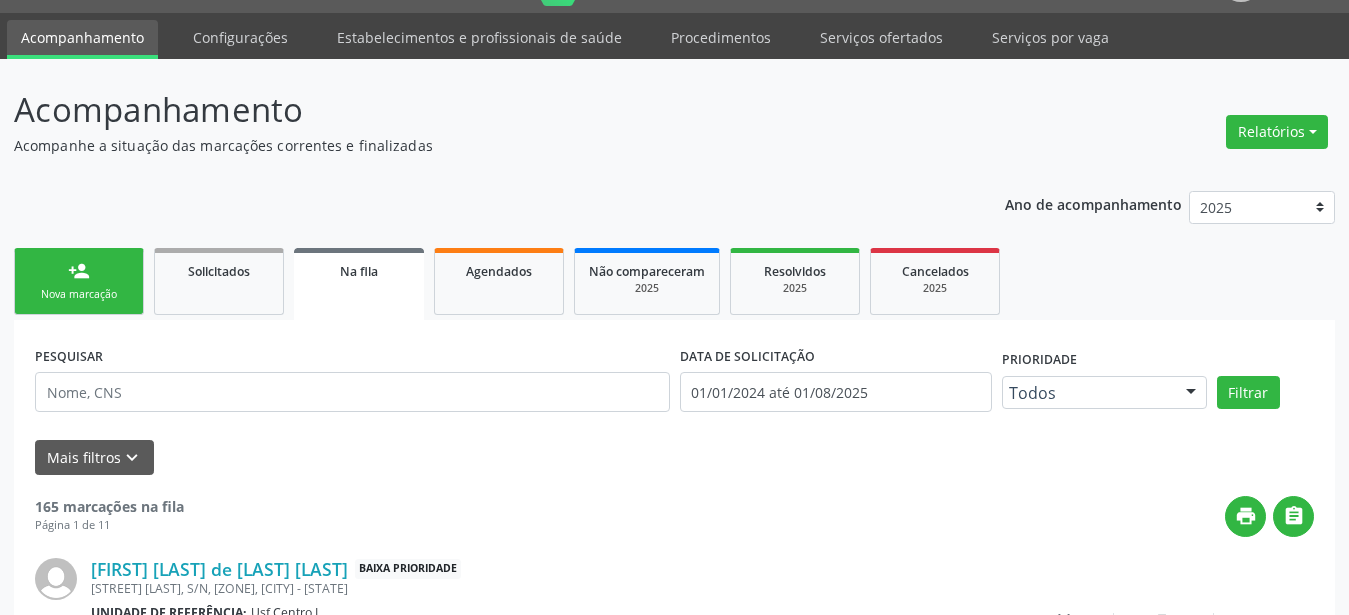 scroll, scrollTop: 50, scrollLeft: 0, axis: vertical 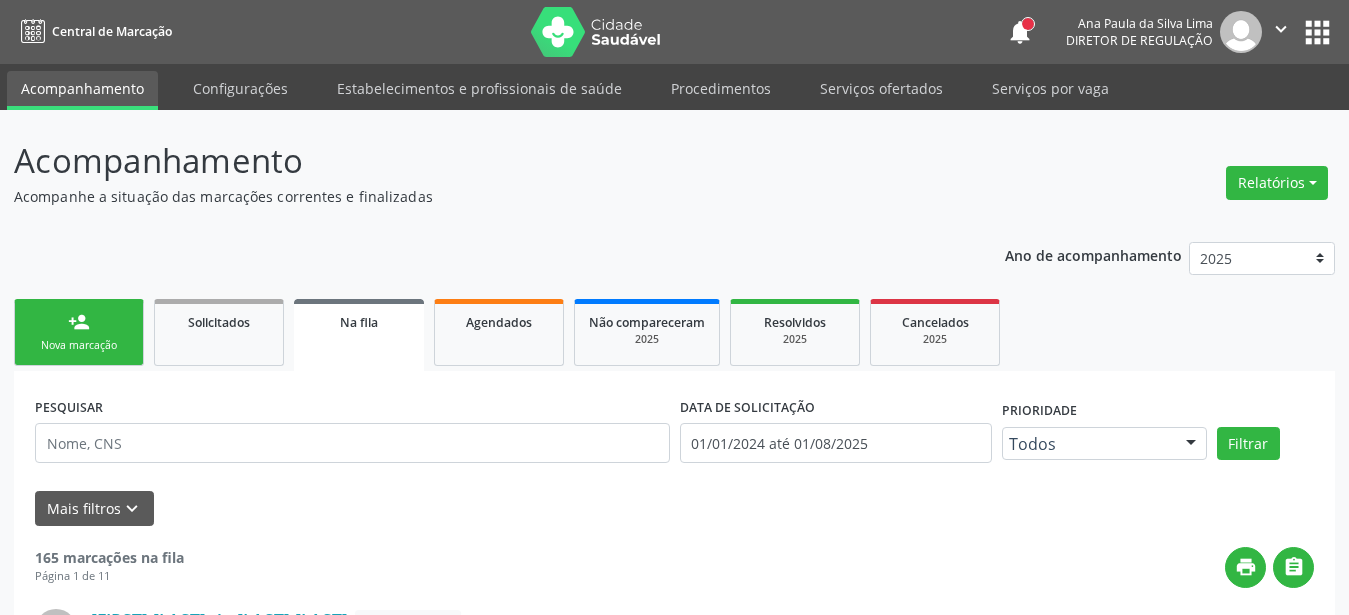 click on "apps" at bounding box center (1317, 32) 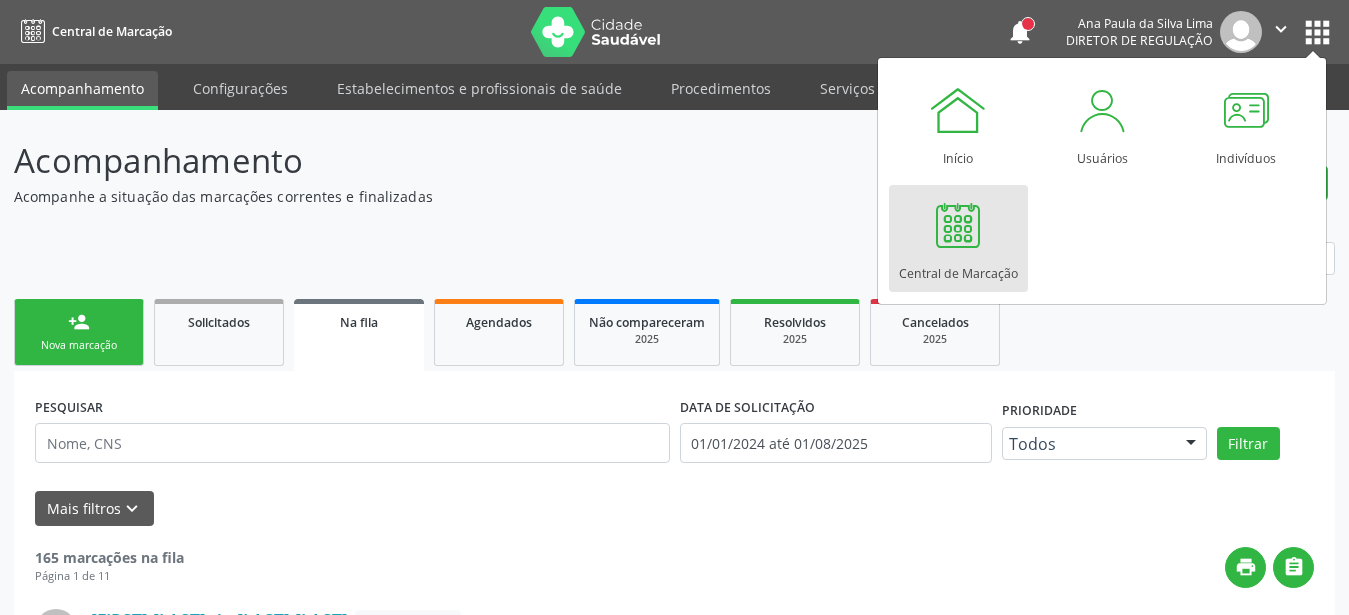 click on "Central de Marcação" at bounding box center (958, 268) 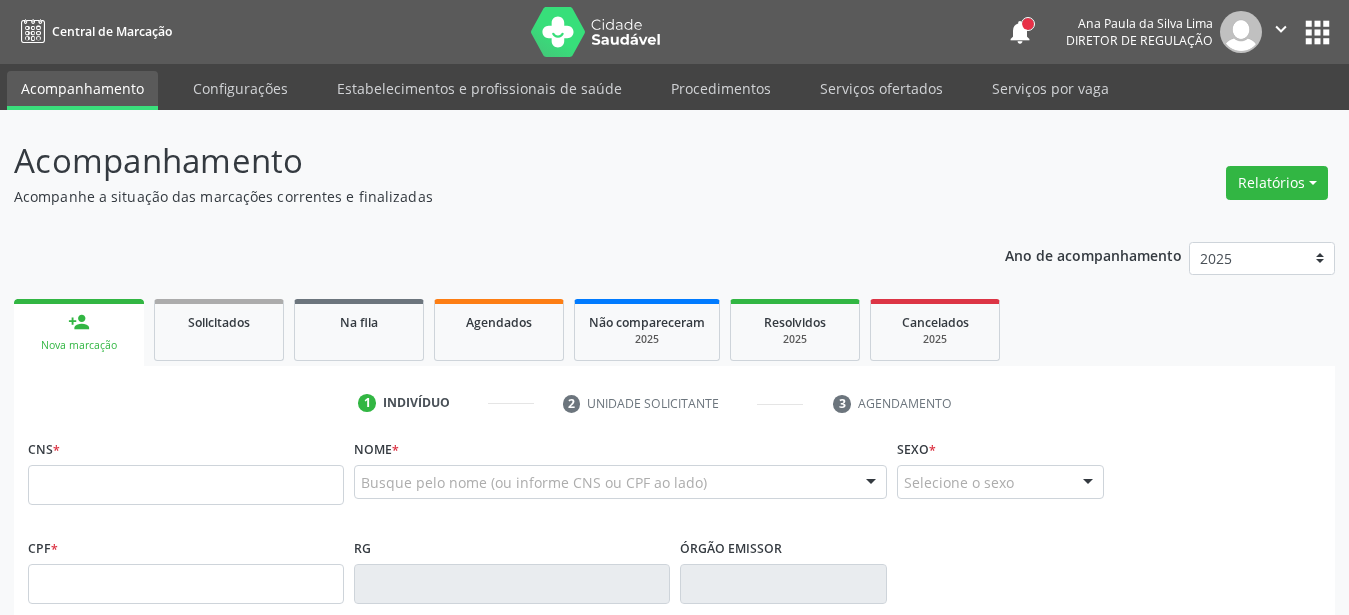 scroll, scrollTop: 0, scrollLeft: 0, axis: both 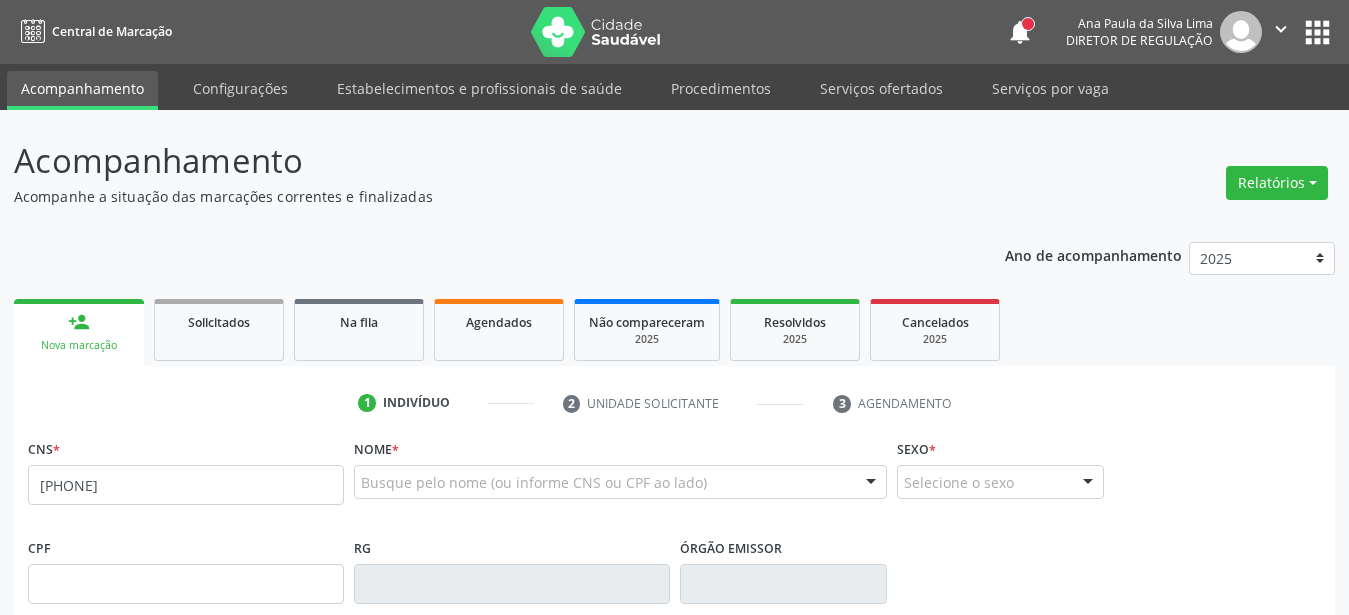 type on "[PHONE]" 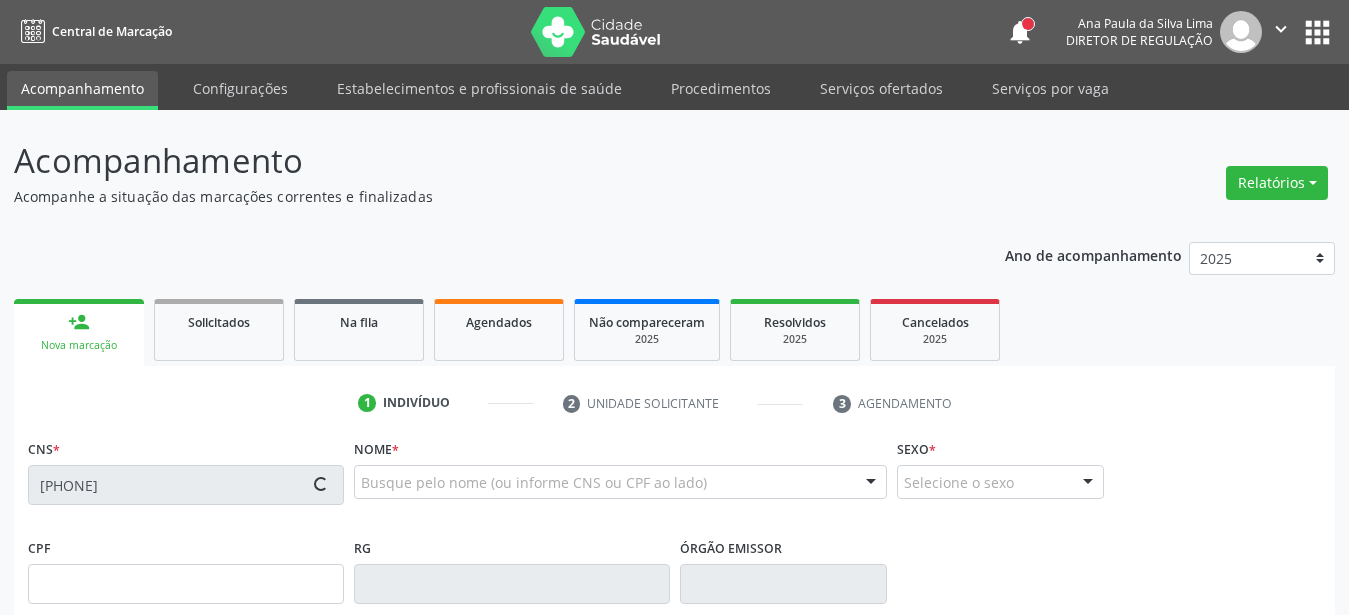 scroll, scrollTop: 102, scrollLeft: 0, axis: vertical 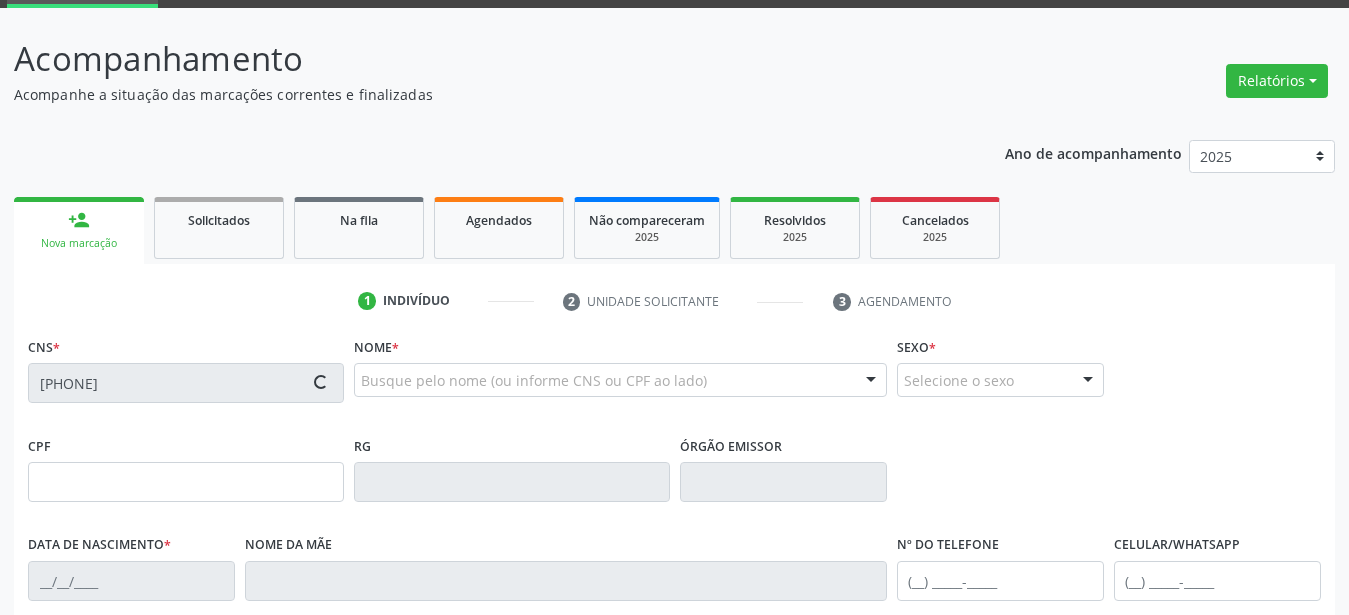 type on "[CPF]" 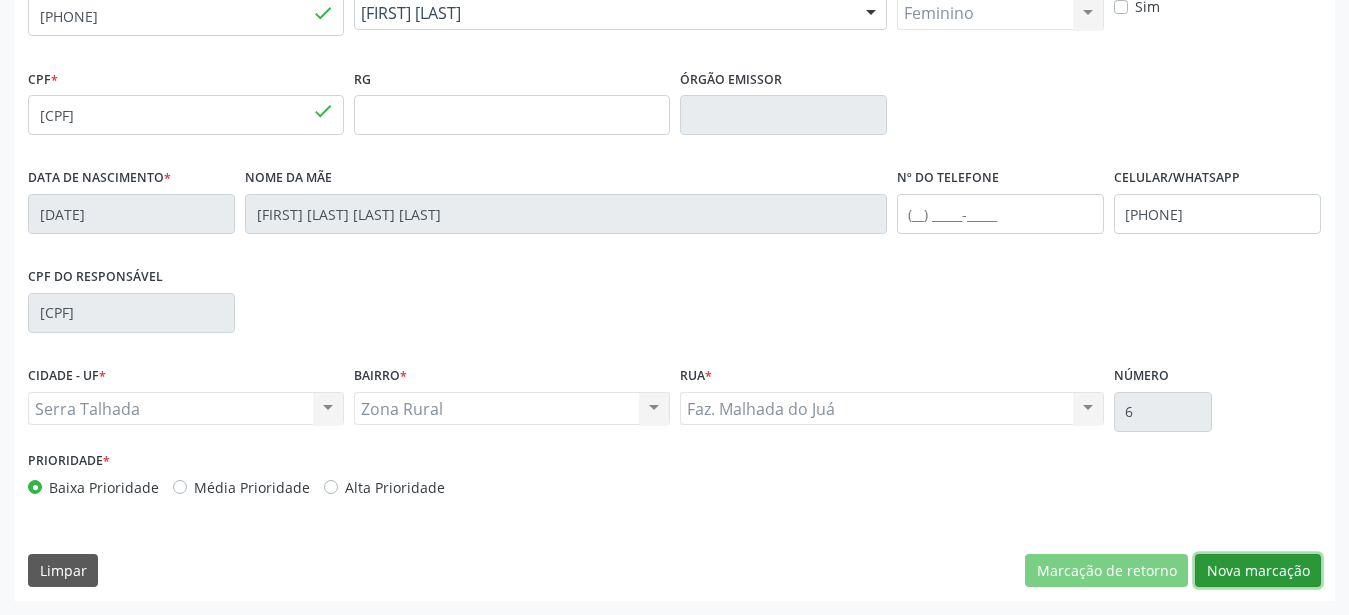 click on "Nova marcação" at bounding box center (1258, 571) 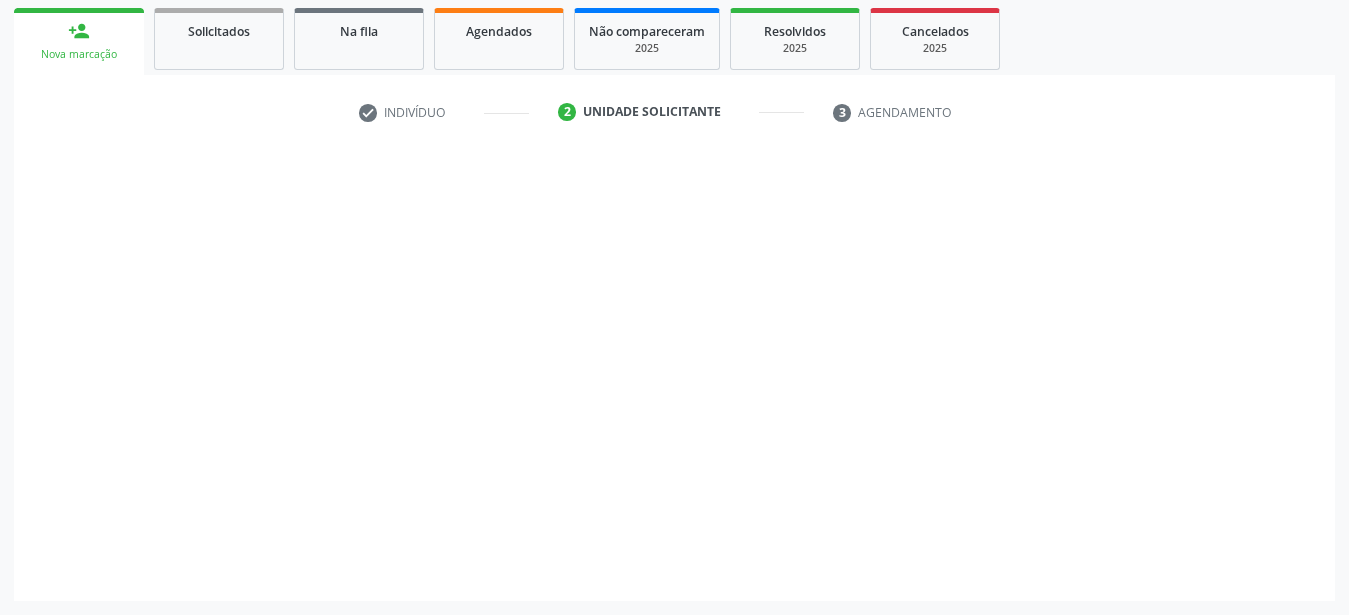 scroll, scrollTop: 307, scrollLeft: 0, axis: vertical 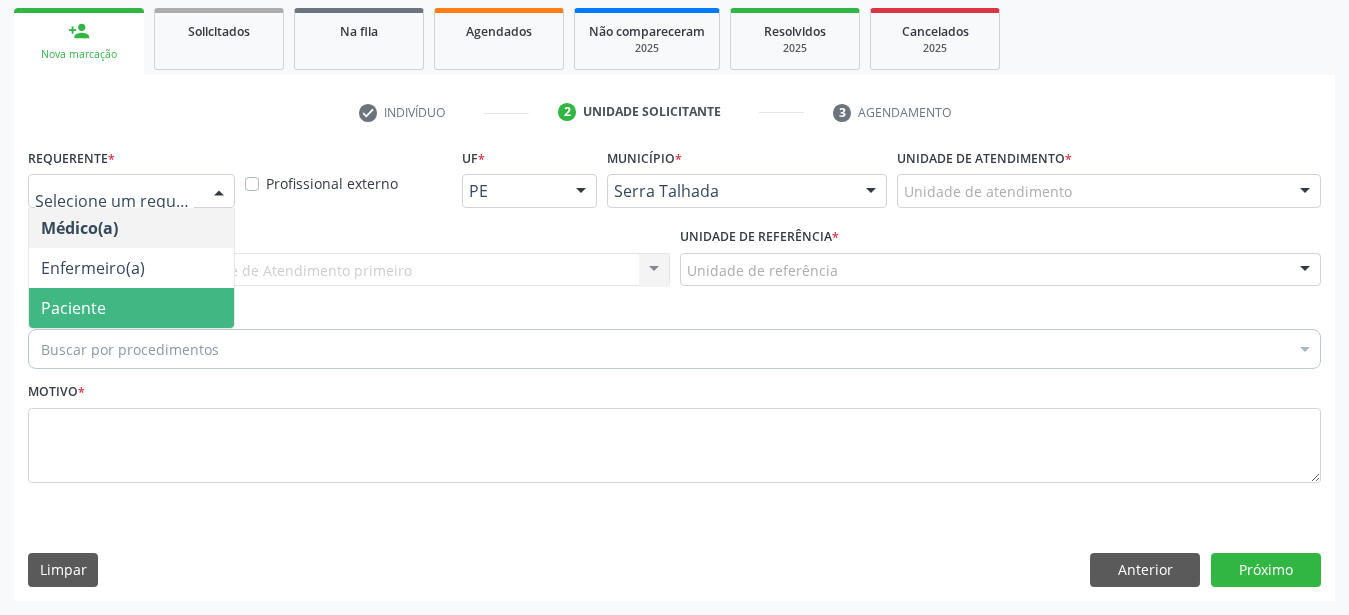 click on "Paciente" at bounding box center (131, 308) 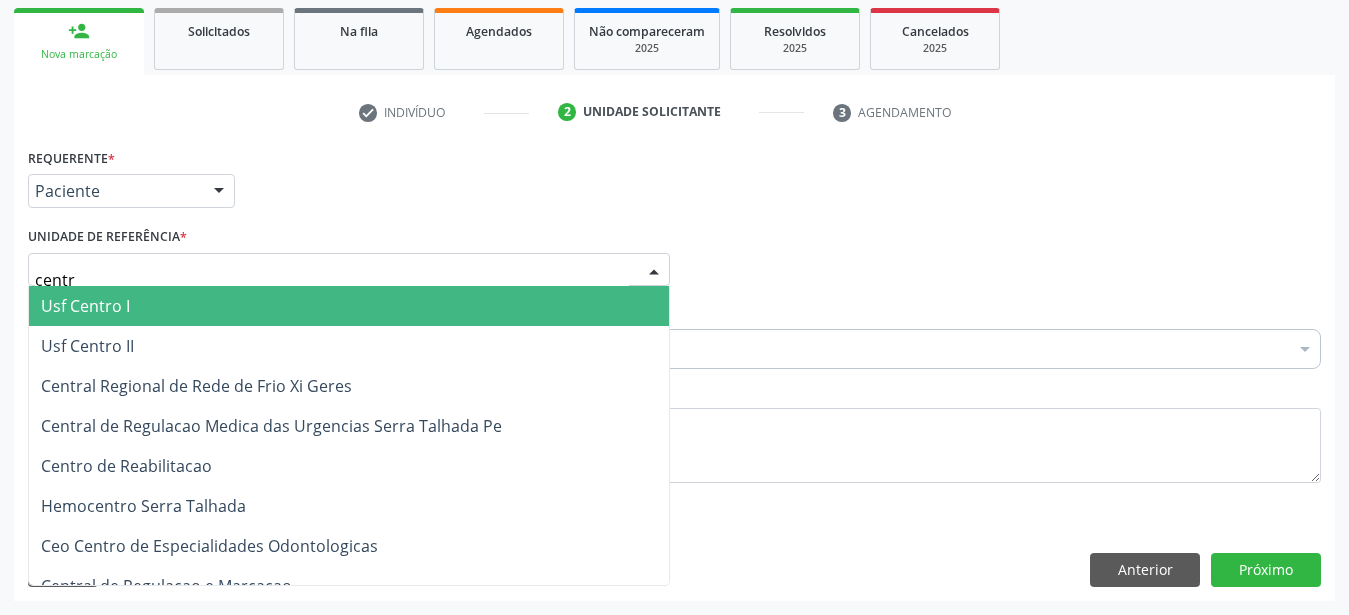 type on "centro" 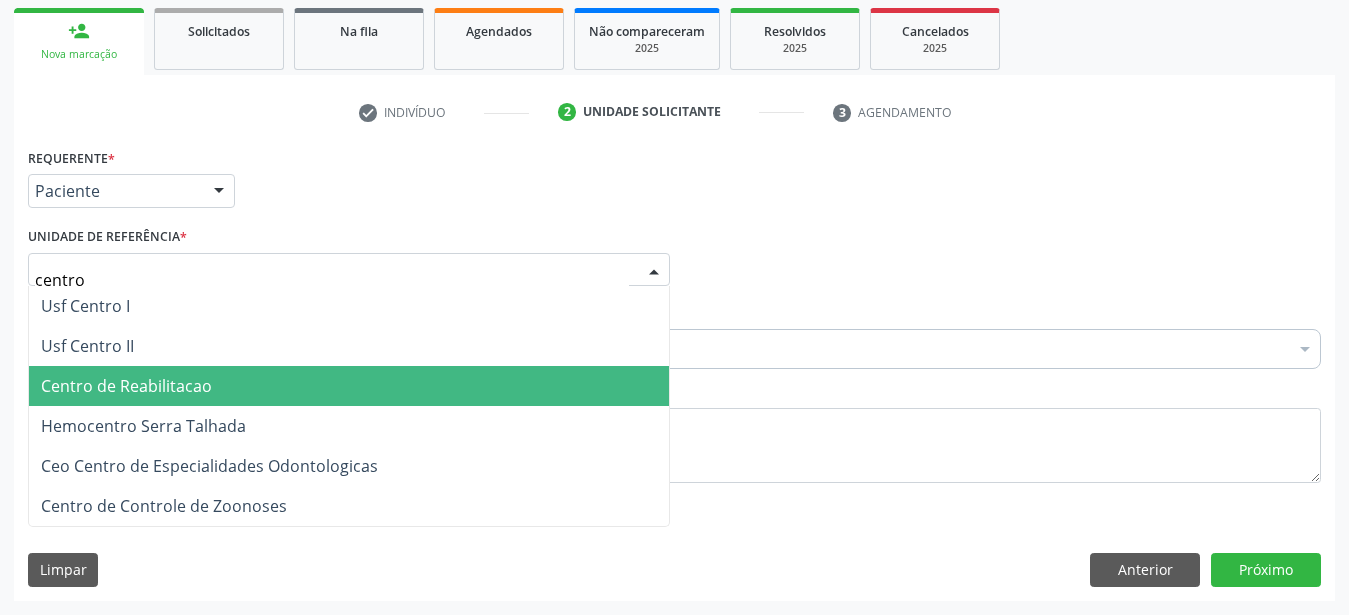 drag, startPoint x: 151, startPoint y: 382, endPoint x: 148, endPoint y: 358, distance: 24.186773 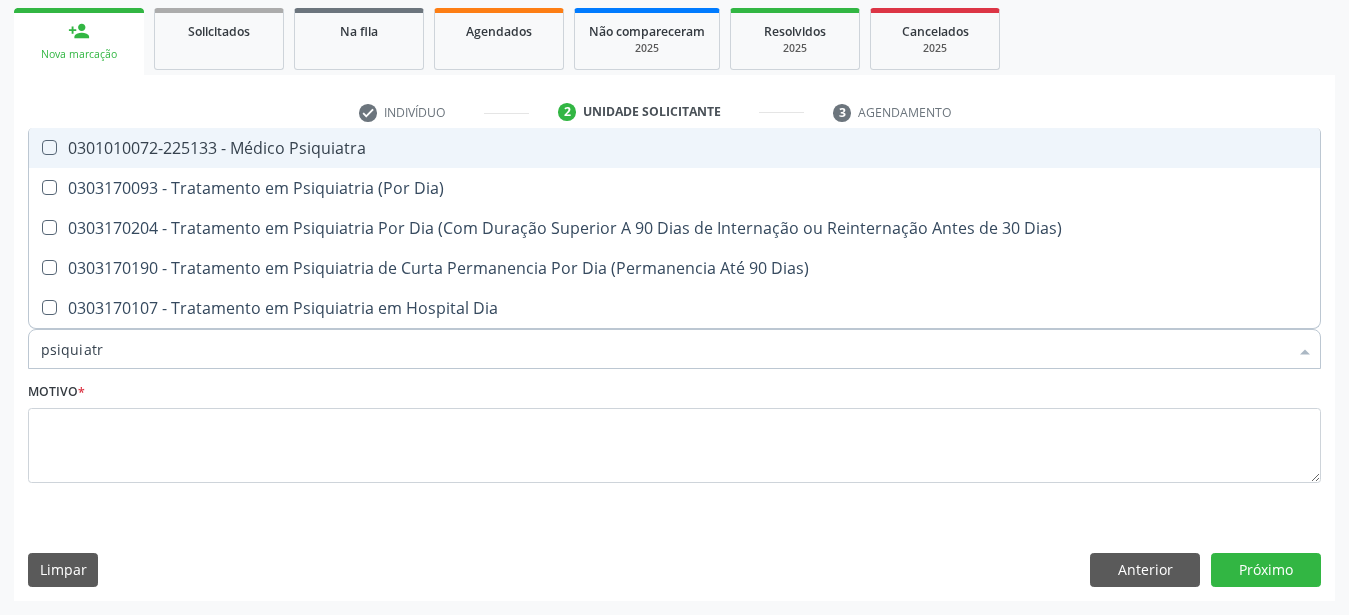 type on "psiquiatra" 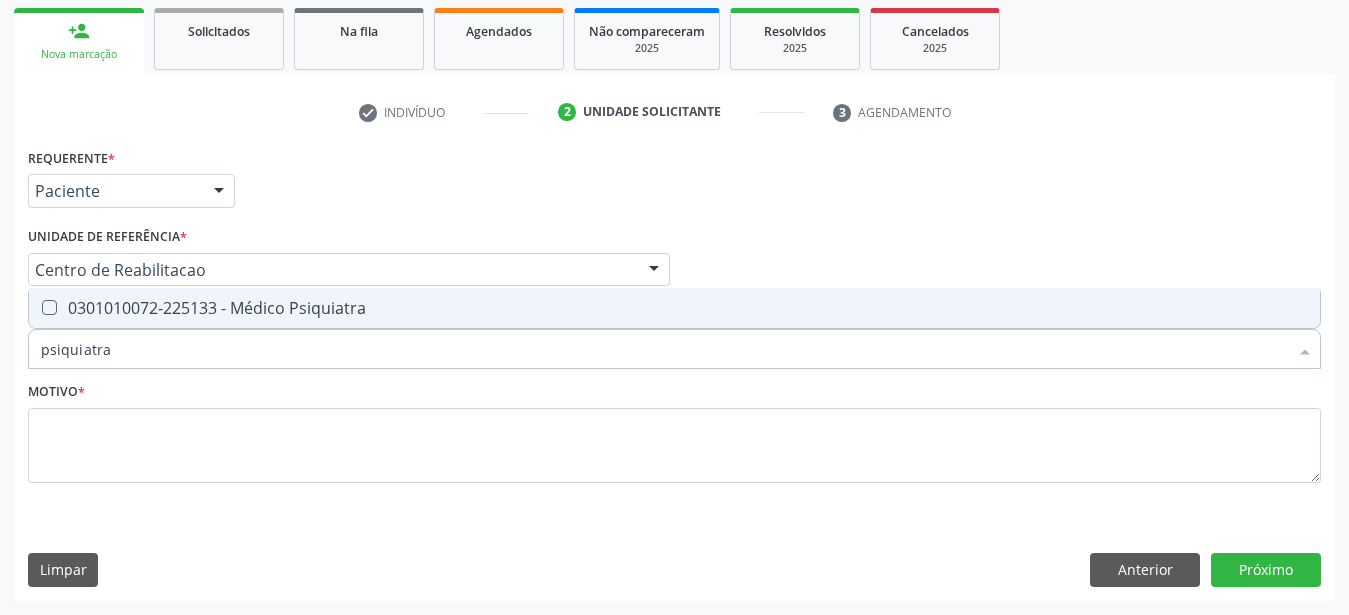 click on "0301010072-225133 - Médico Psiquiatra" at bounding box center [674, 308] 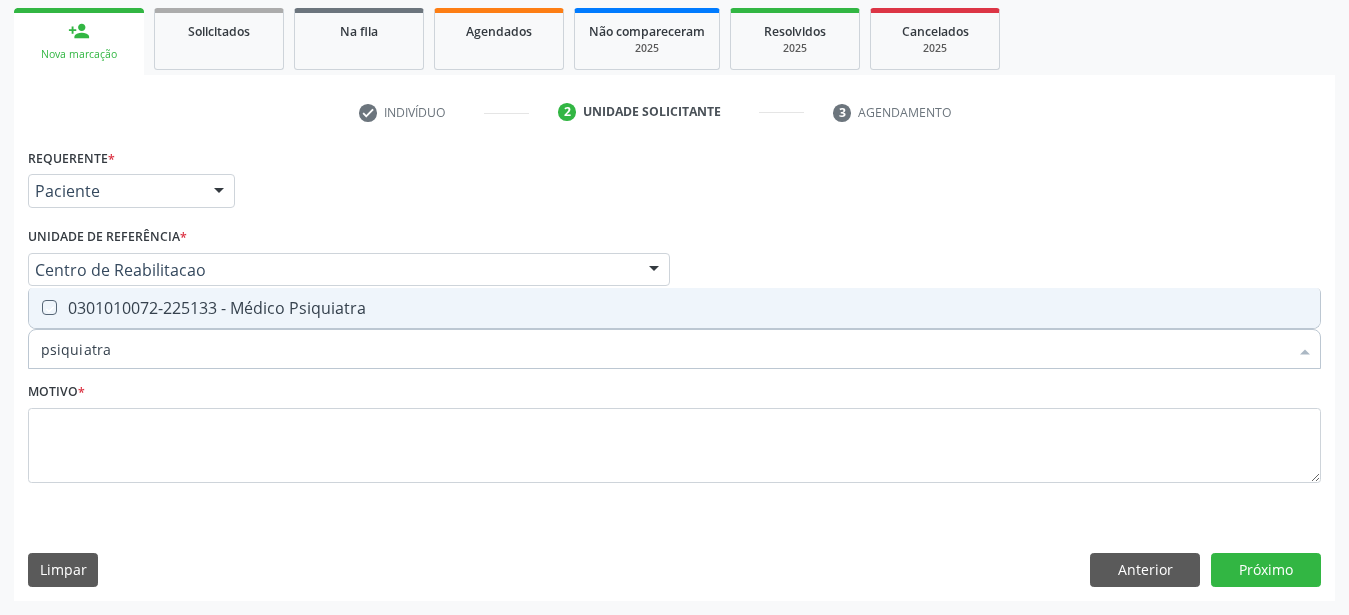 checkbox on "true" 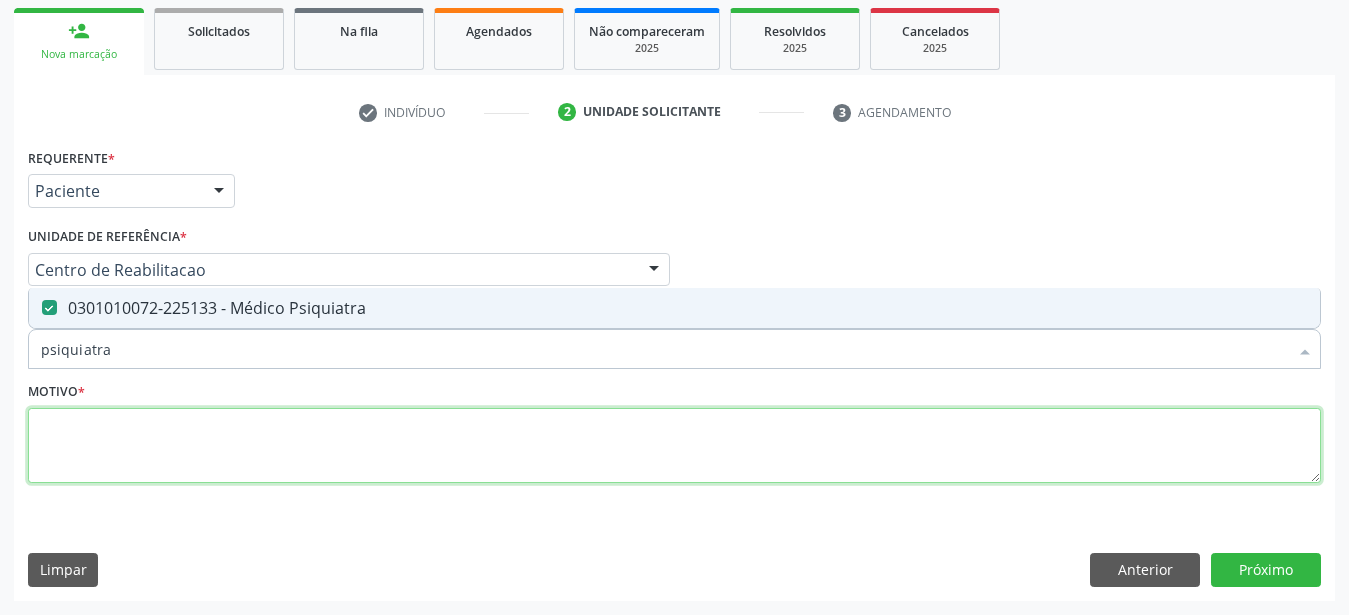 click at bounding box center (674, 446) 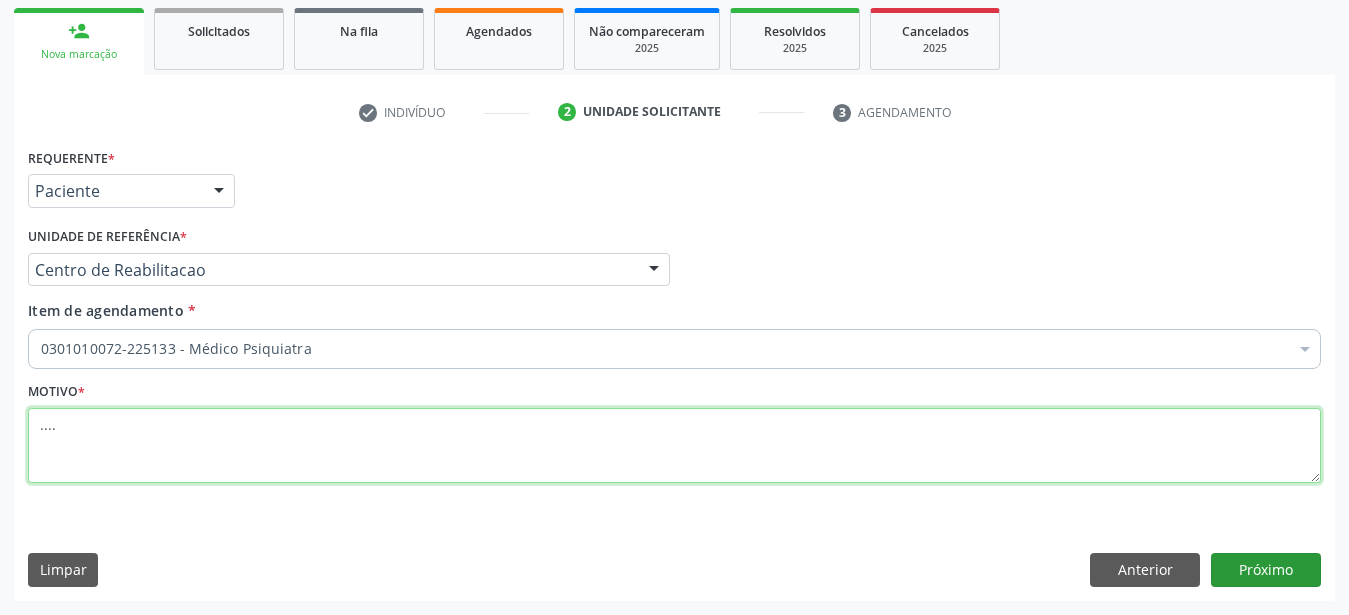 type on "...." 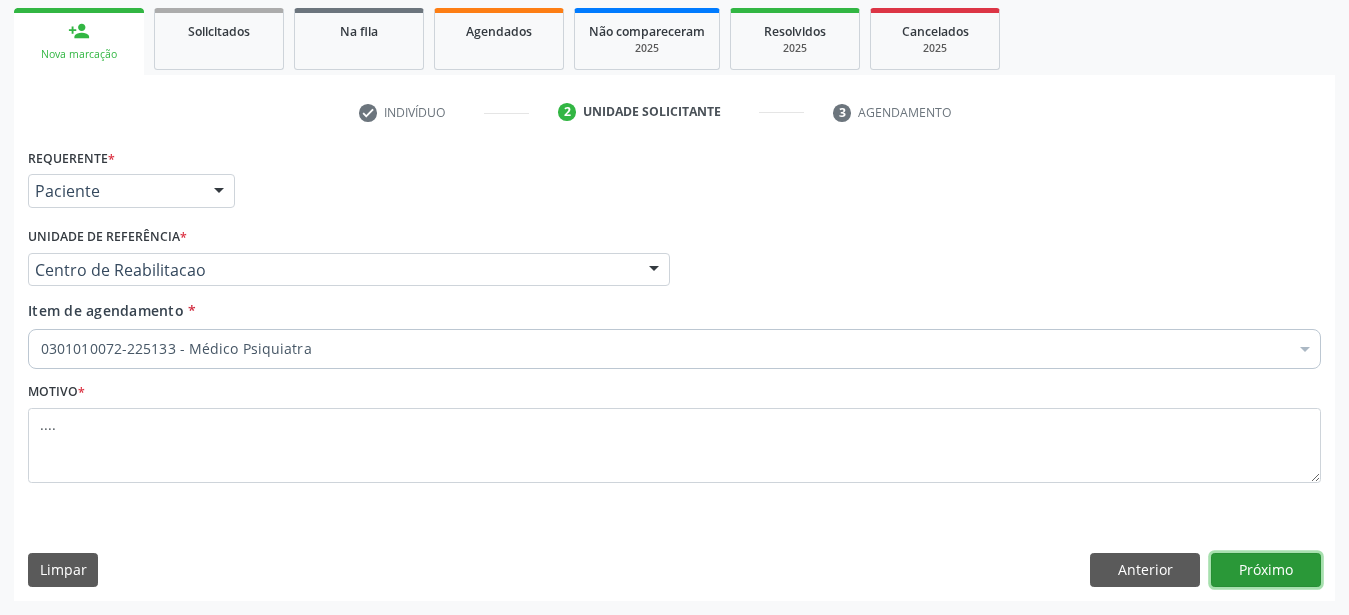 click on "Próximo" at bounding box center [1266, 570] 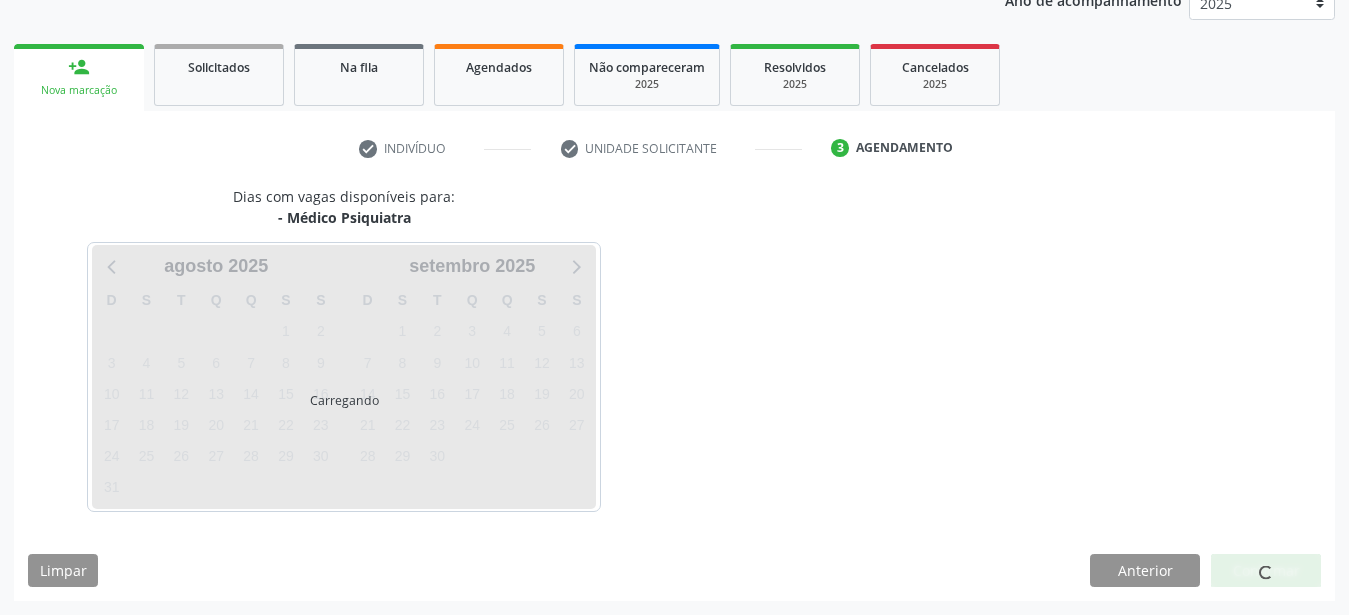 scroll, scrollTop: 255, scrollLeft: 0, axis: vertical 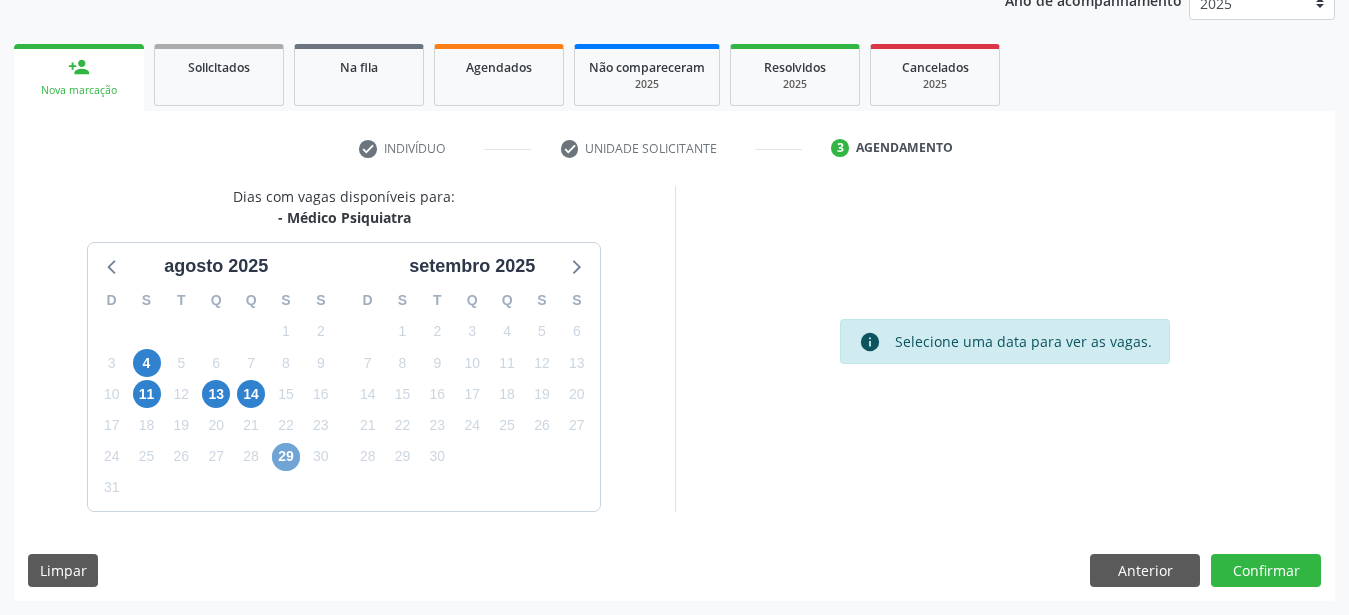 click on "29" at bounding box center (286, 457) 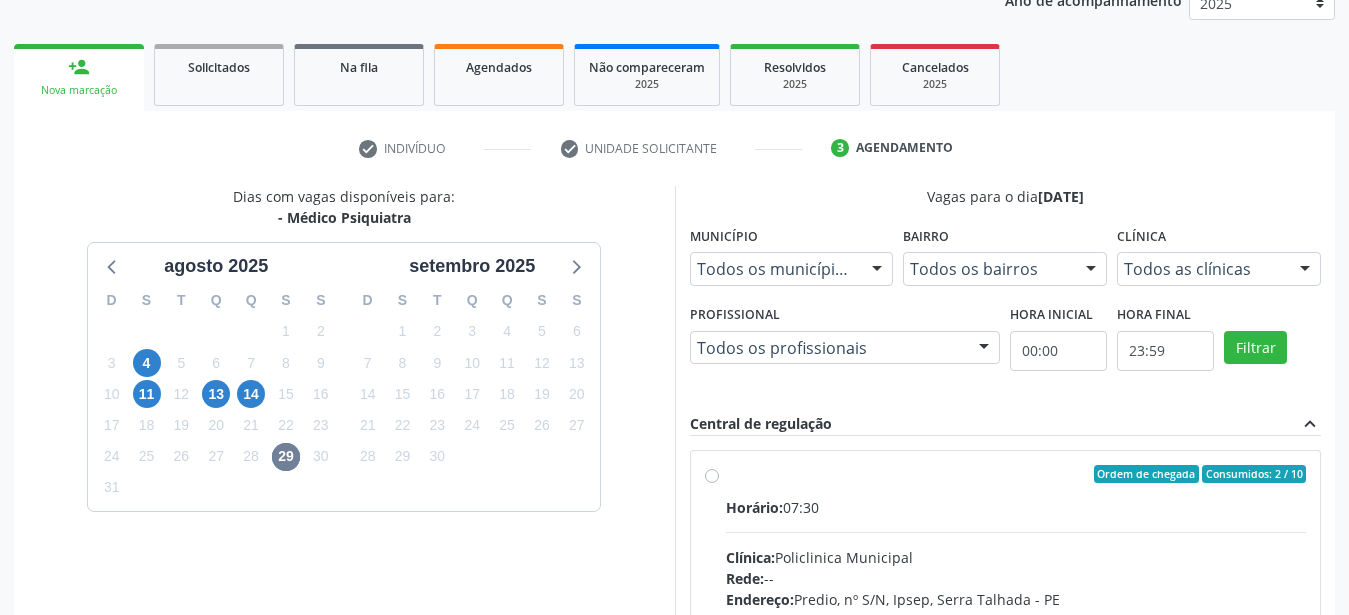 click on "Ordem de chegada
Consumidos: 2 / 10
Horário:   07:30
Clínica:  Policlinica Municipal
Rede:
--
Endereço:   Predio, nº S/N, [NEIGHBORHOOD], [CITY] - [STATE]
Telefone:   --
Profissional:
--
Informações adicionais sobre o atendimento
Idade de atendimento:
Sem restrição
Gênero(s) atendido(s):
Sem restrição
Informações adicionais:
--" at bounding box center (1016, 618) 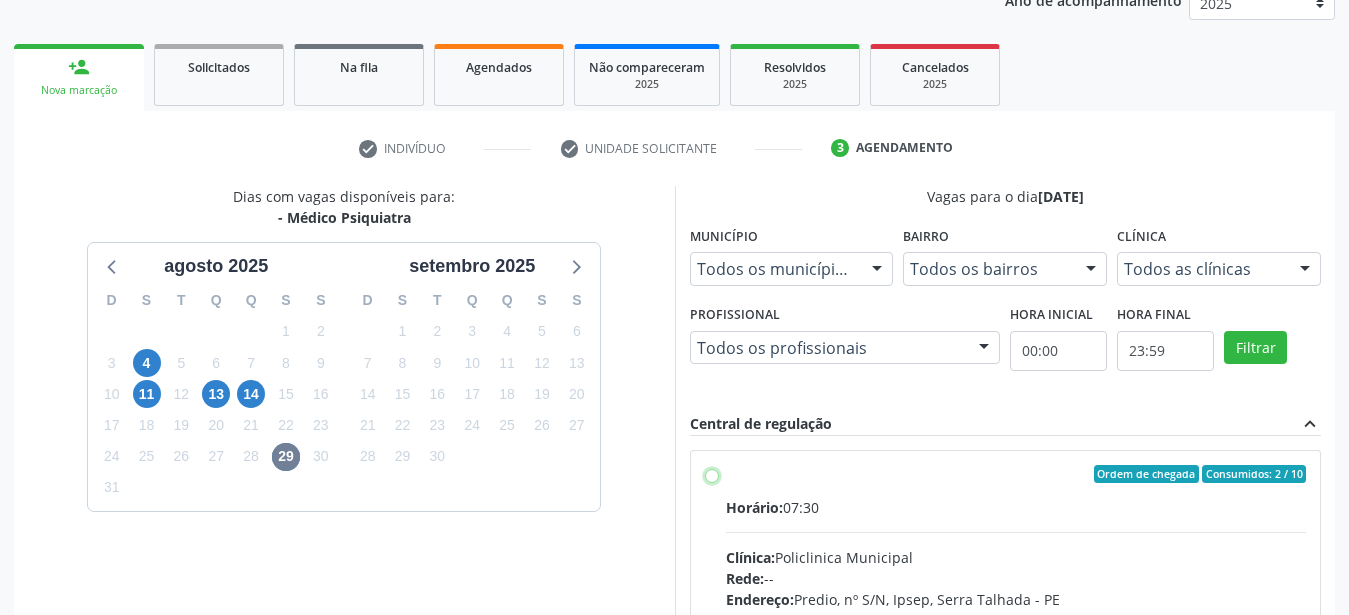 click on "Ordem de chegada
Consumidos: 2 / 10
Horário:   07:30
Clínica:  Policlinica Municipal
Rede:
--
Endereço:   Predio, nº S/N, [NEIGHBORHOOD], [CITY] - [STATE]
Telefone:   --
Profissional:
--
Informações adicionais sobre o atendimento
Idade de atendimento:
Sem restrição
Gênero(s) atendido(s):
Sem restrição
Informações adicionais:
--" at bounding box center [712, 474] 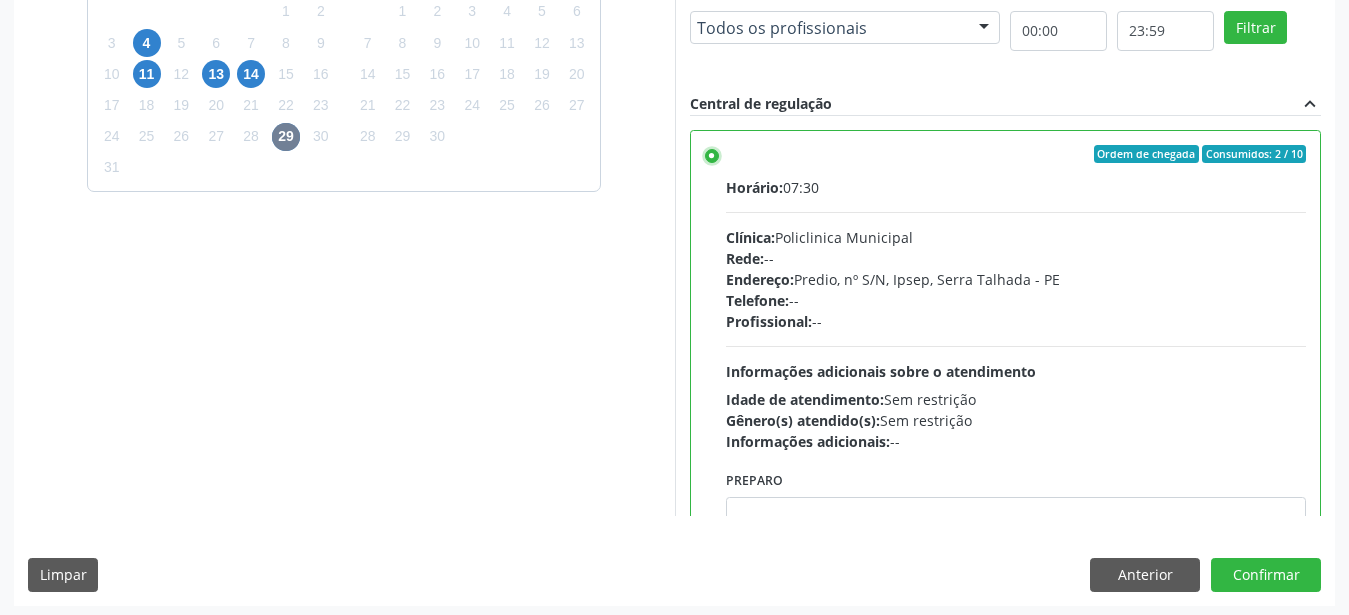 scroll, scrollTop: 579, scrollLeft: 0, axis: vertical 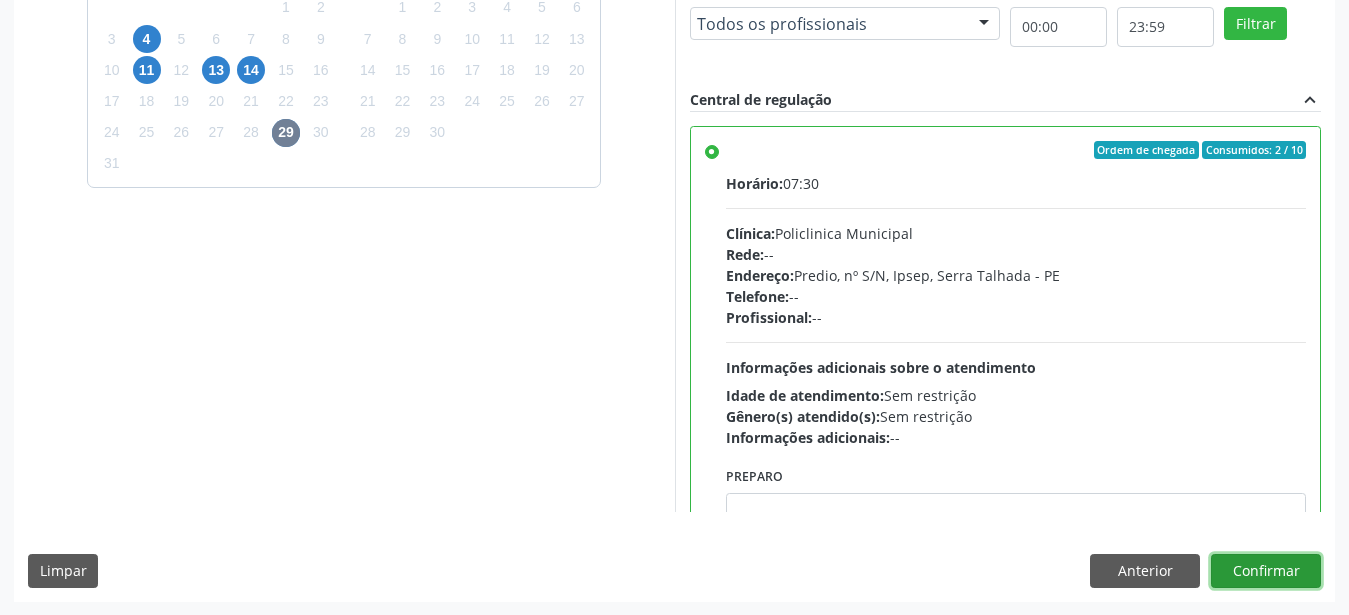 click on "Confirmar" at bounding box center (1266, 571) 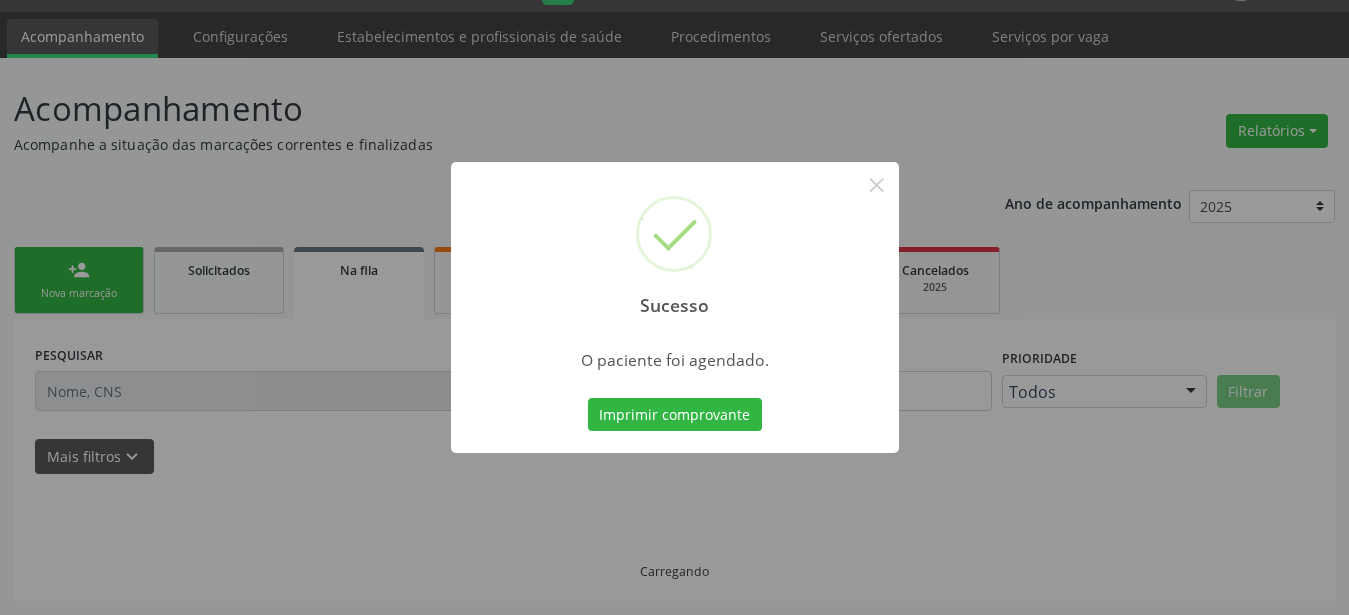 scroll, scrollTop: 51, scrollLeft: 0, axis: vertical 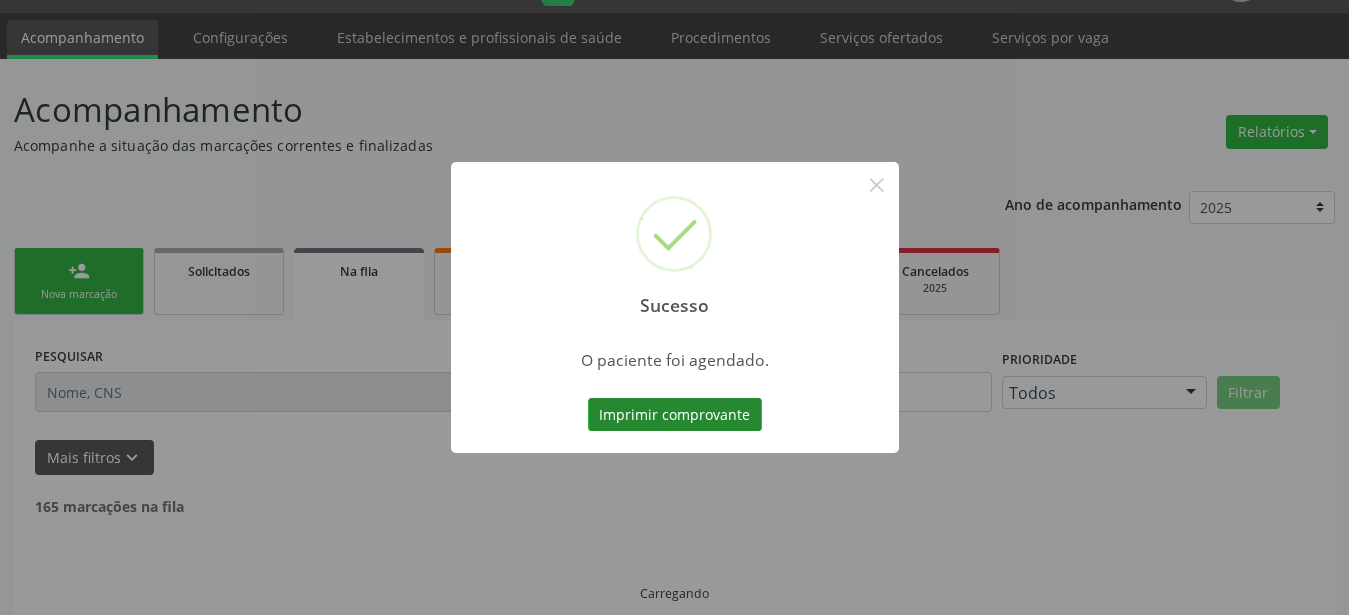 click on "Imprimir comprovante" at bounding box center [675, 415] 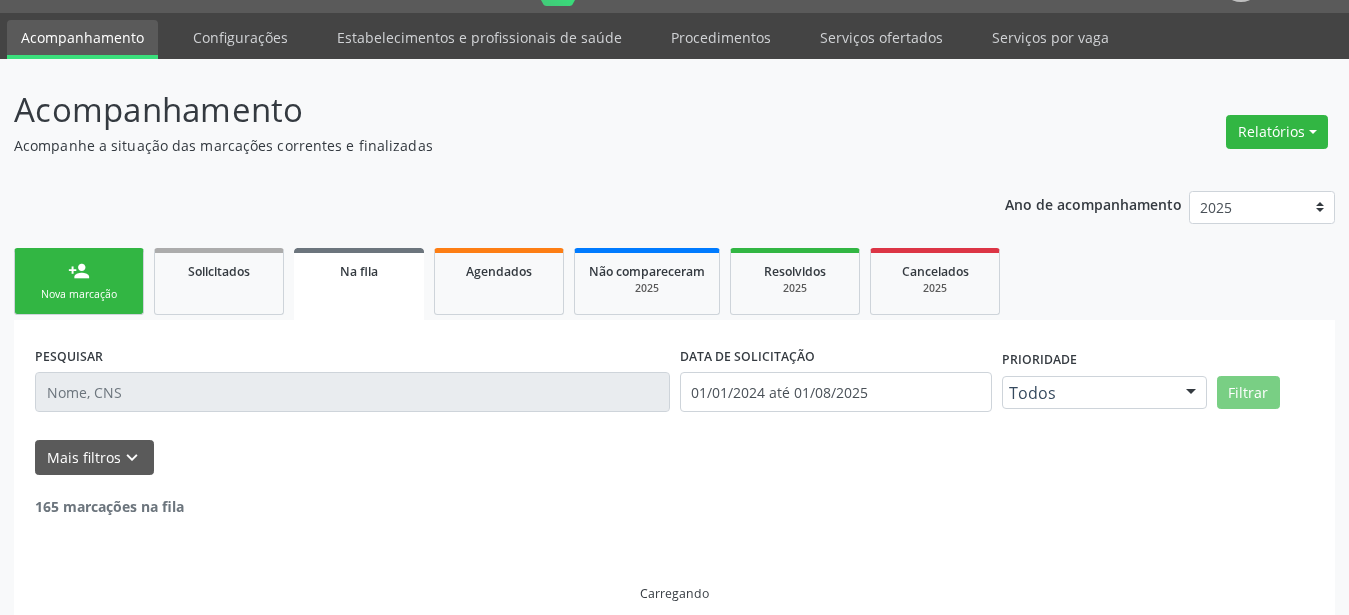 scroll, scrollTop: 50, scrollLeft: 0, axis: vertical 